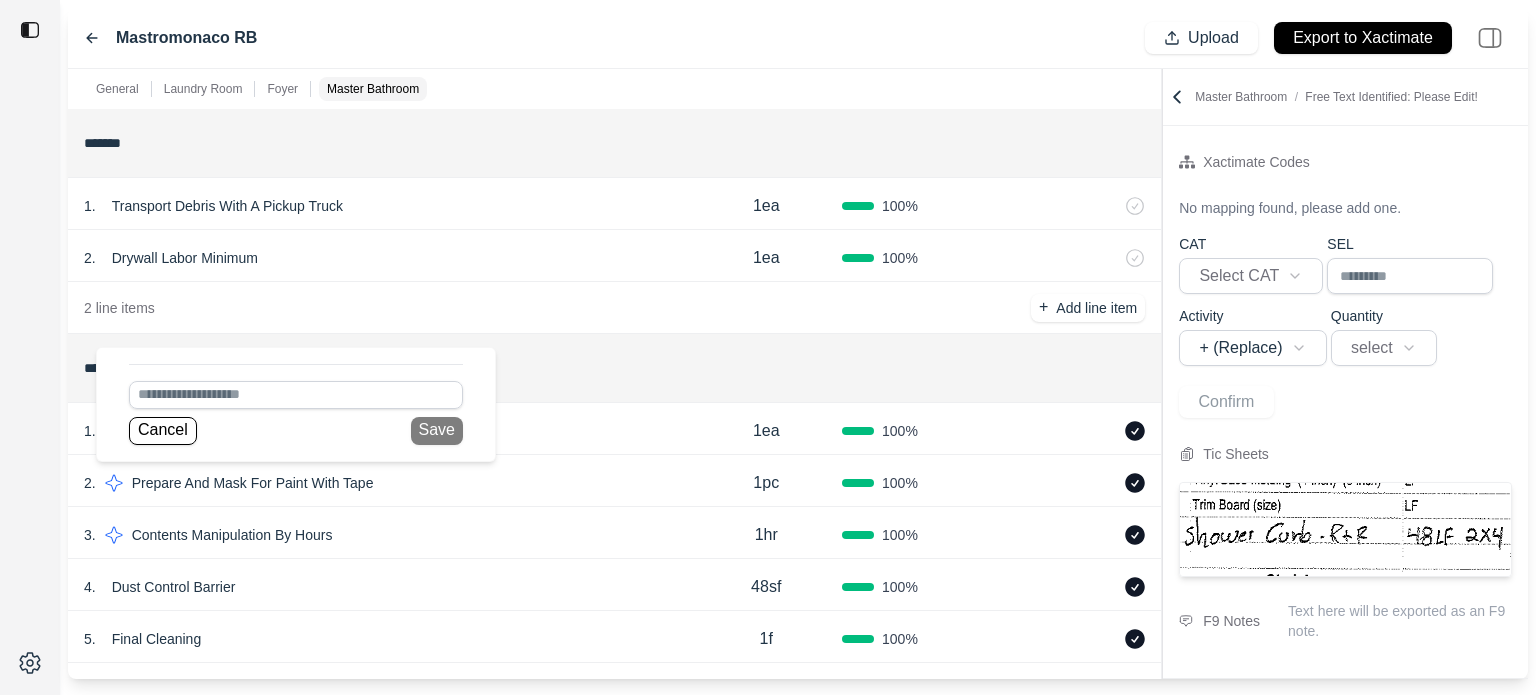 scroll, scrollTop: 0, scrollLeft: 0, axis: both 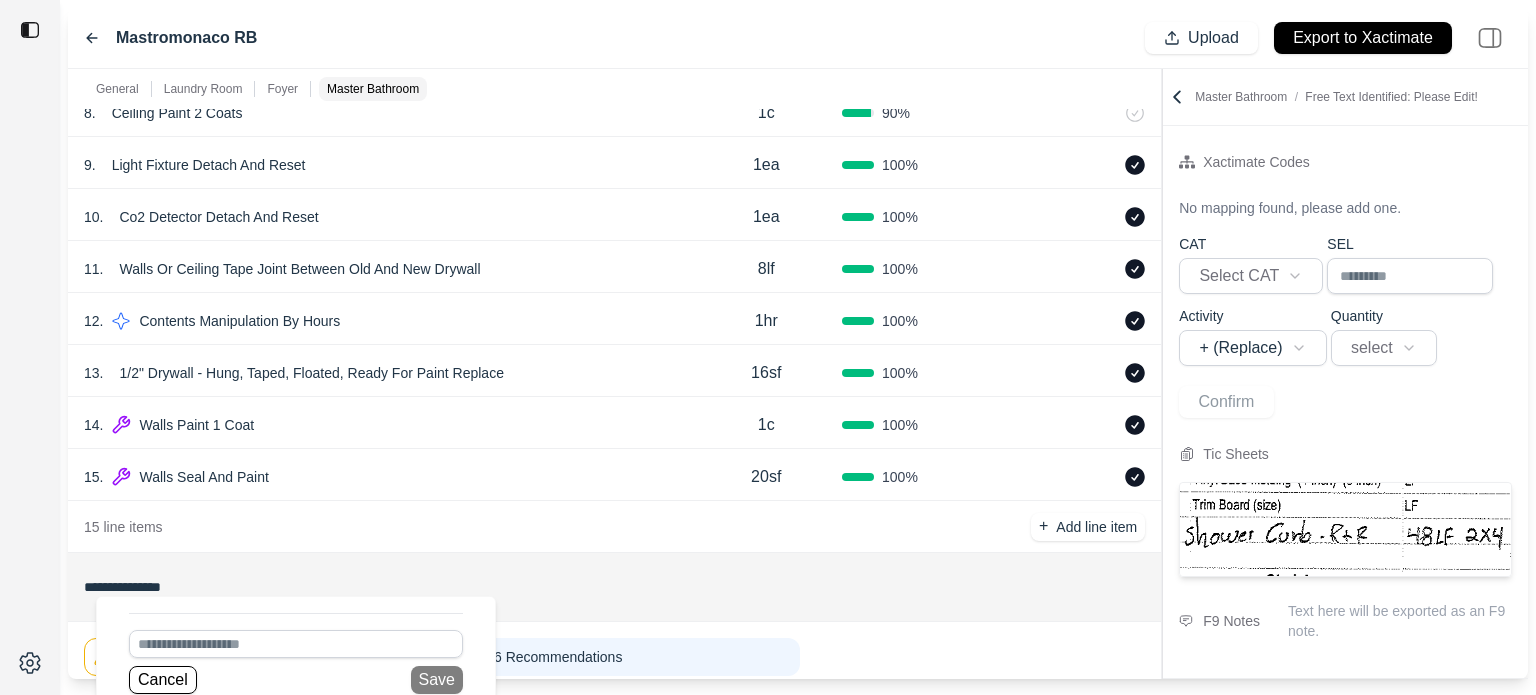 click on "1c" at bounding box center [766, 425] 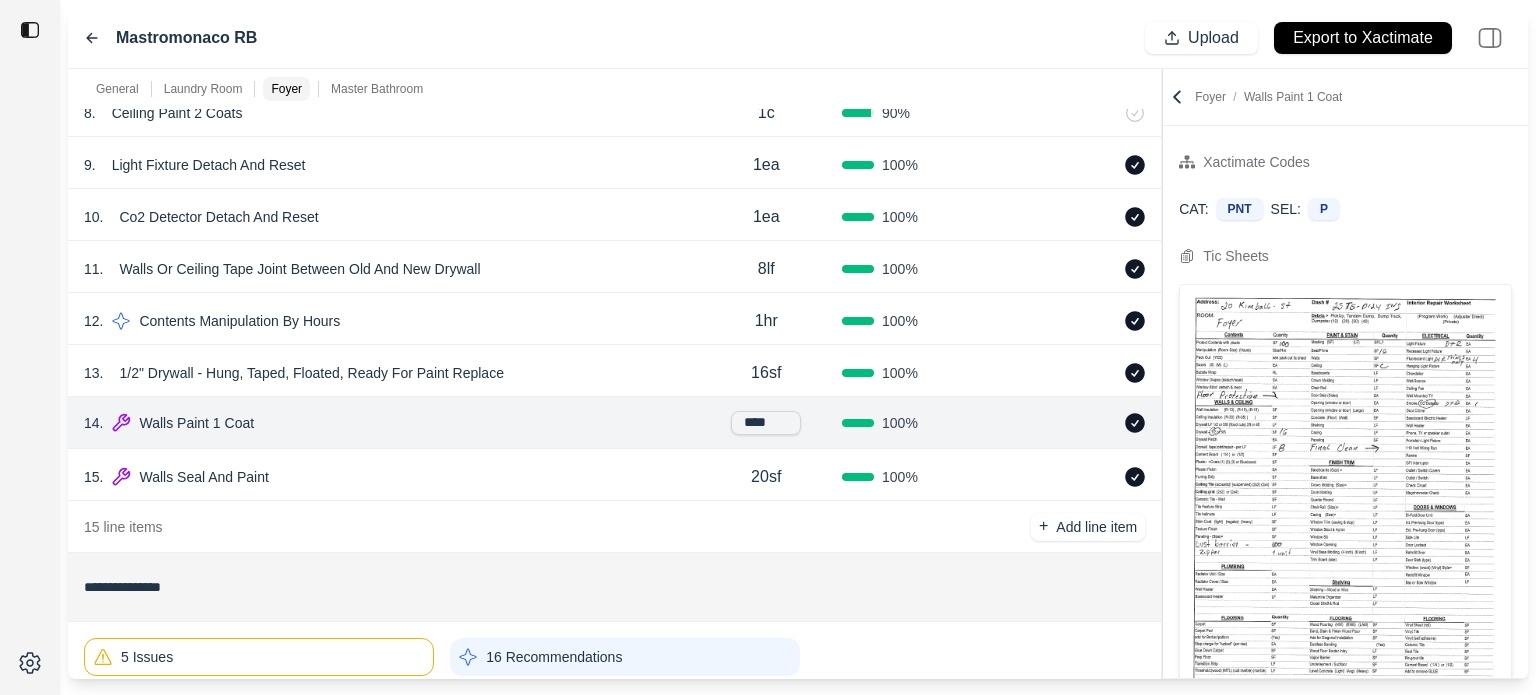 type on "*****" 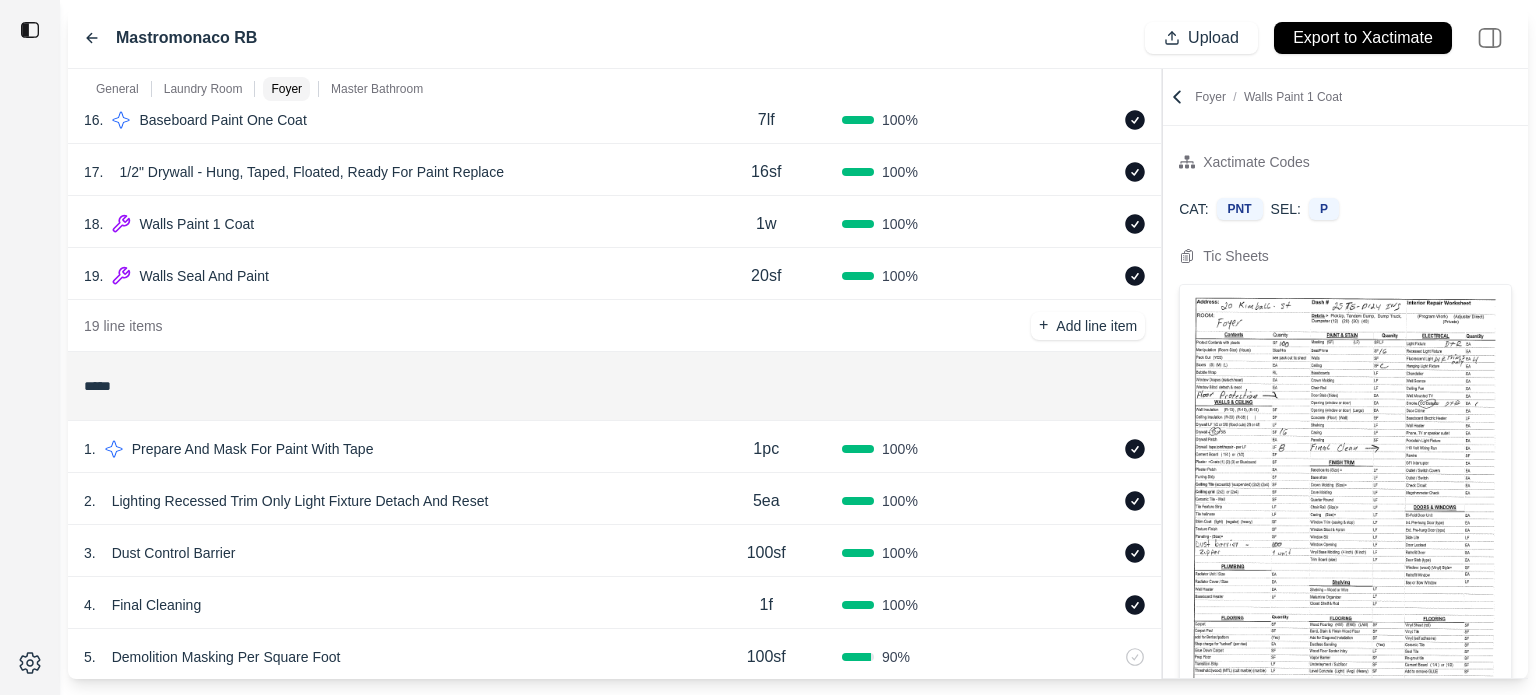 scroll, scrollTop: 791, scrollLeft: 0, axis: vertical 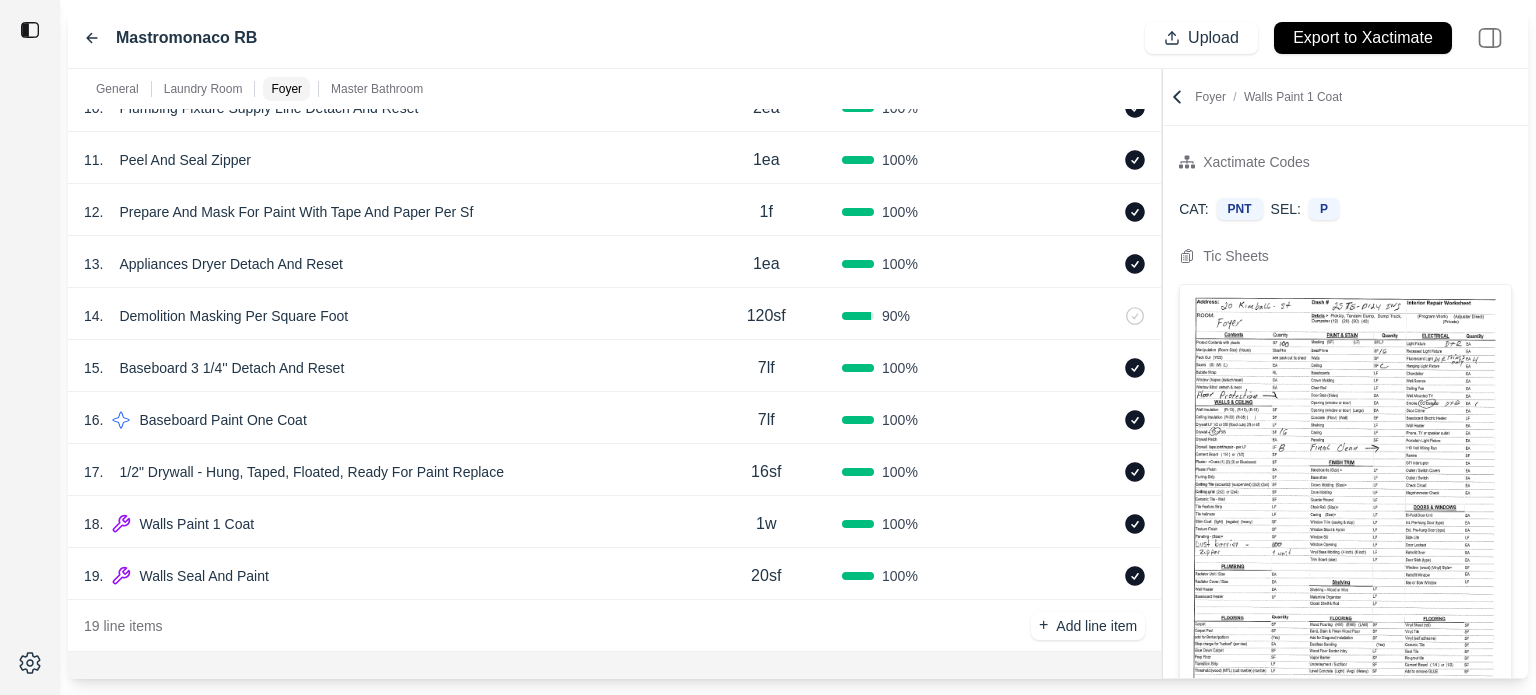 click on "1w" at bounding box center (766, 524) 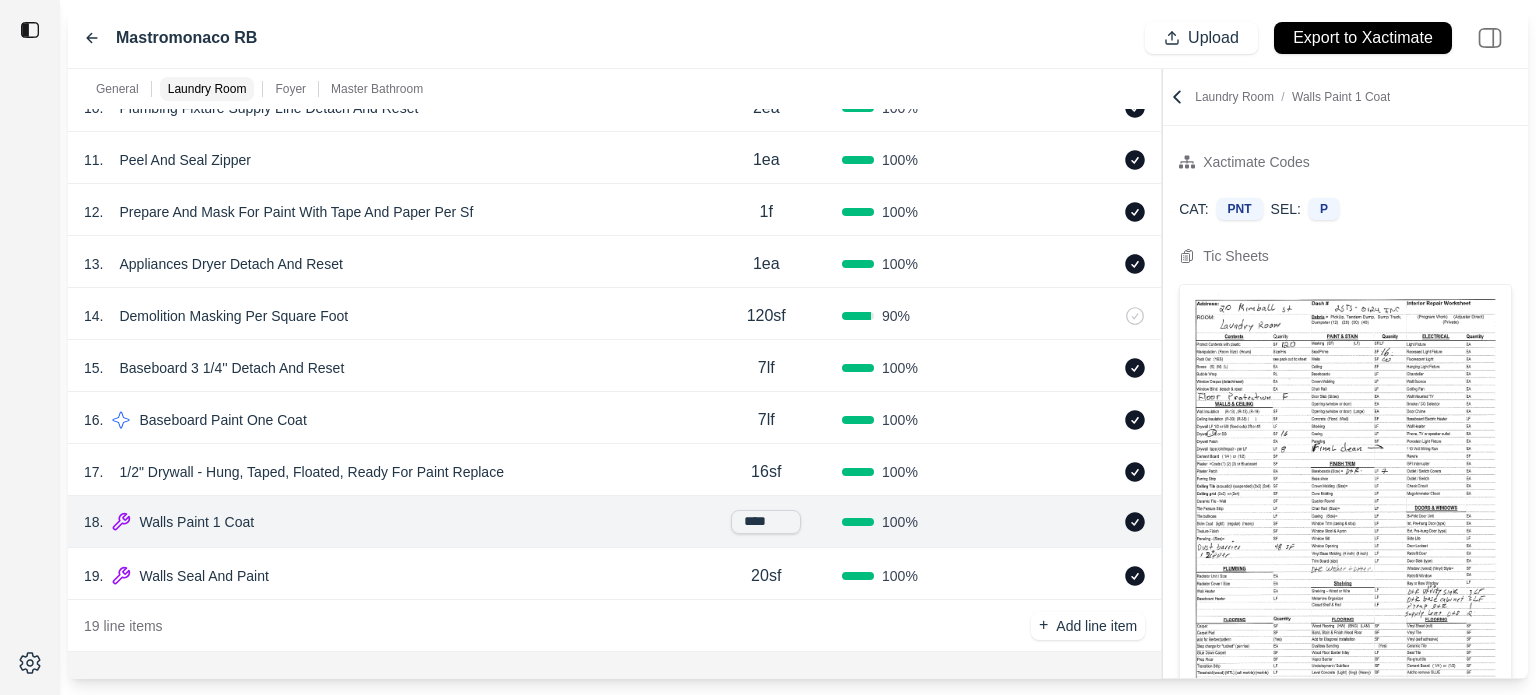 type on "*****" 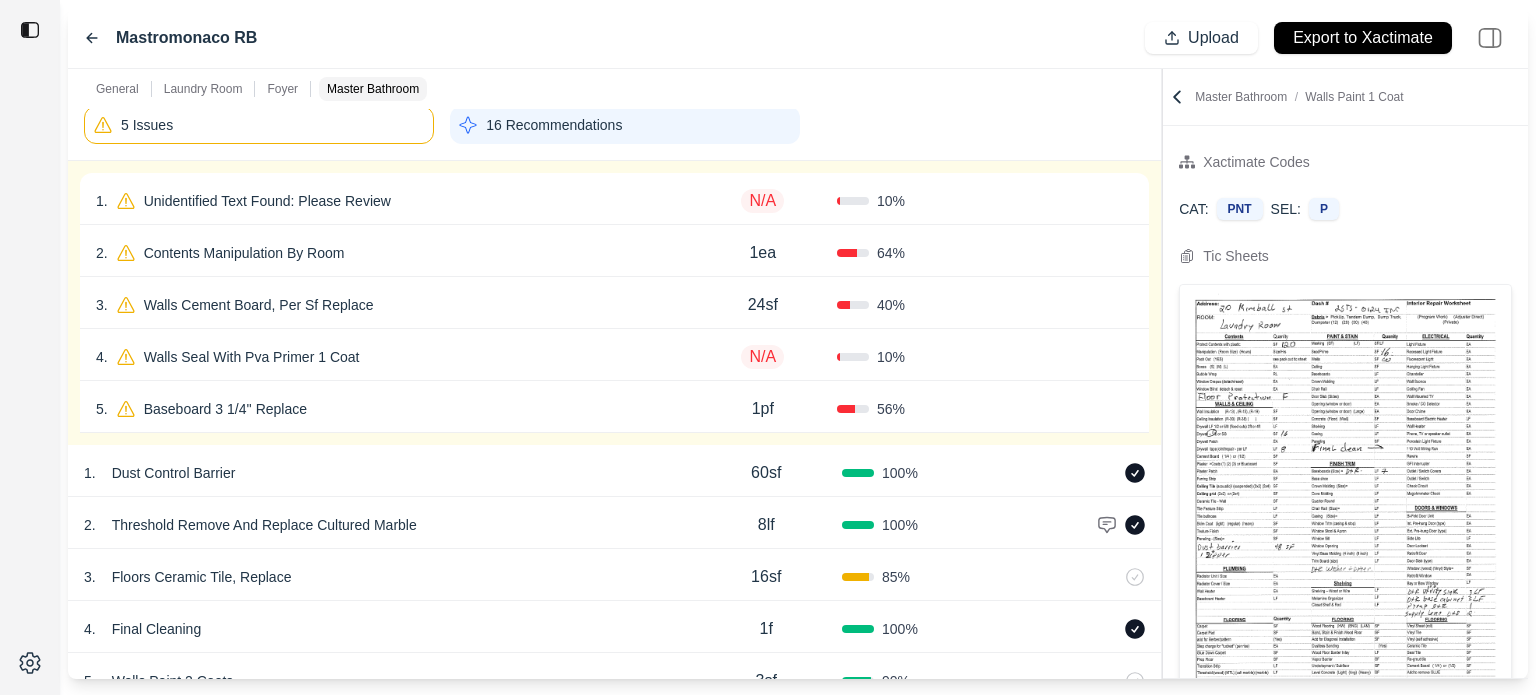 scroll, scrollTop: 2191, scrollLeft: 0, axis: vertical 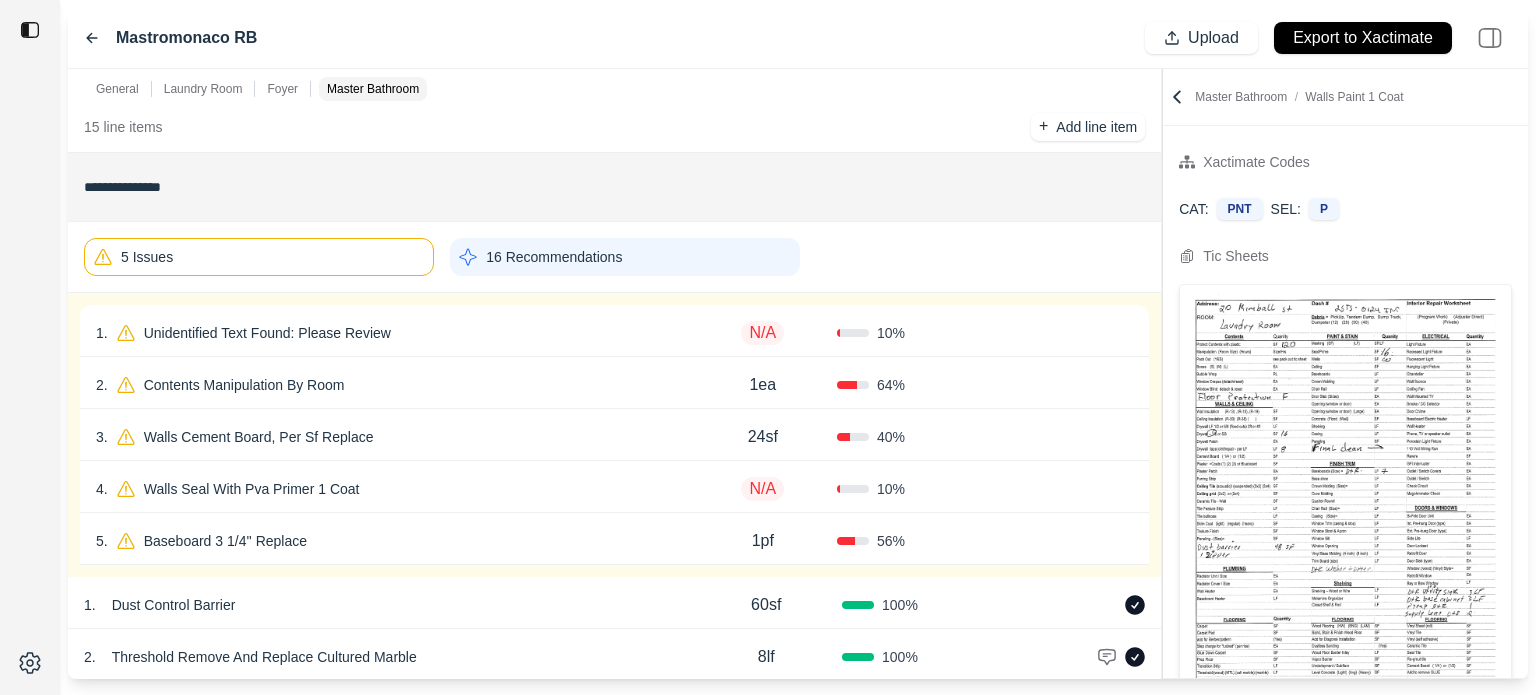 click on "1 . Unidentified Text Found: Please Review" at bounding box center [392, 333] 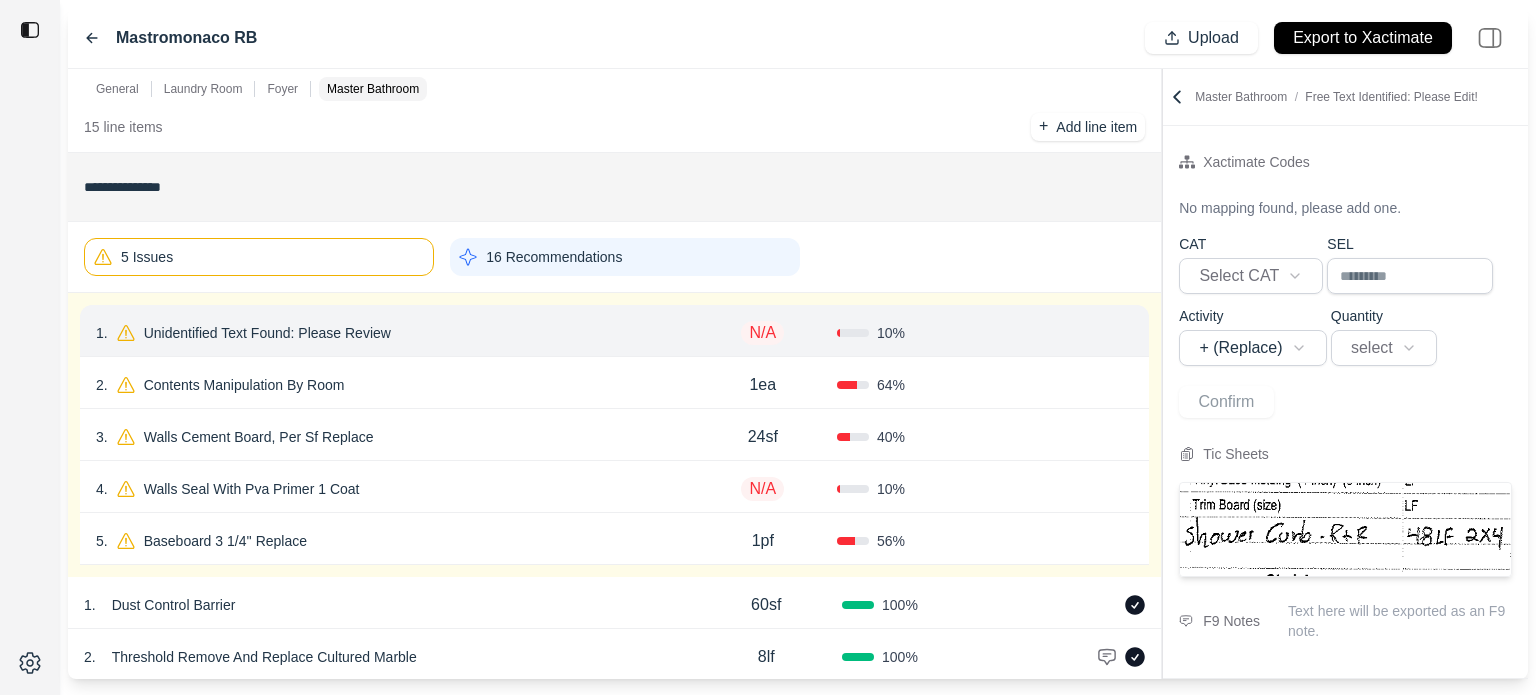 click on "Unidentified Text Found: Please Review" at bounding box center [267, 333] 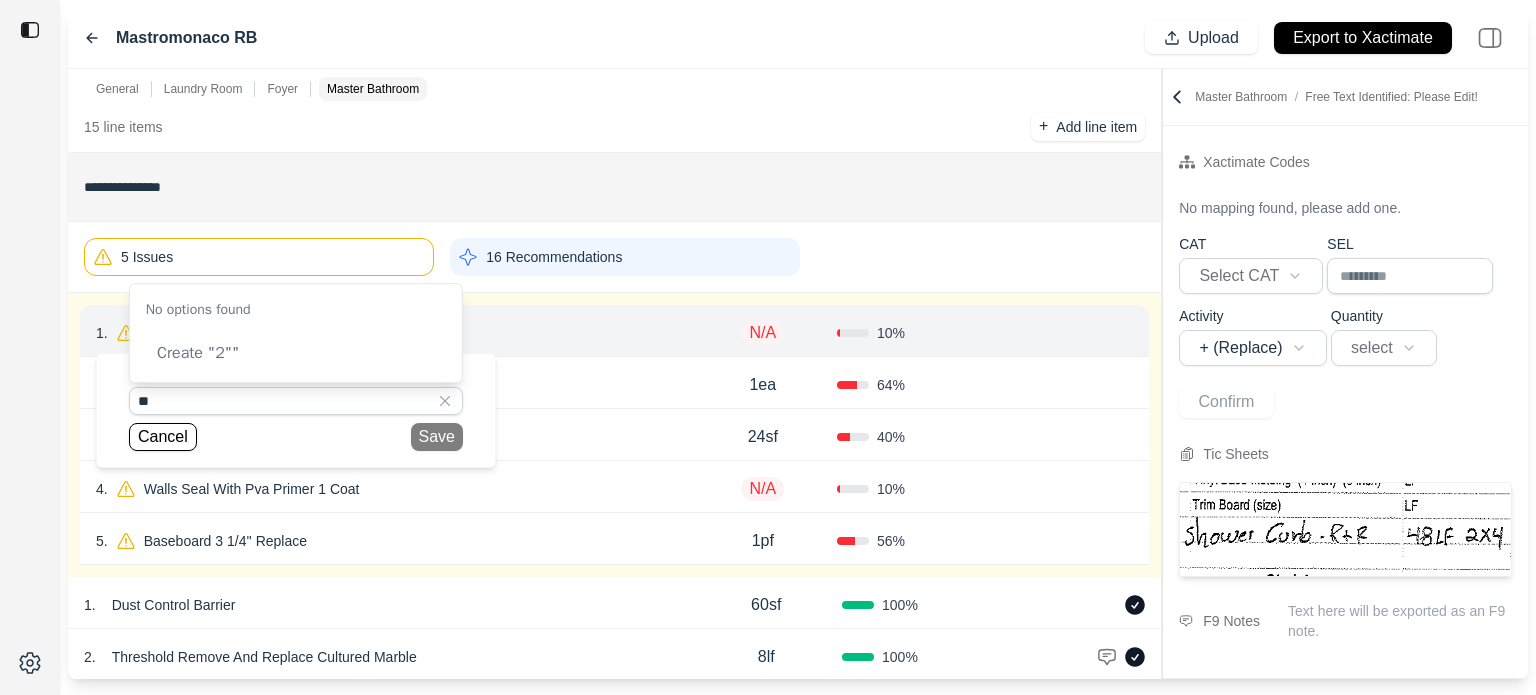 type on "*" 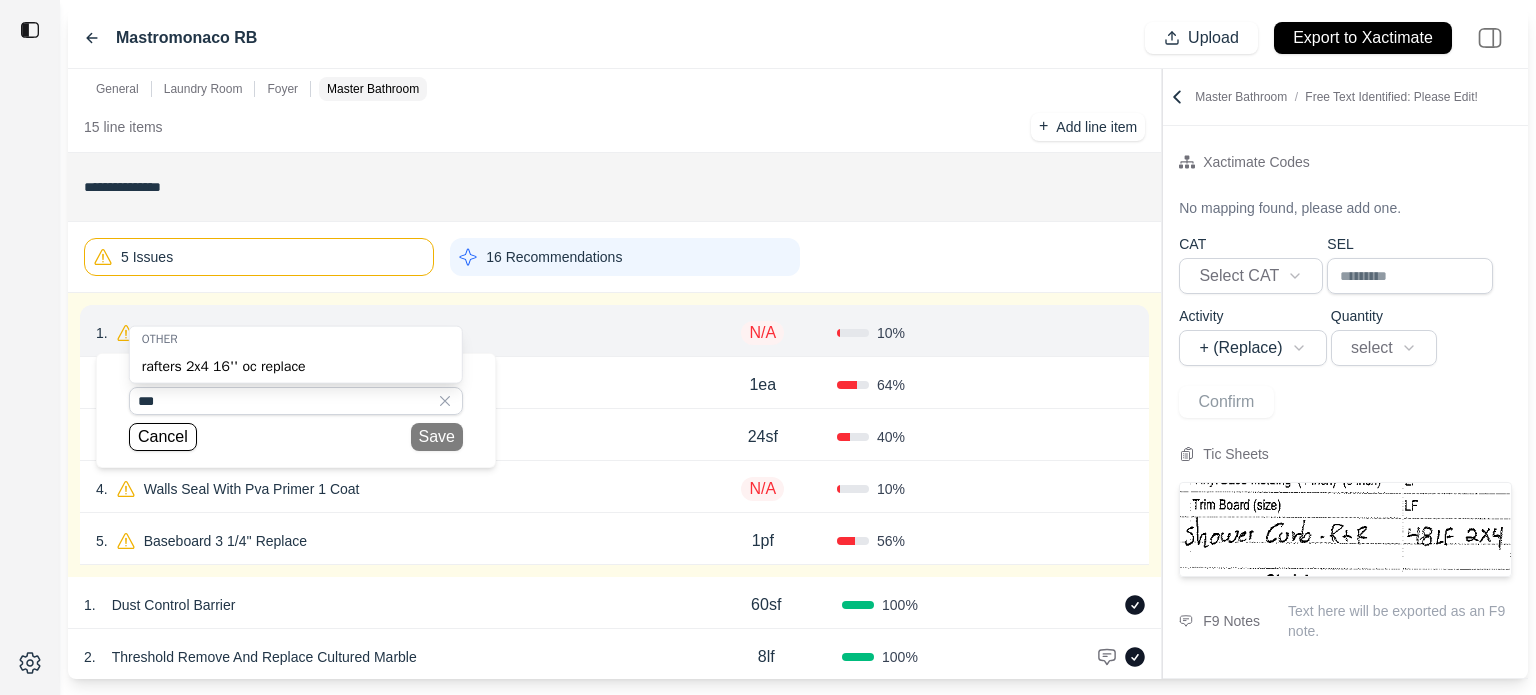click on "rafters 2x4 16'' oc replace" at bounding box center [296, 367] 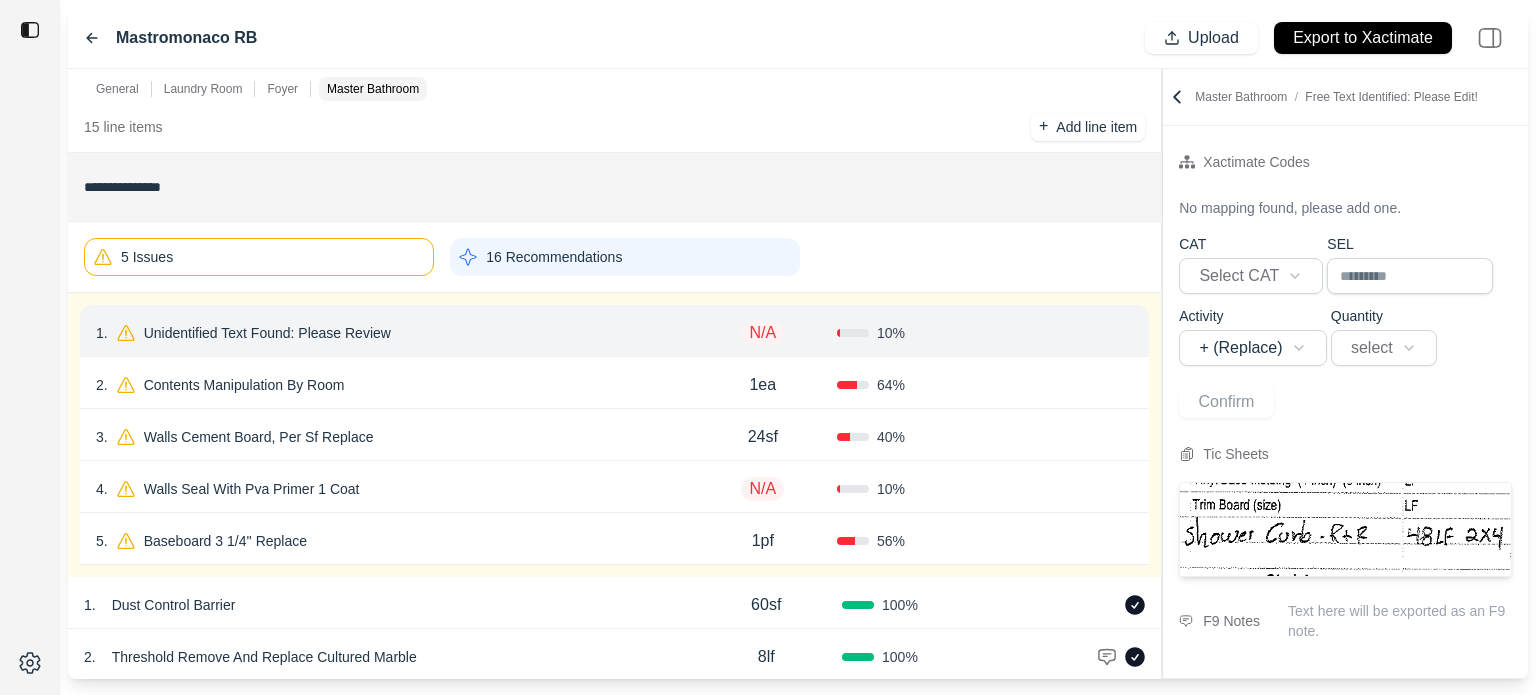 click on "**********" at bounding box center (614, -2048) 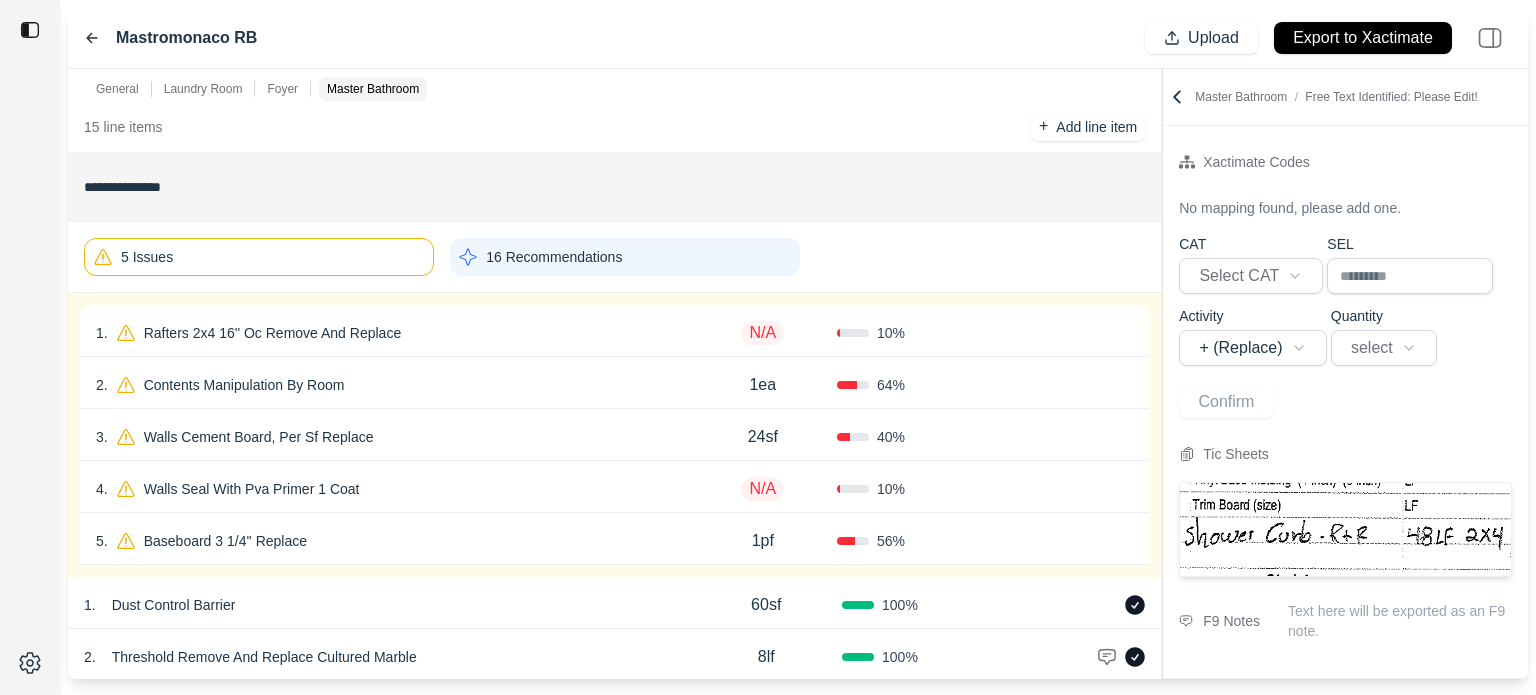 click on "1 . Rafters 2x4 16'' Oc Remove And Replace" at bounding box center [392, 333] 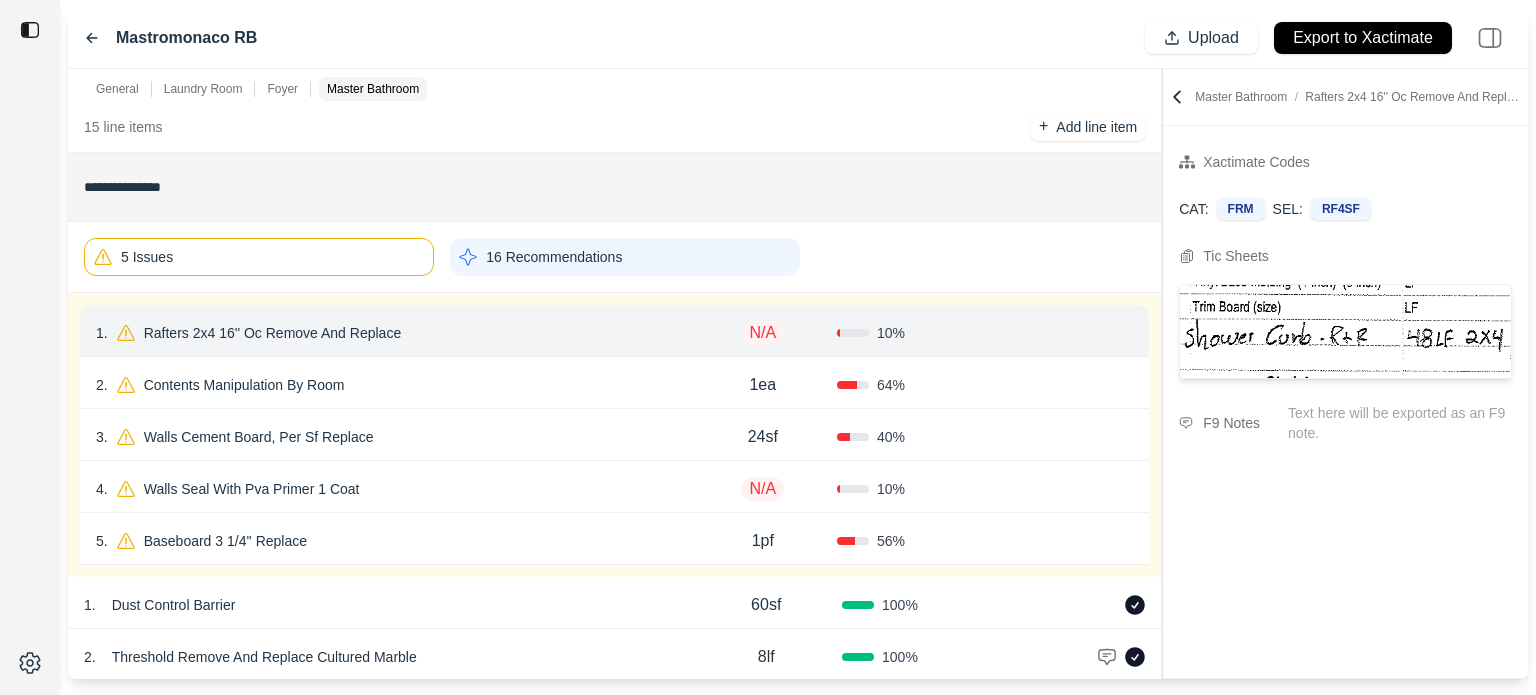click on "Rafters 2x4 16'' Oc Remove And Replace" at bounding box center [272, 333] 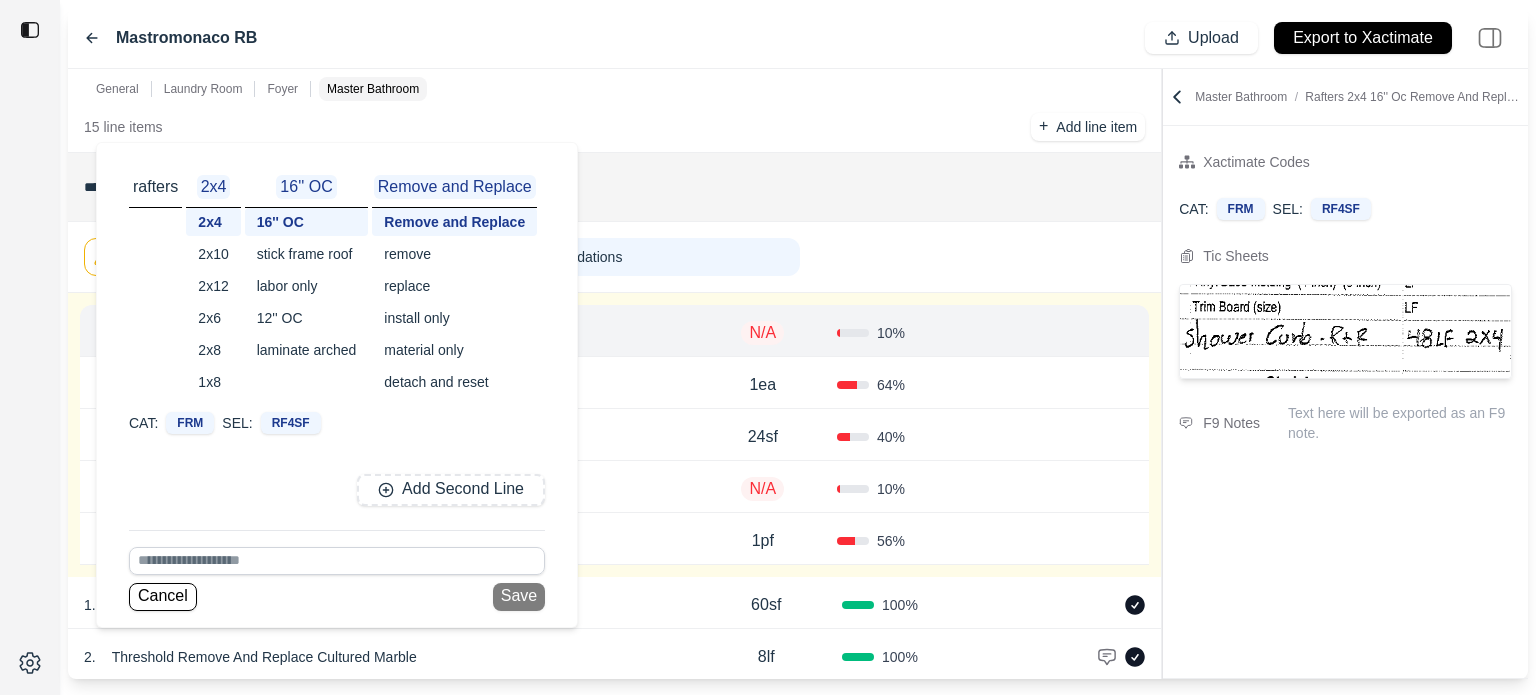 click at bounding box center (337, 561) 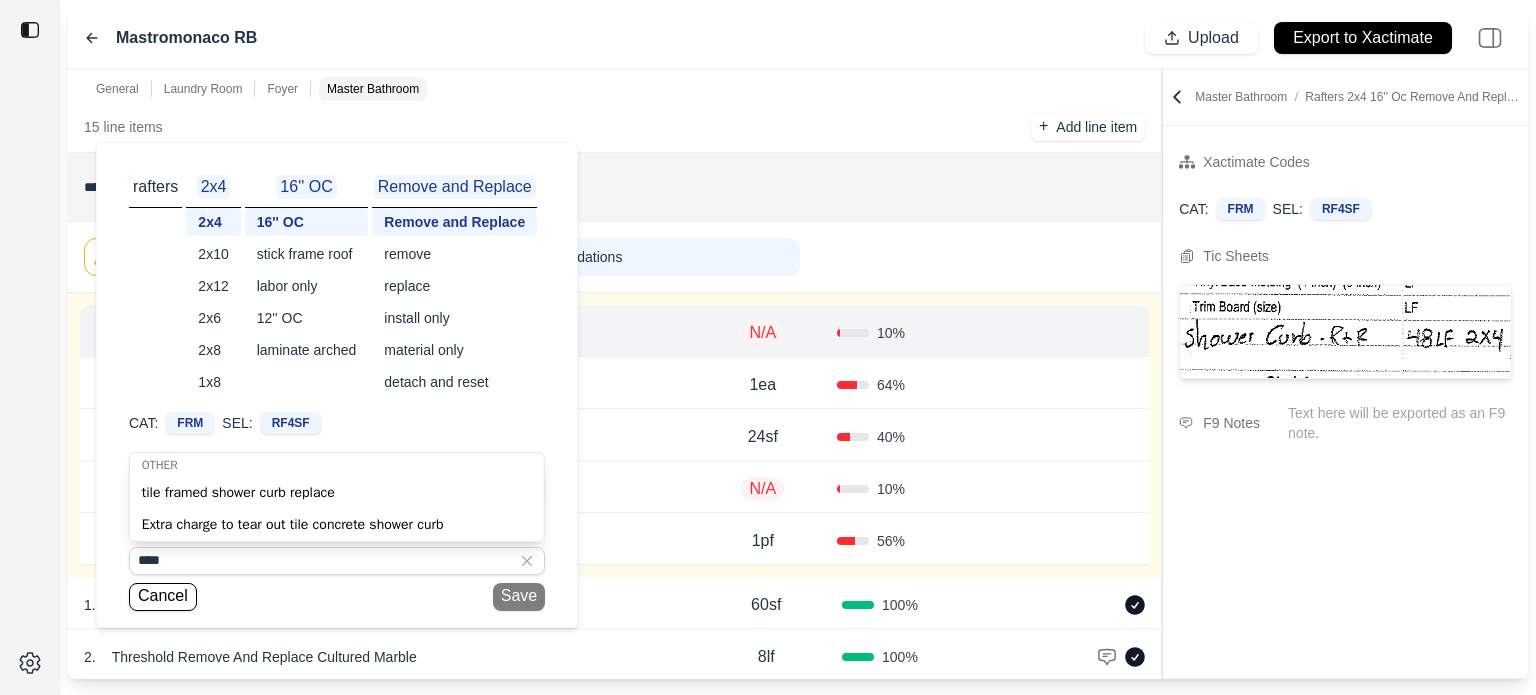 click on "tile framed shower curb replace" at bounding box center (337, 493) 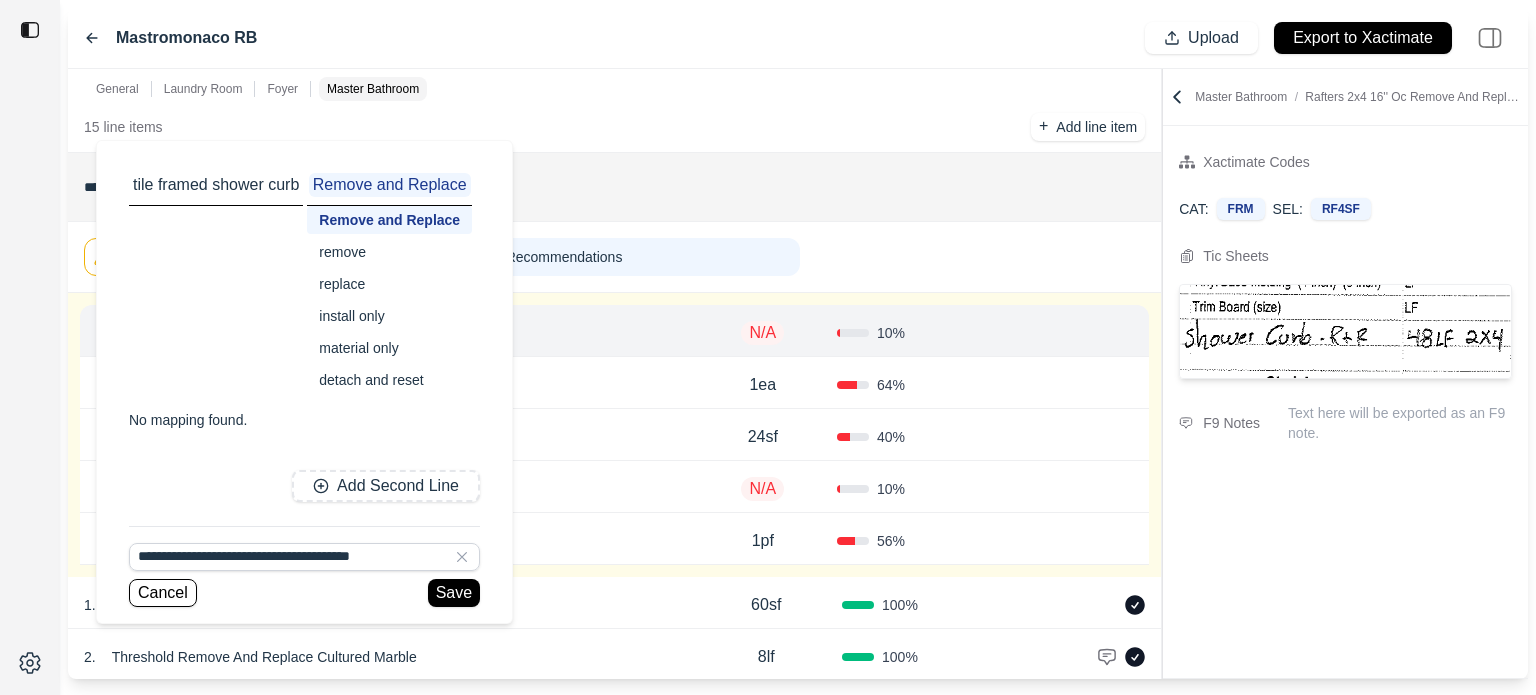click on "remove" at bounding box center (389, 252) 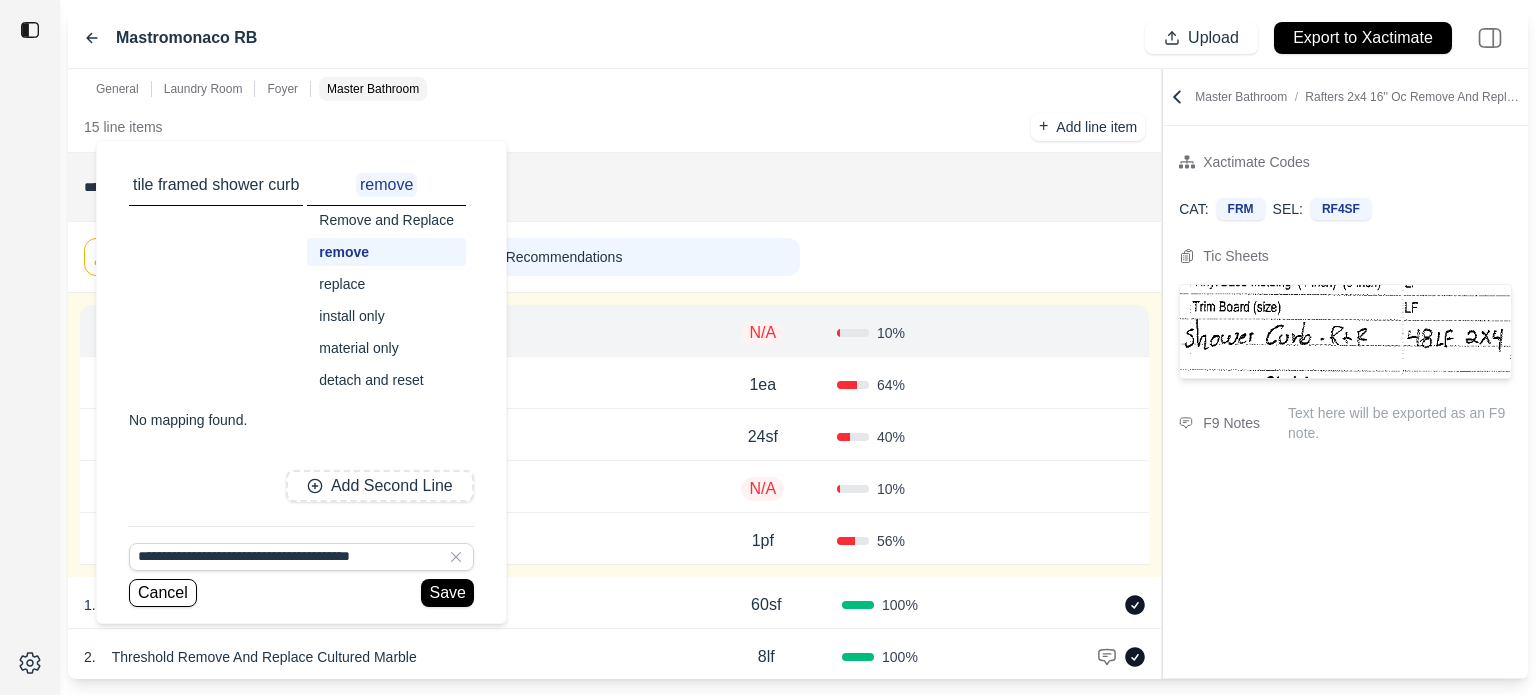 click on "replace" at bounding box center (386, 284) 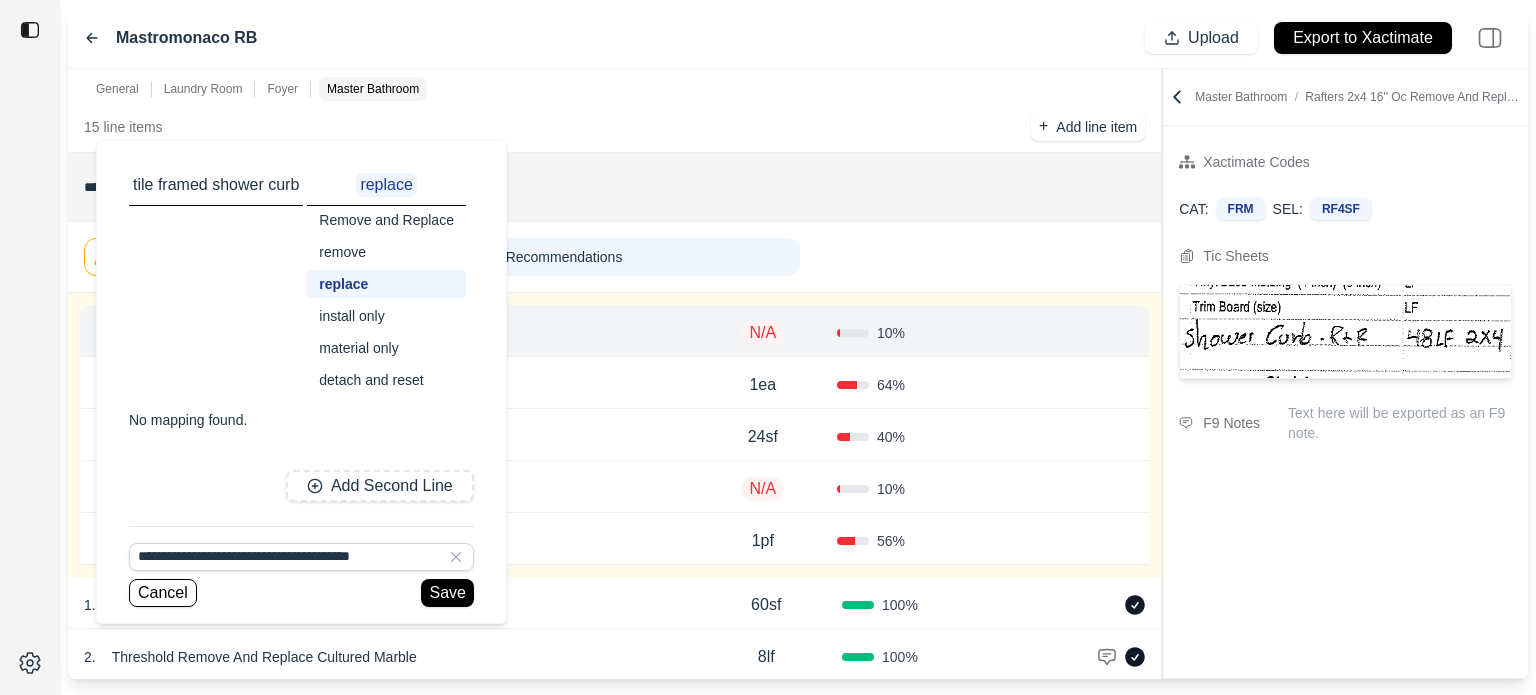 click on "install only" at bounding box center [386, 316] 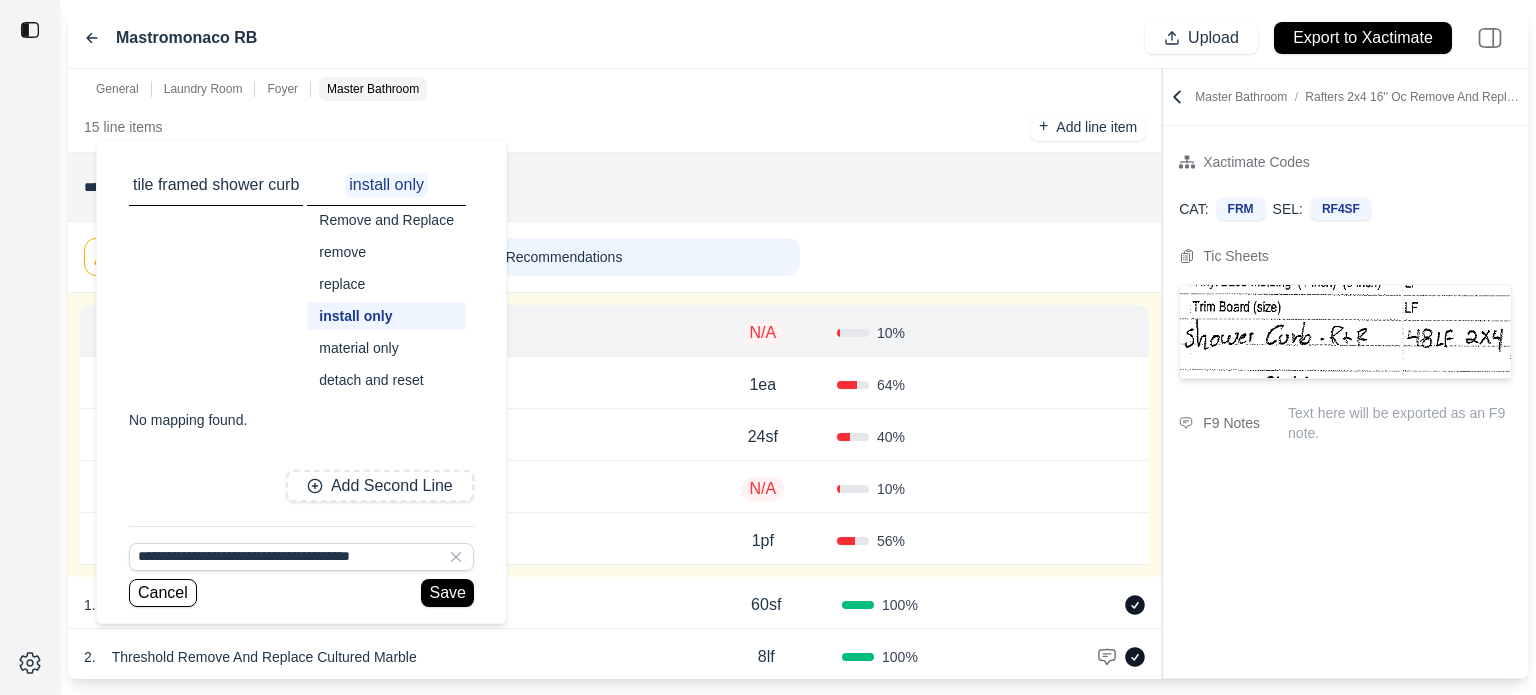 click on "material only" at bounding box center [386, 348] 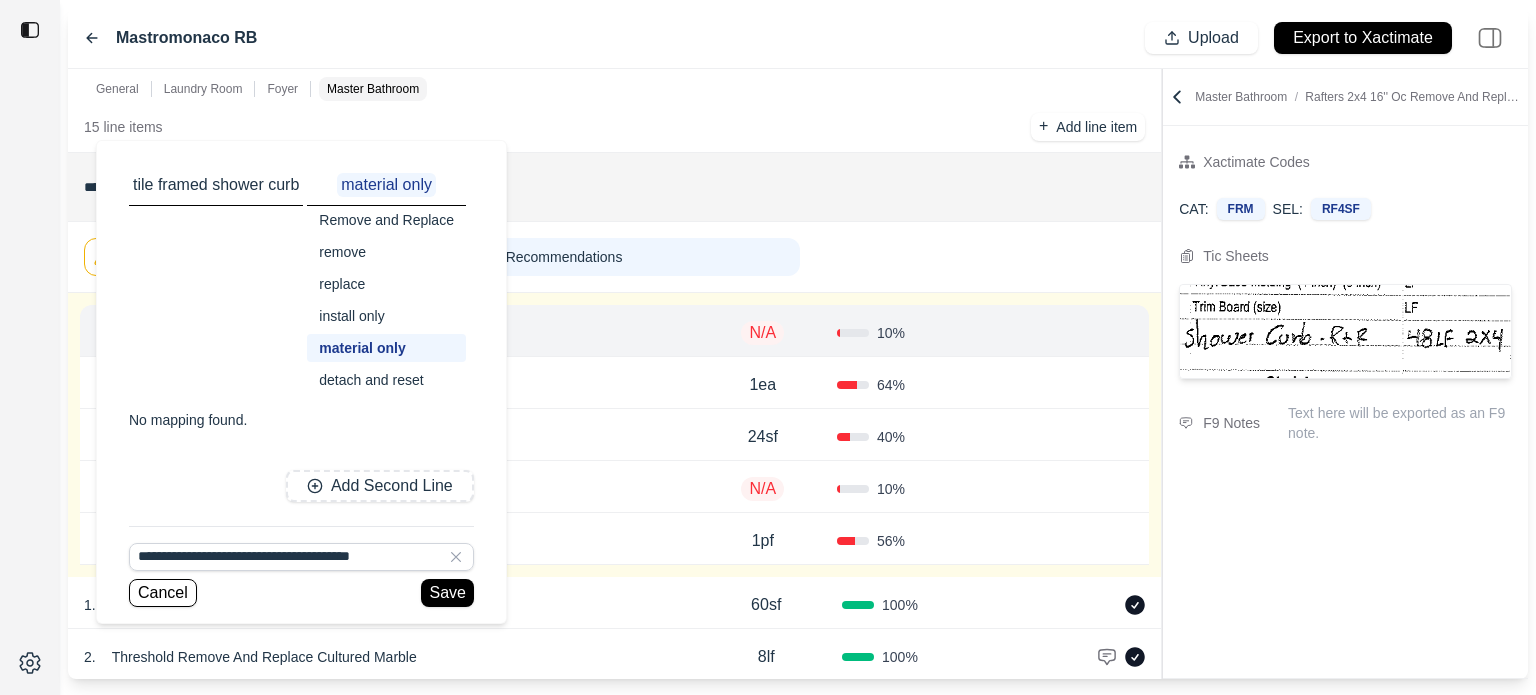 click on "detach and reset" at bounding box center [386, 380] 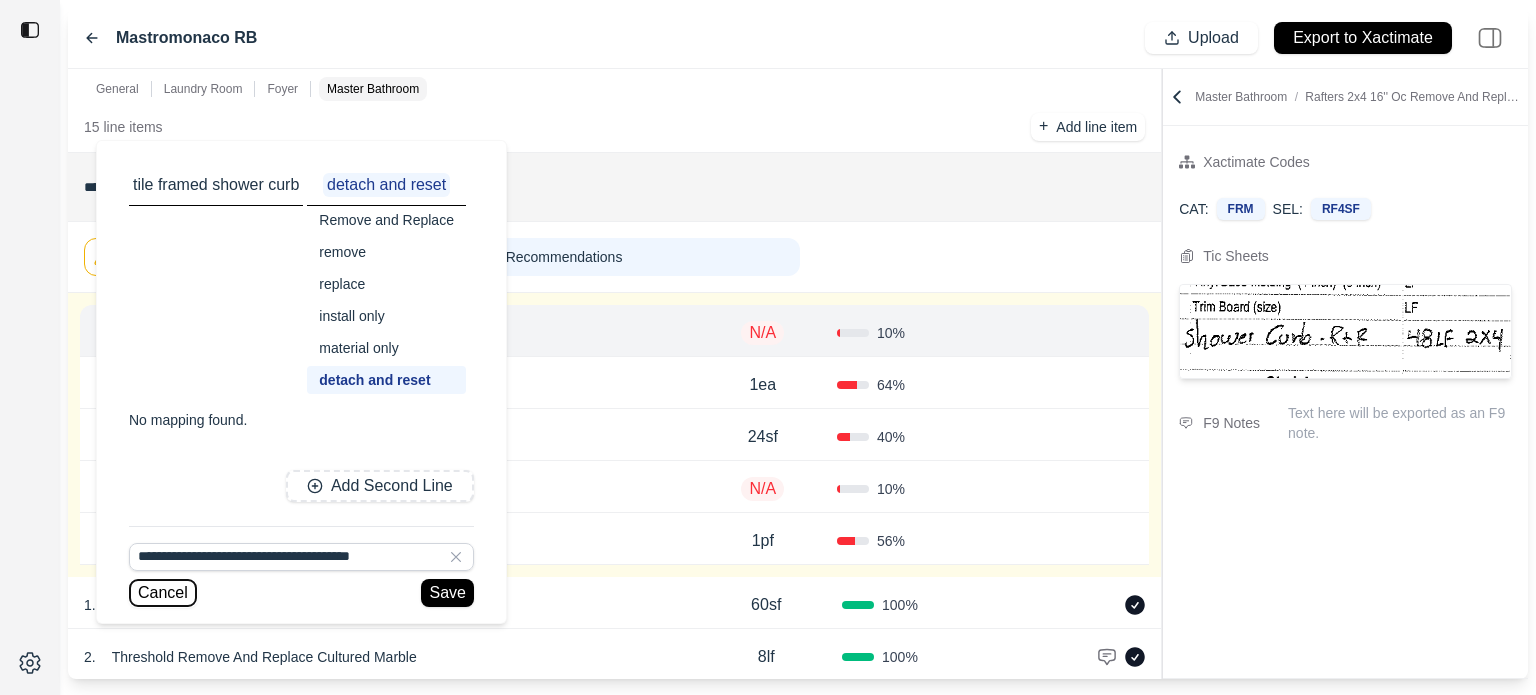 click on "Cancel" at bounding box center [163, 593] 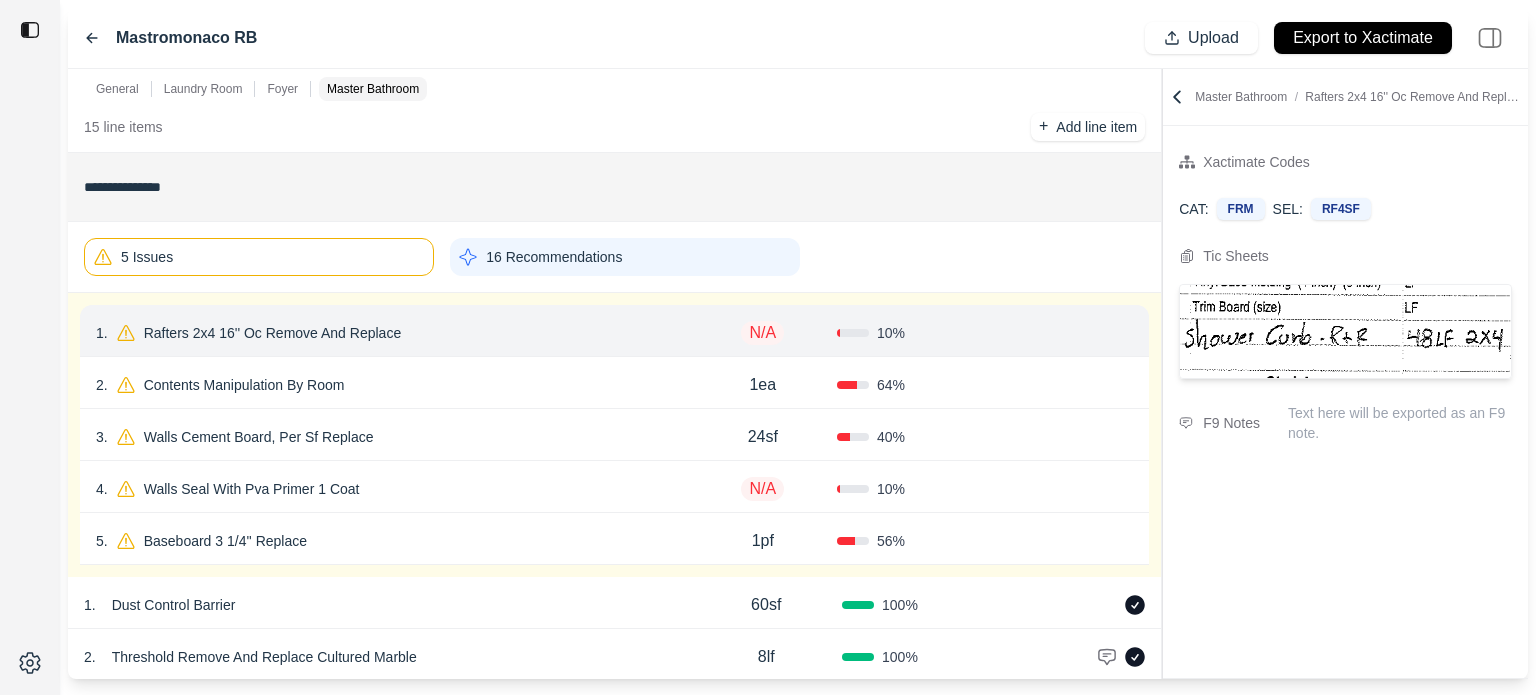 click on "Rafters 2x4 16'' Oc Remove And Replace" at bounding box center [272, 333] 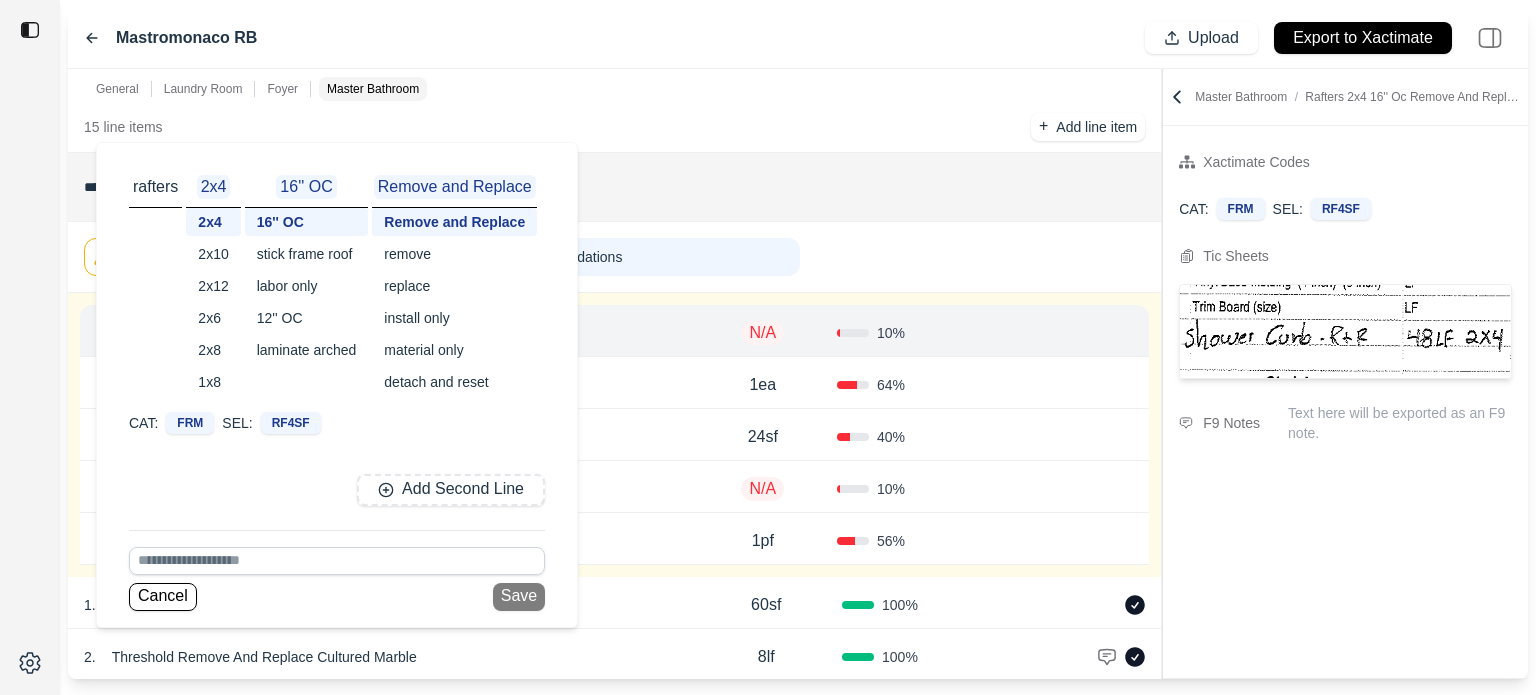 click on "5   Issues 16   Recommendations" at bounding box center [614, 257] 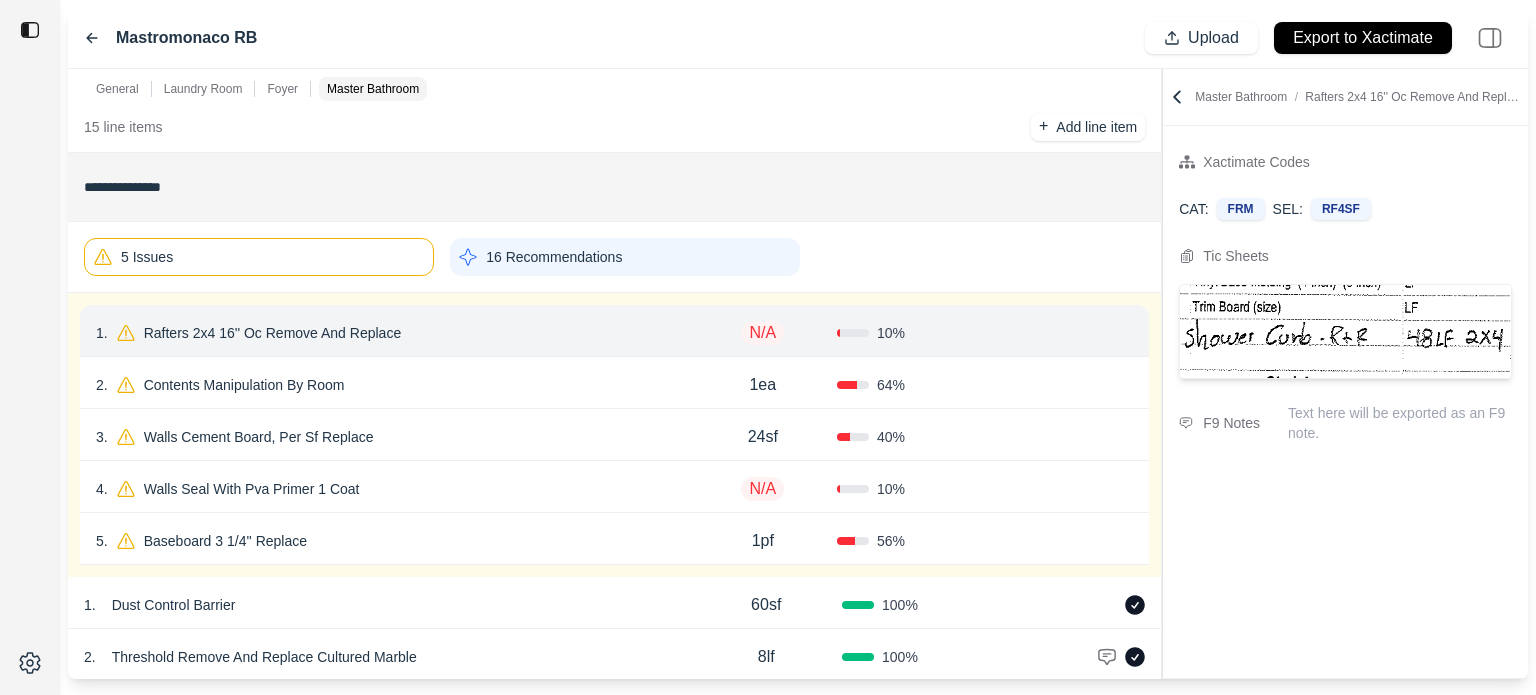 click 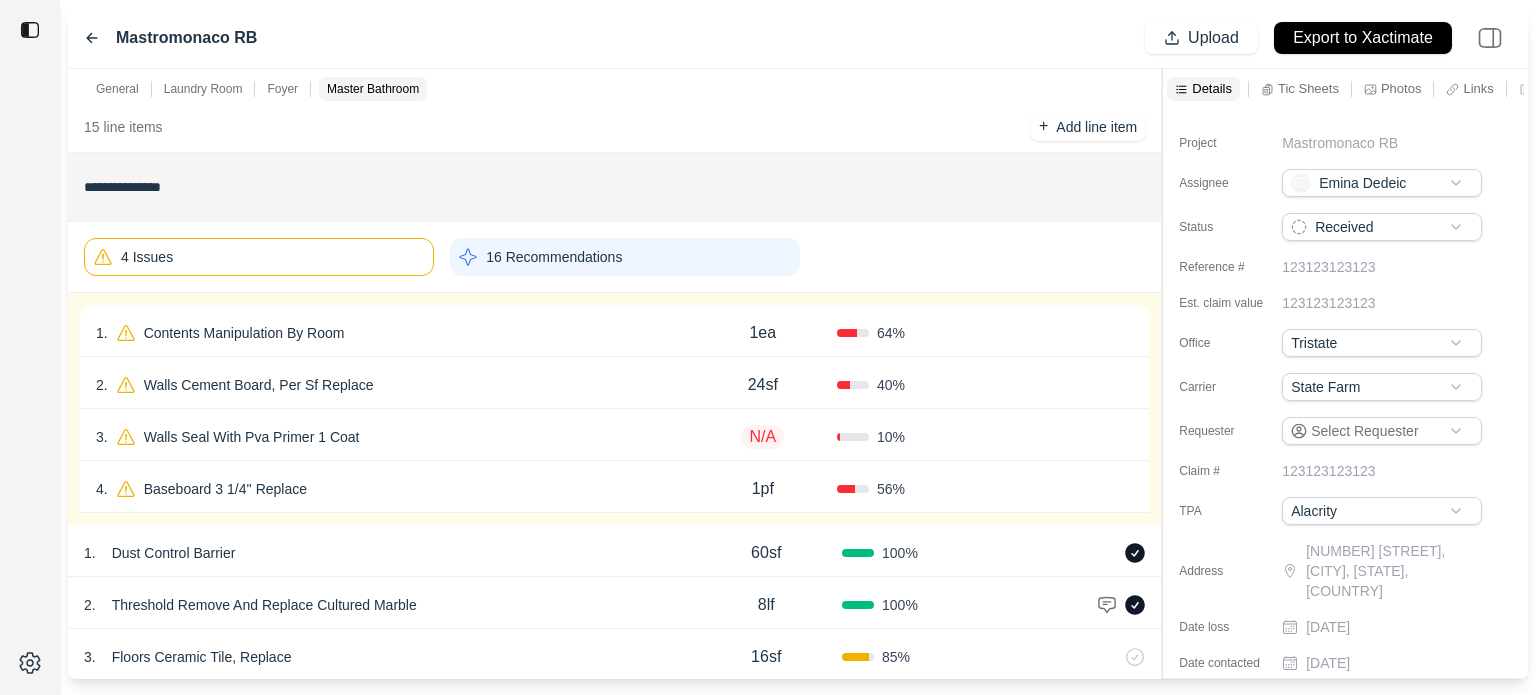 click on "1 . Contents Manipulation By Room" at bounding box center [392, 333] 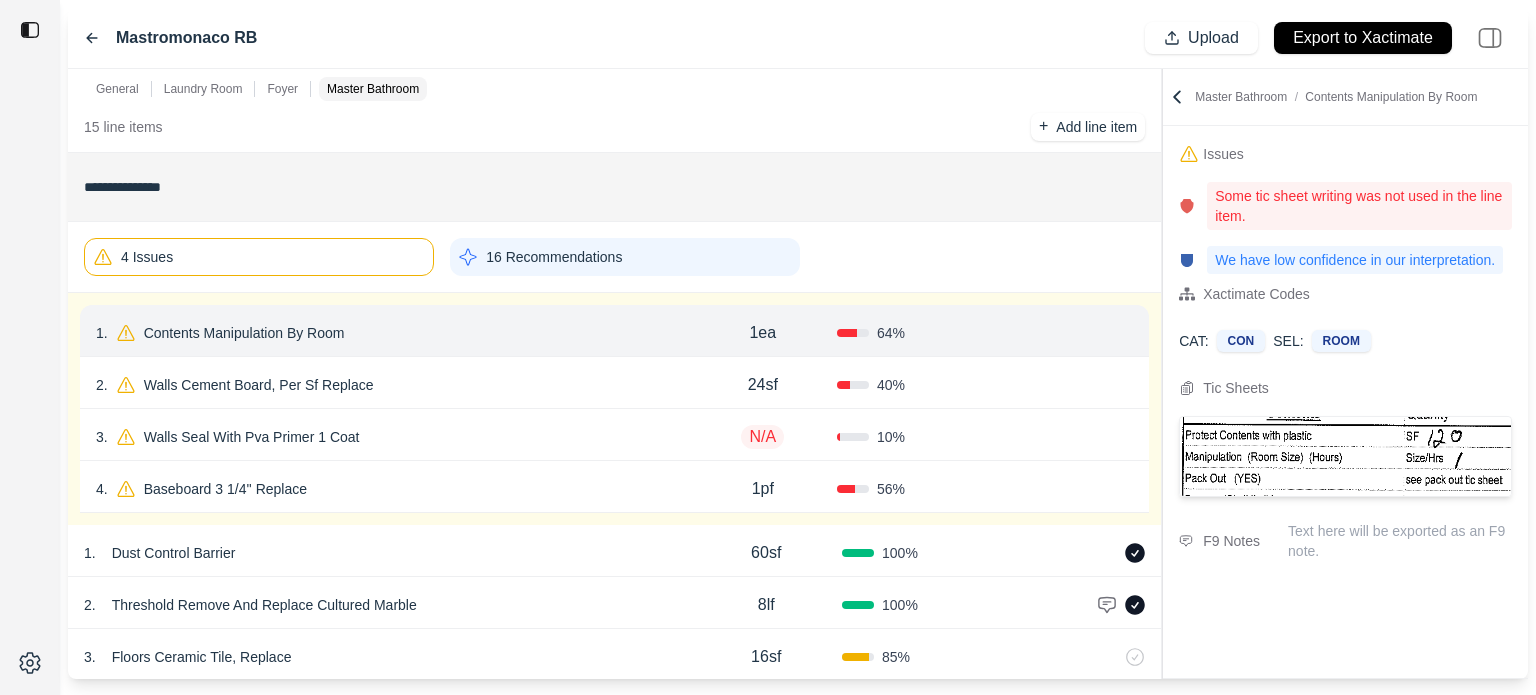 click on "Contents Manipulation By Room" at bounding box center [244, 333] 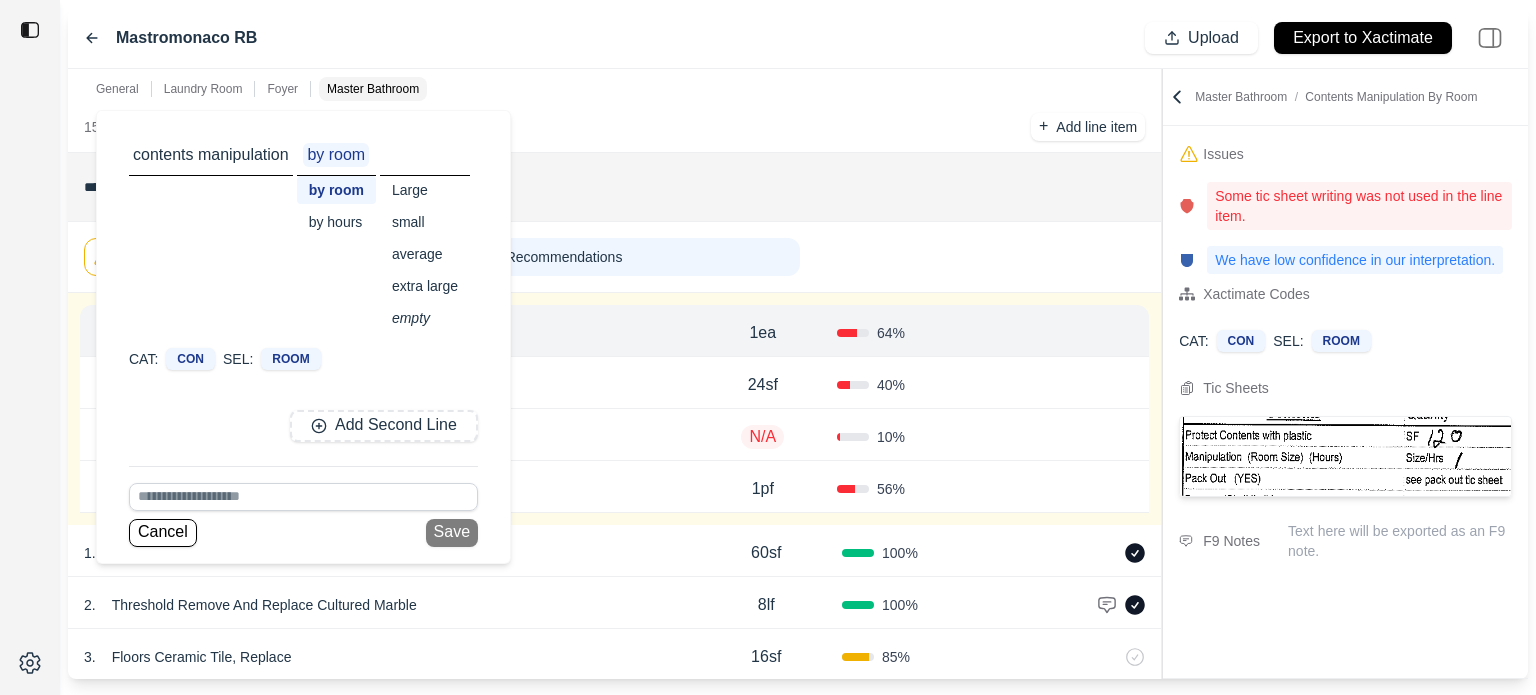 click on "by hours" at bounding box center [336, 222] 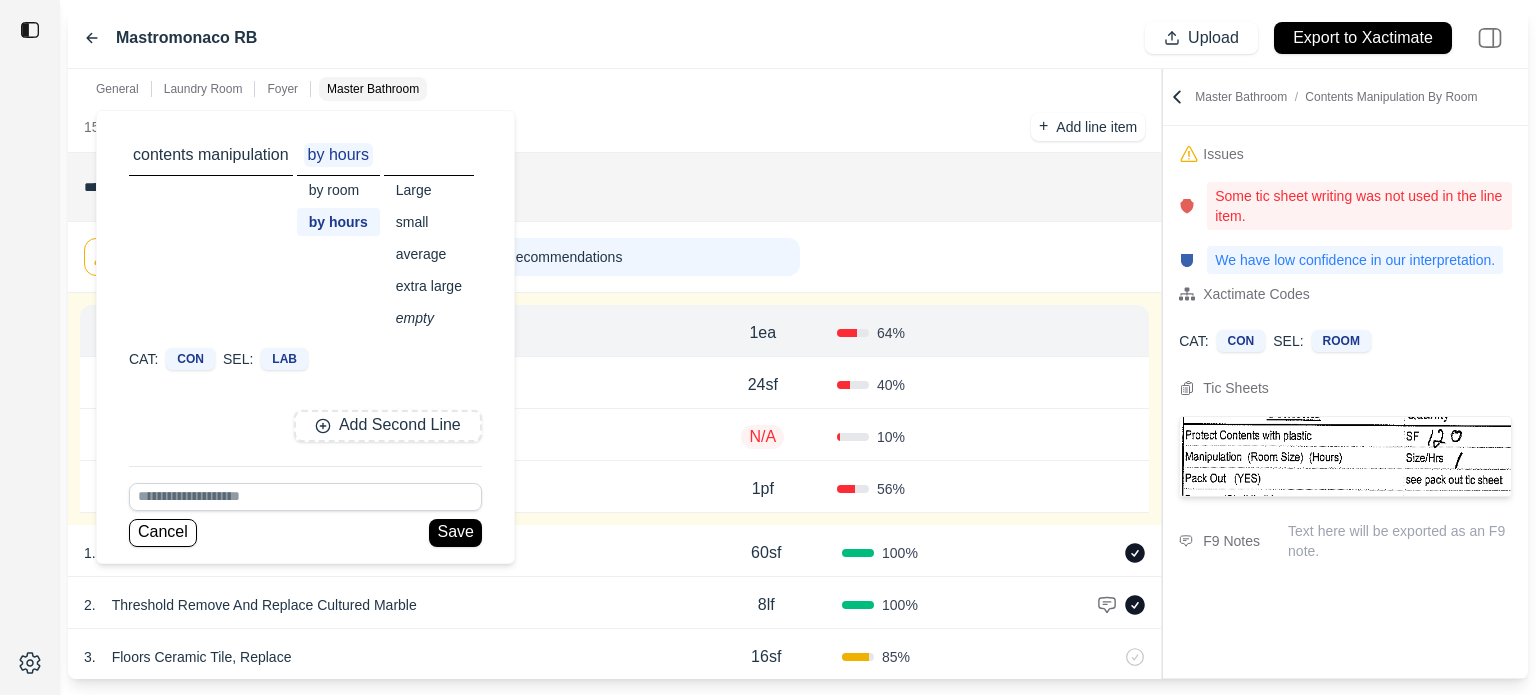 drag, startPoint x: 852, startPoint y: 234, endPoint x: 841, endPoint y: 261, distance: 29.15476 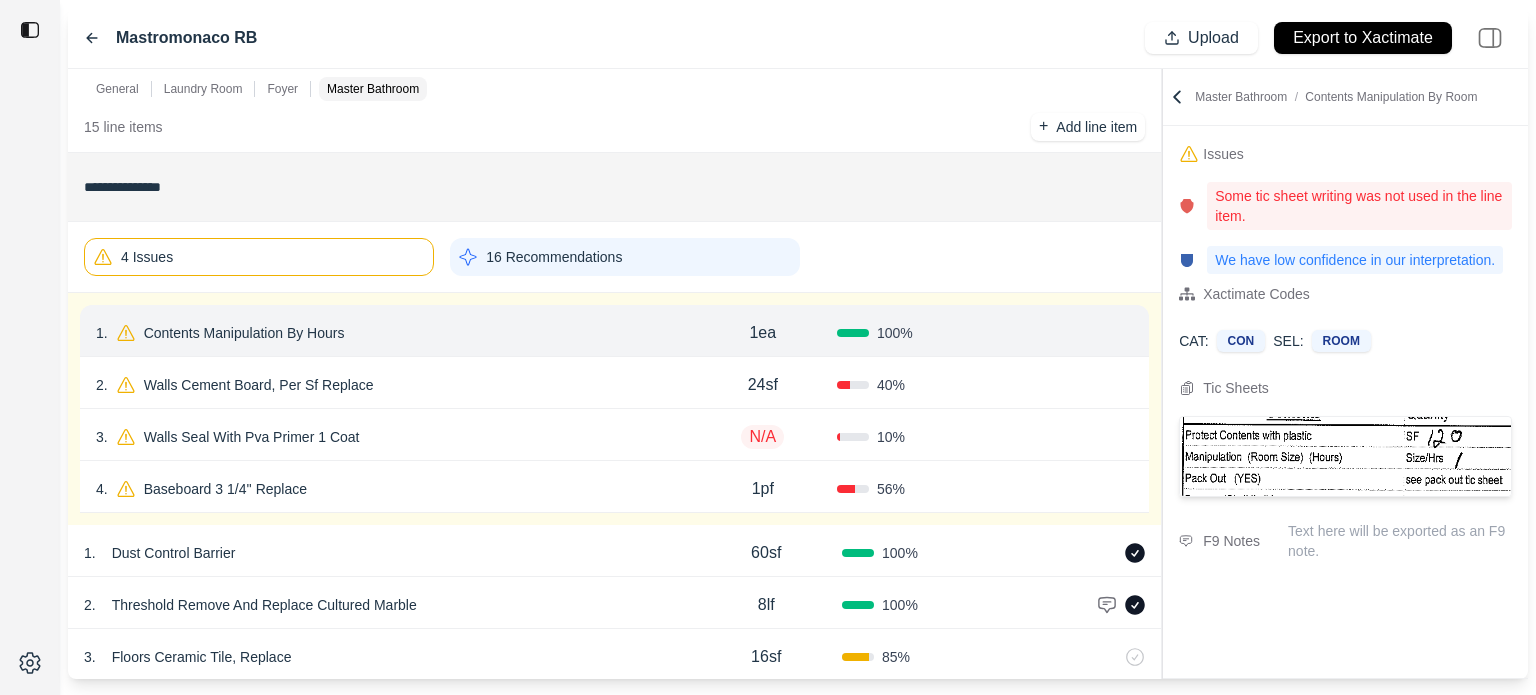 click on "1ea" at bounding box center (762, 333) 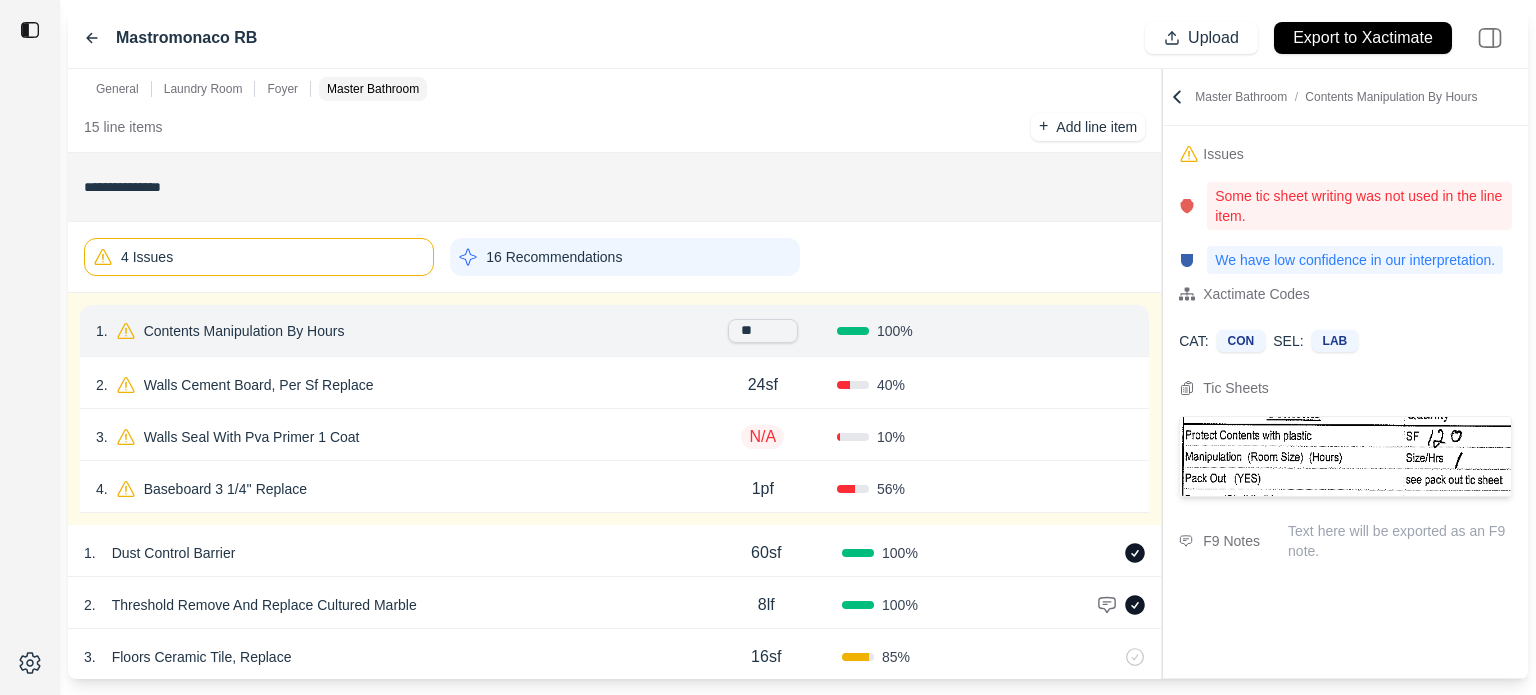 type on "***" 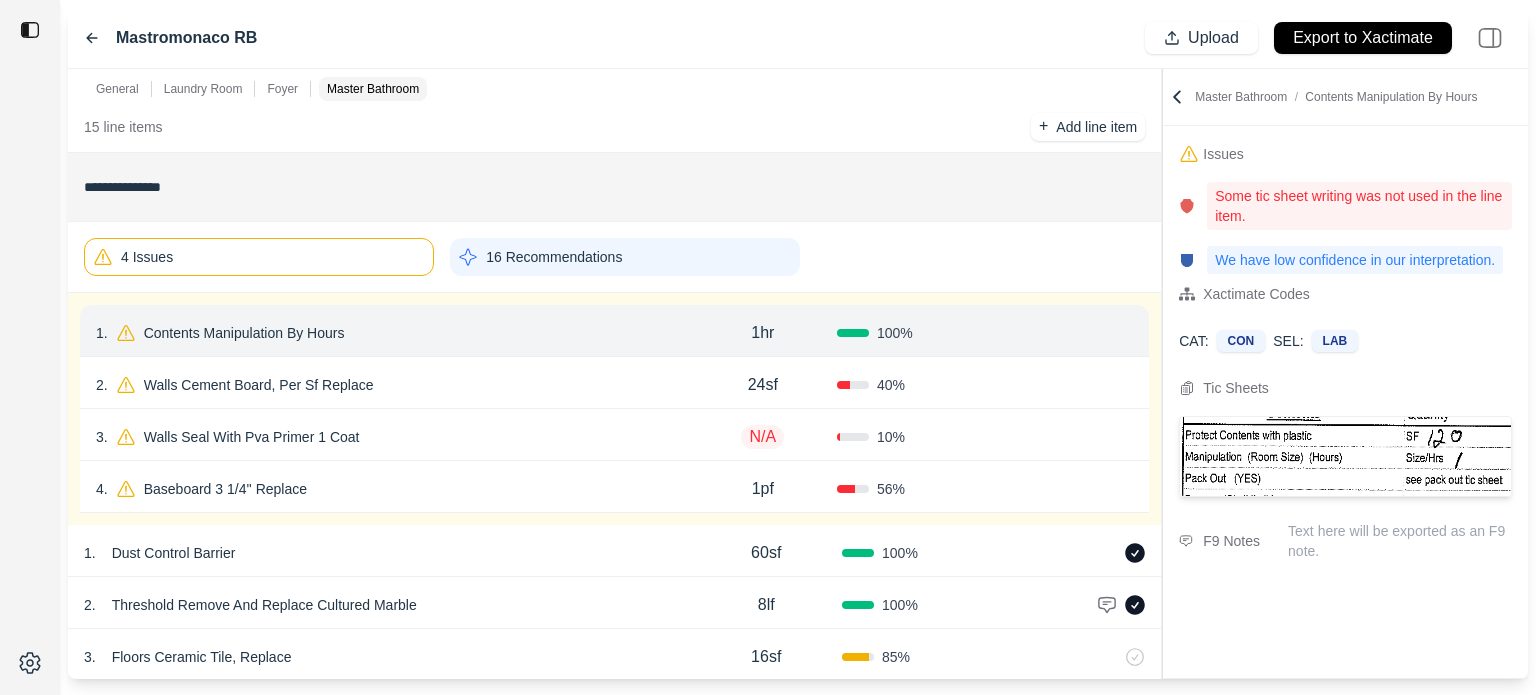 click on "Confirm" at bounding box center (1076, 333) 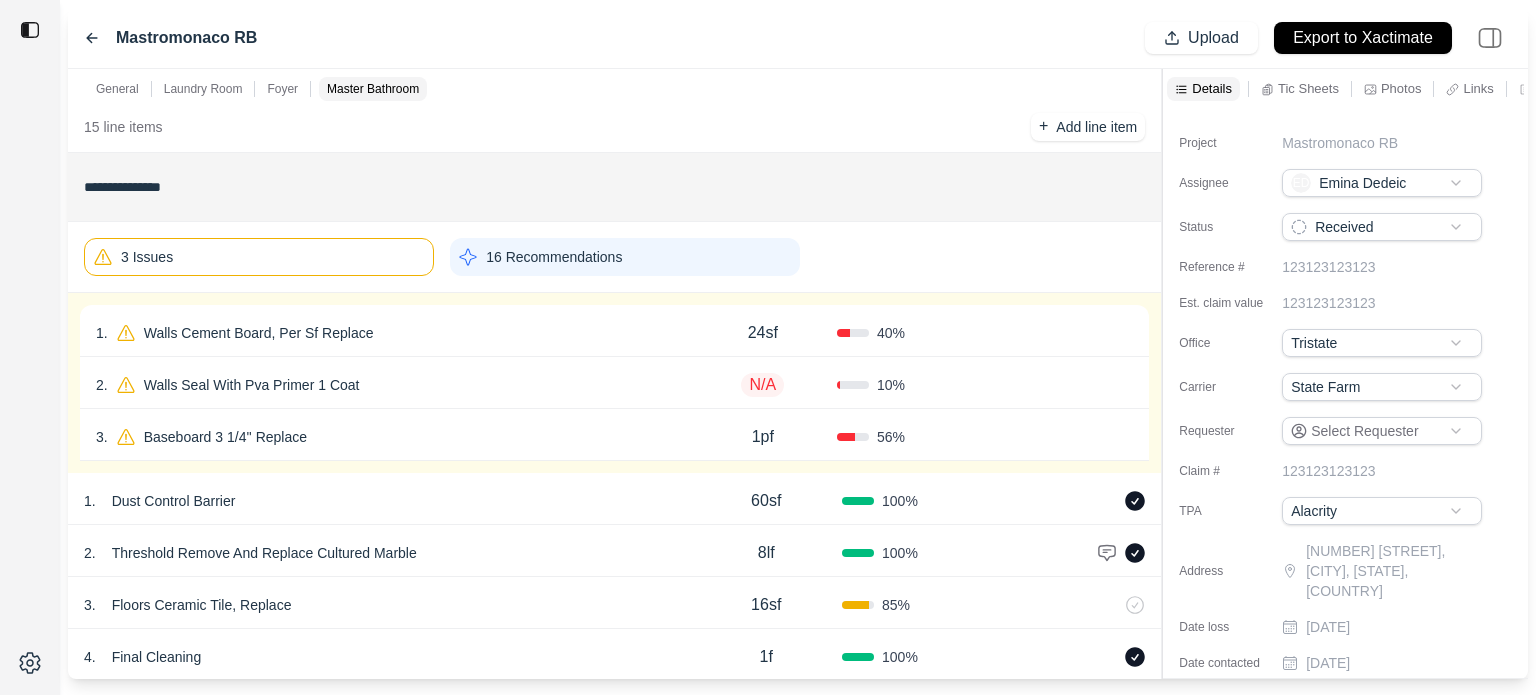 click on "1 . Walls Cement Board, Per Sf Replace" at bounding box center [392, 333] 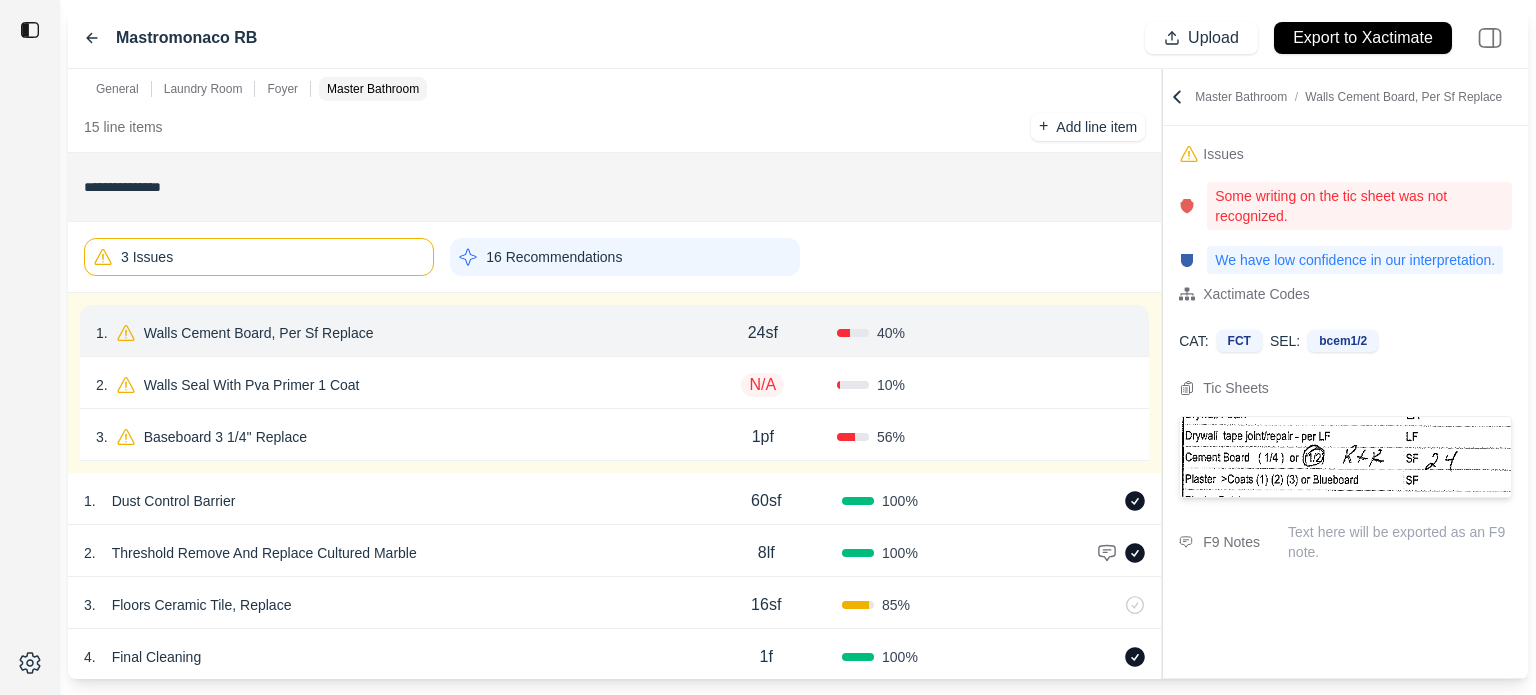 click on "Walls Cement Board, Per Sf Replace" at bounding box center [259, 333] 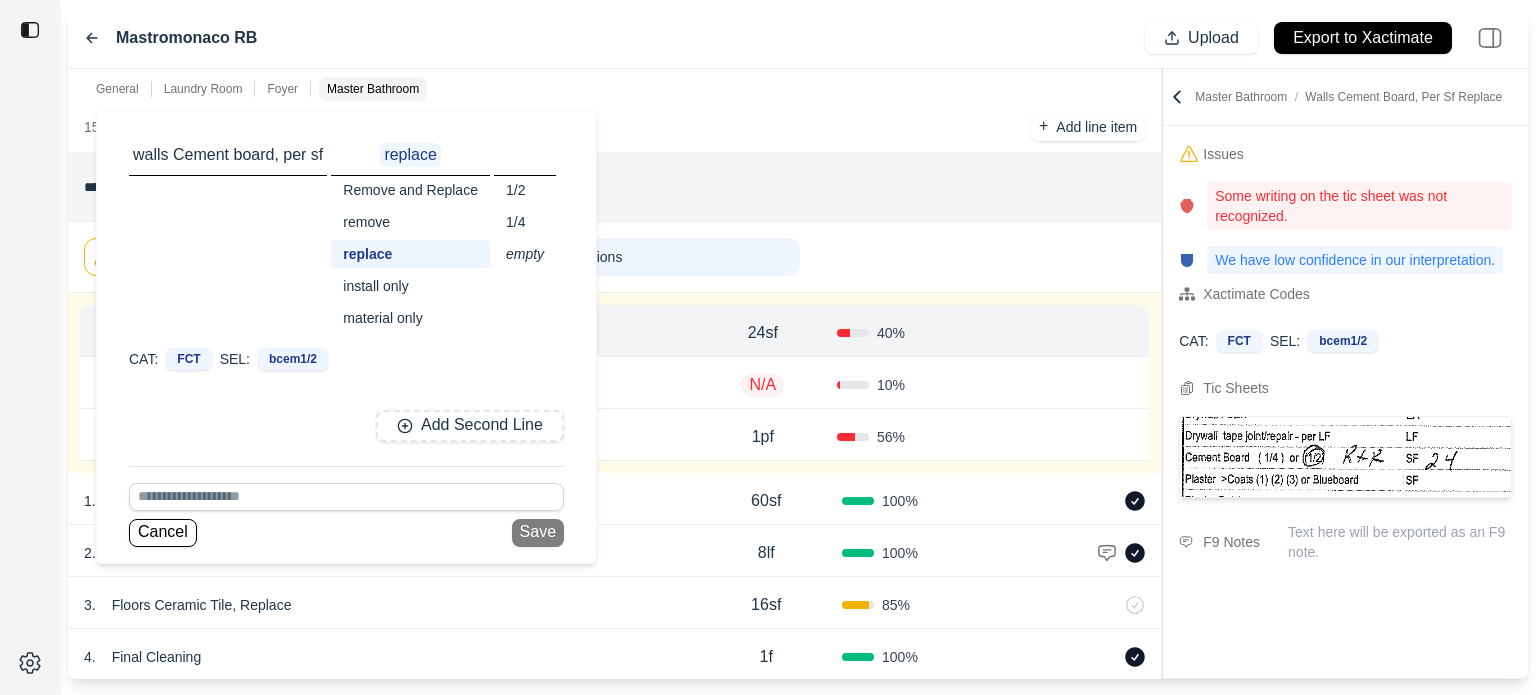 click on "Remove and Replace" at bounding box center [410, 190] 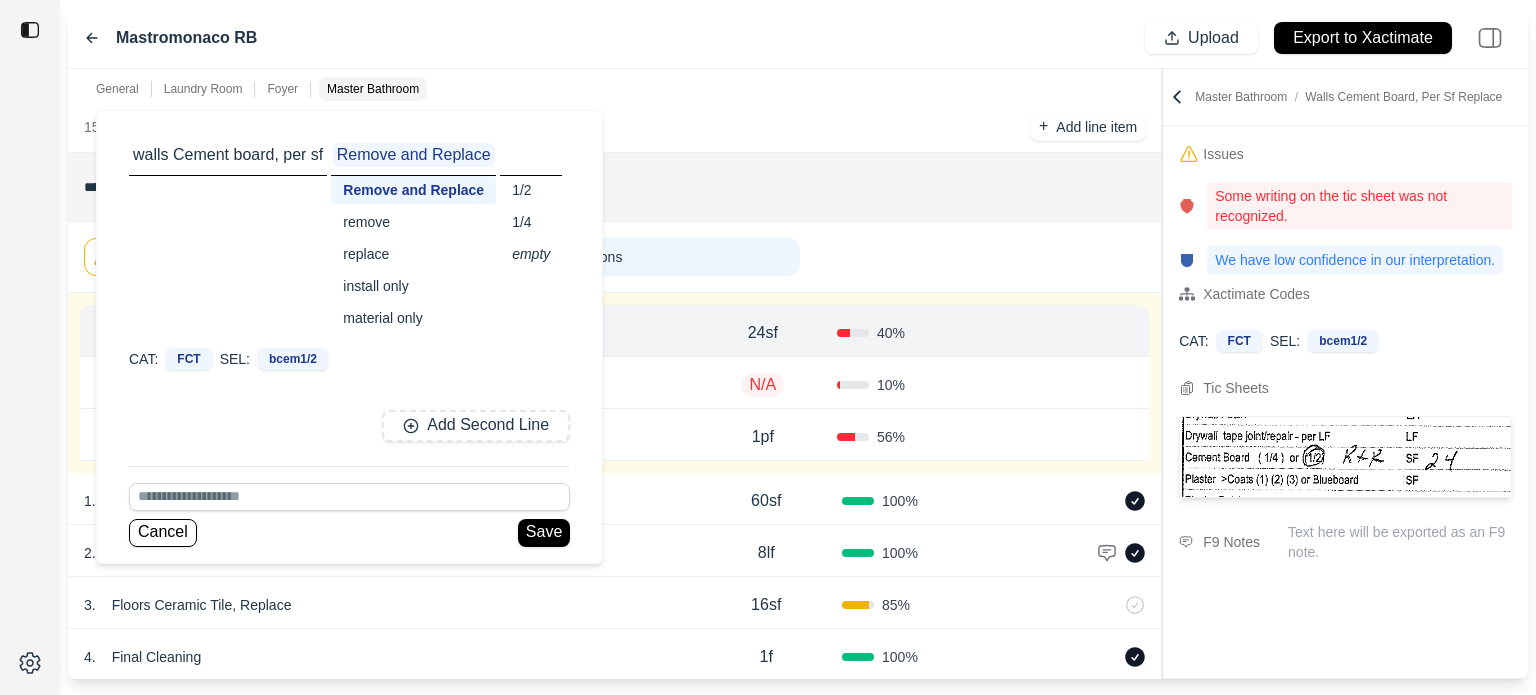 click on "**********" at bounding box center [614, -2048] 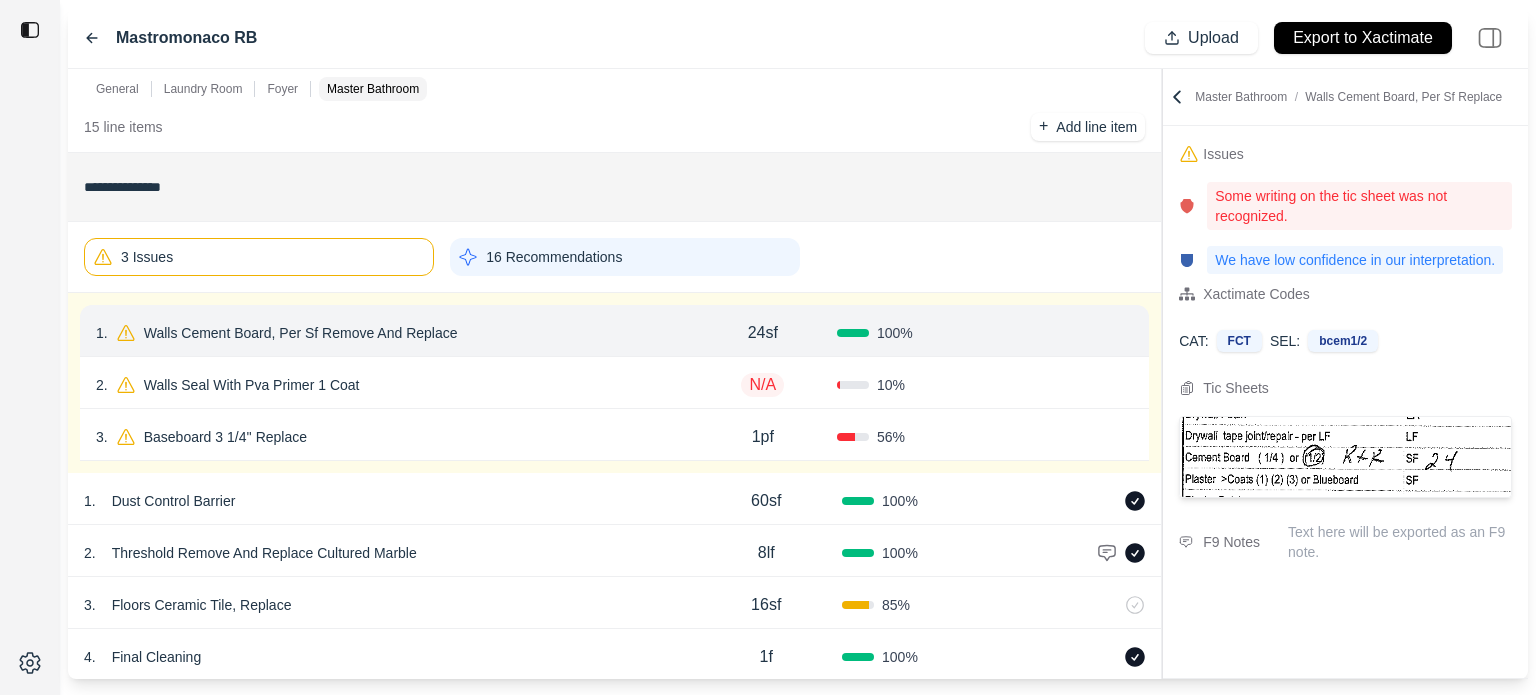 click on "Confirm" at bounding box center [1076, 333] 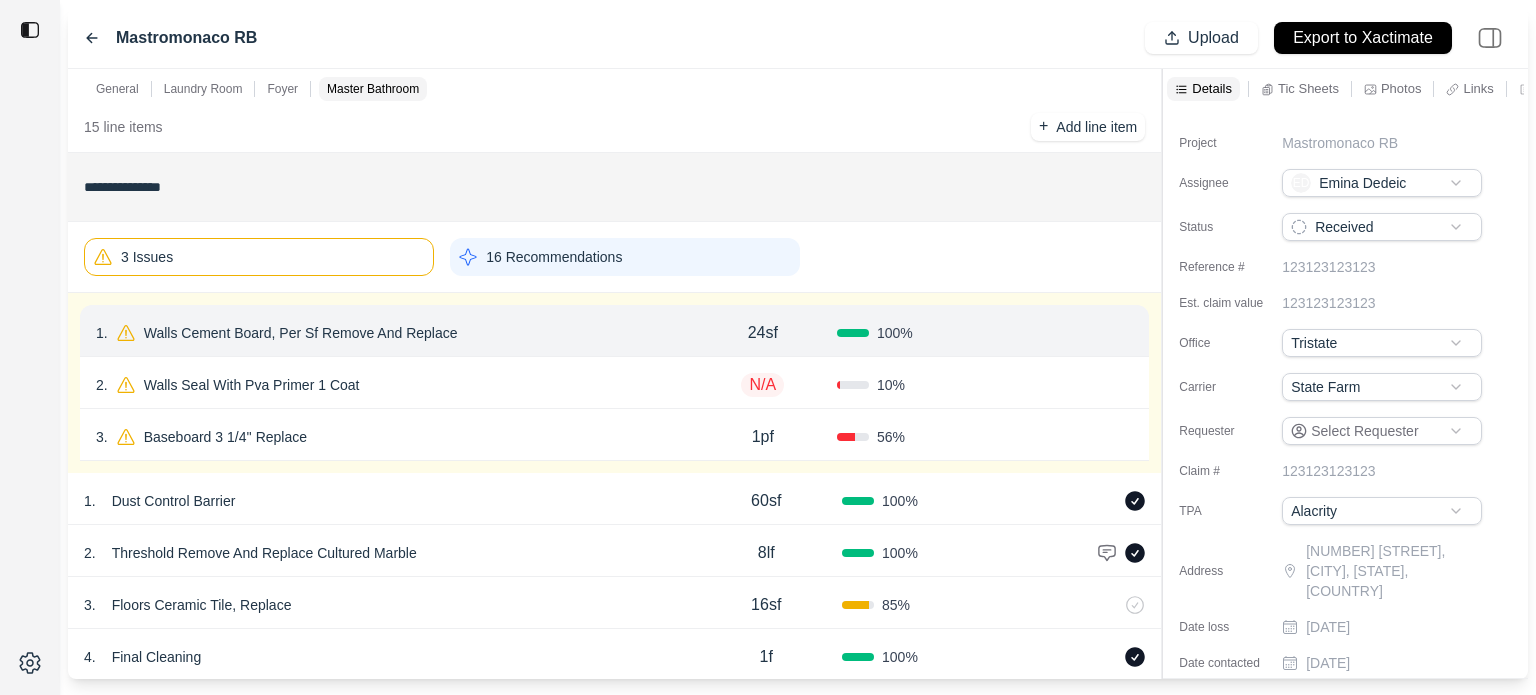 click on "2 . Walls Seal With Pva Primer 1 Coat" at bounding box center (392, 385) 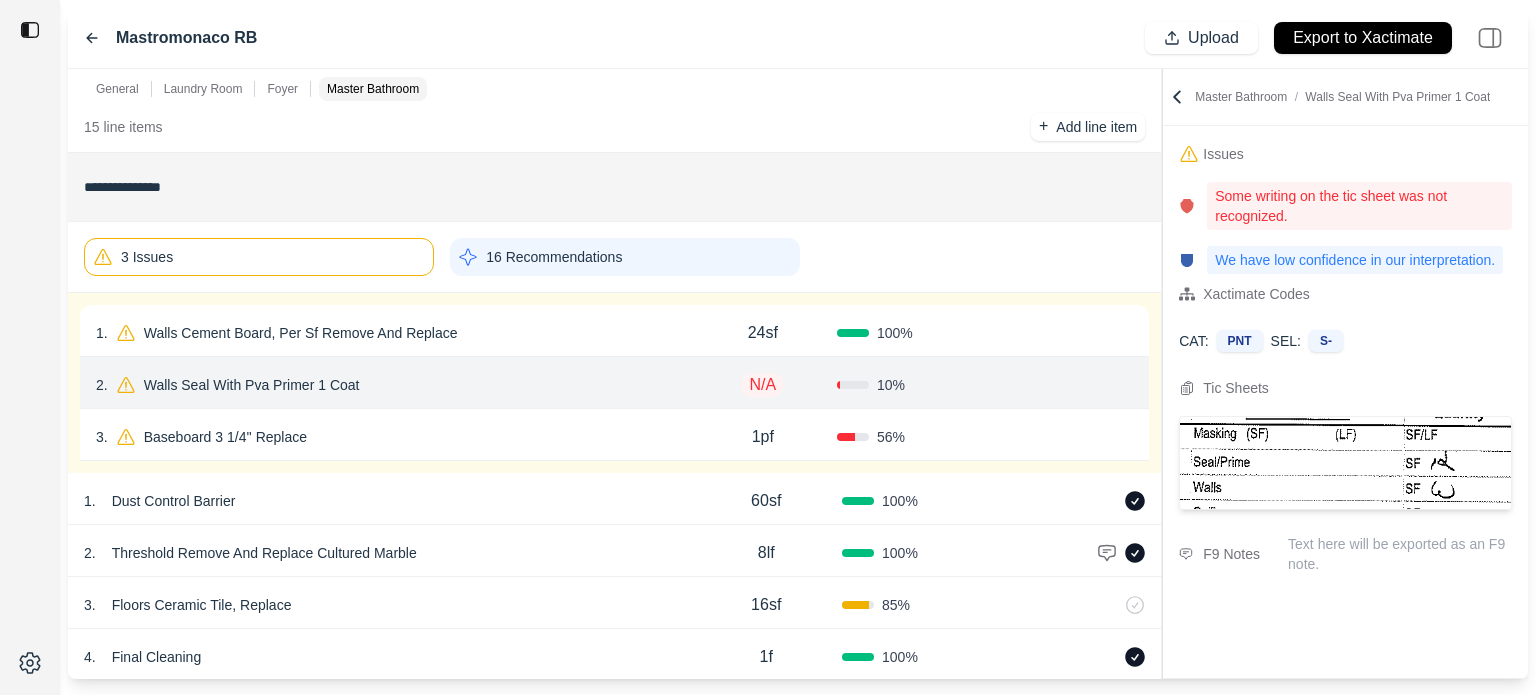 click on "Confirm" at bounding box center [1076, 333] 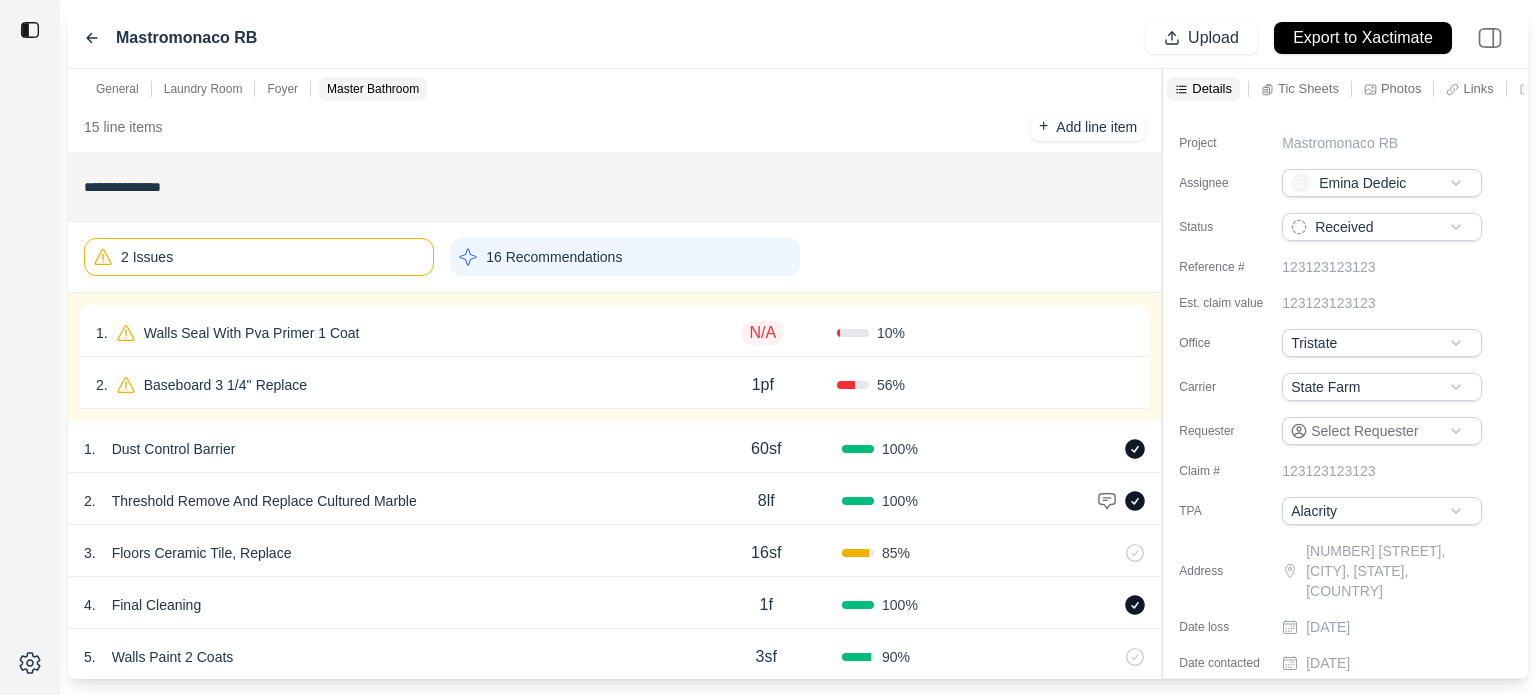 click on "1 . Walls Seal With Pva Primer 1 Coat" at bounding box center (392, 333) 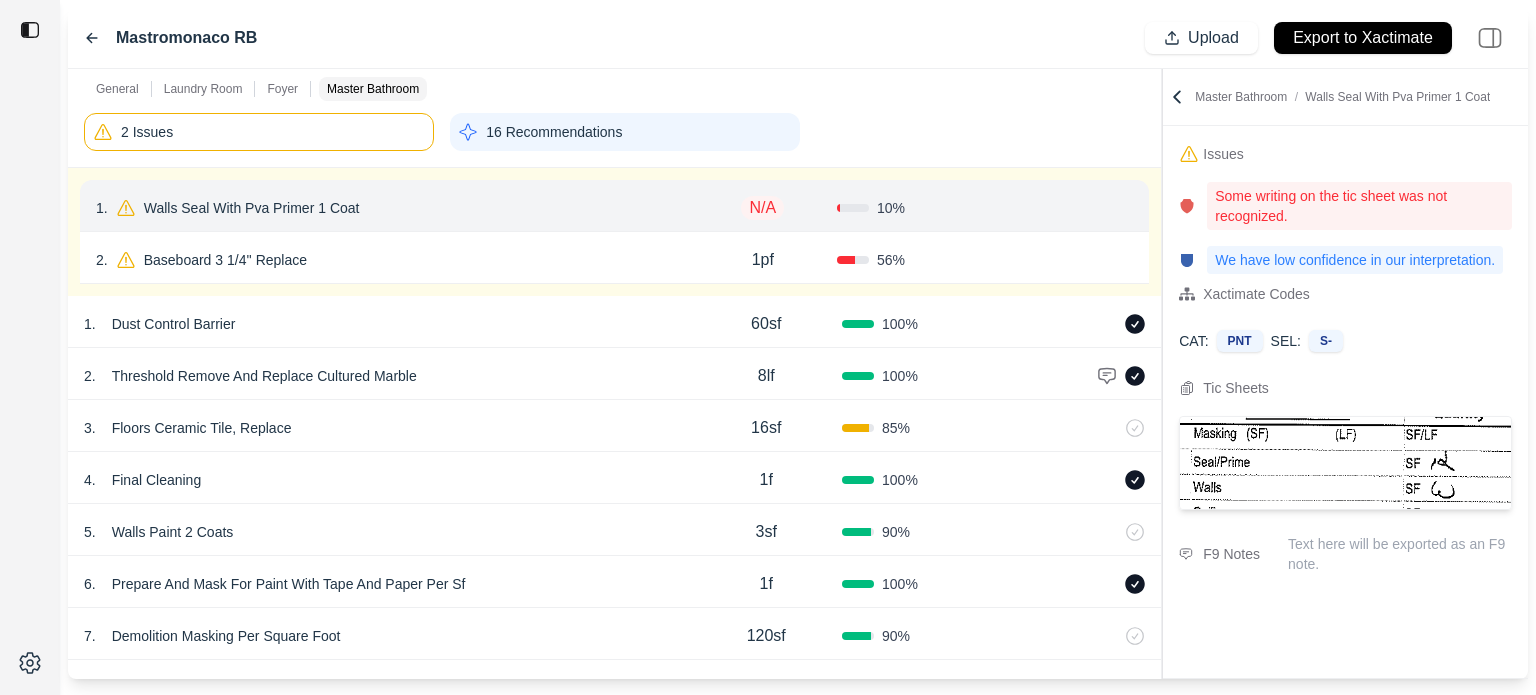 scroll, scrollTop: 2239, scrollLeft: 0, axis: vertical 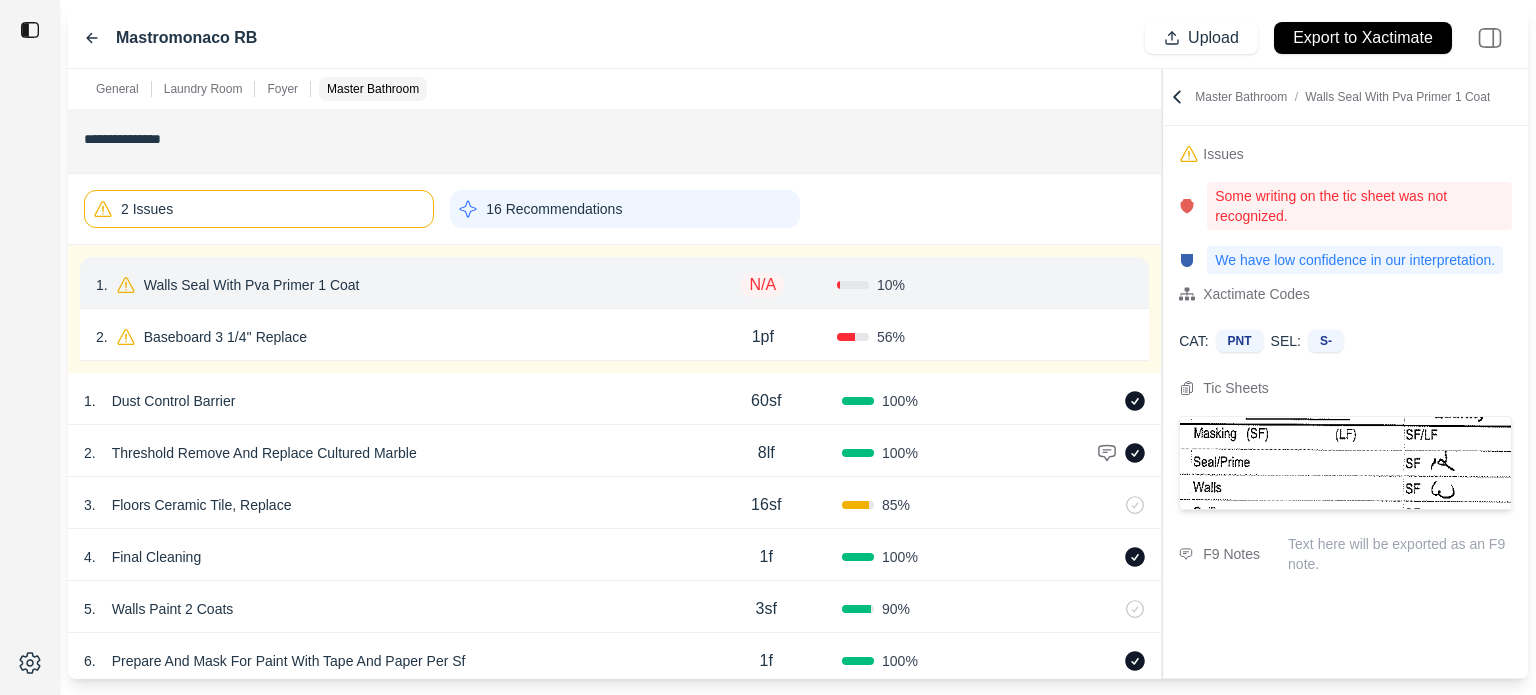 click on "Walls Seal With Pva Primer 1 Coat" at bounding box center (252, 285) 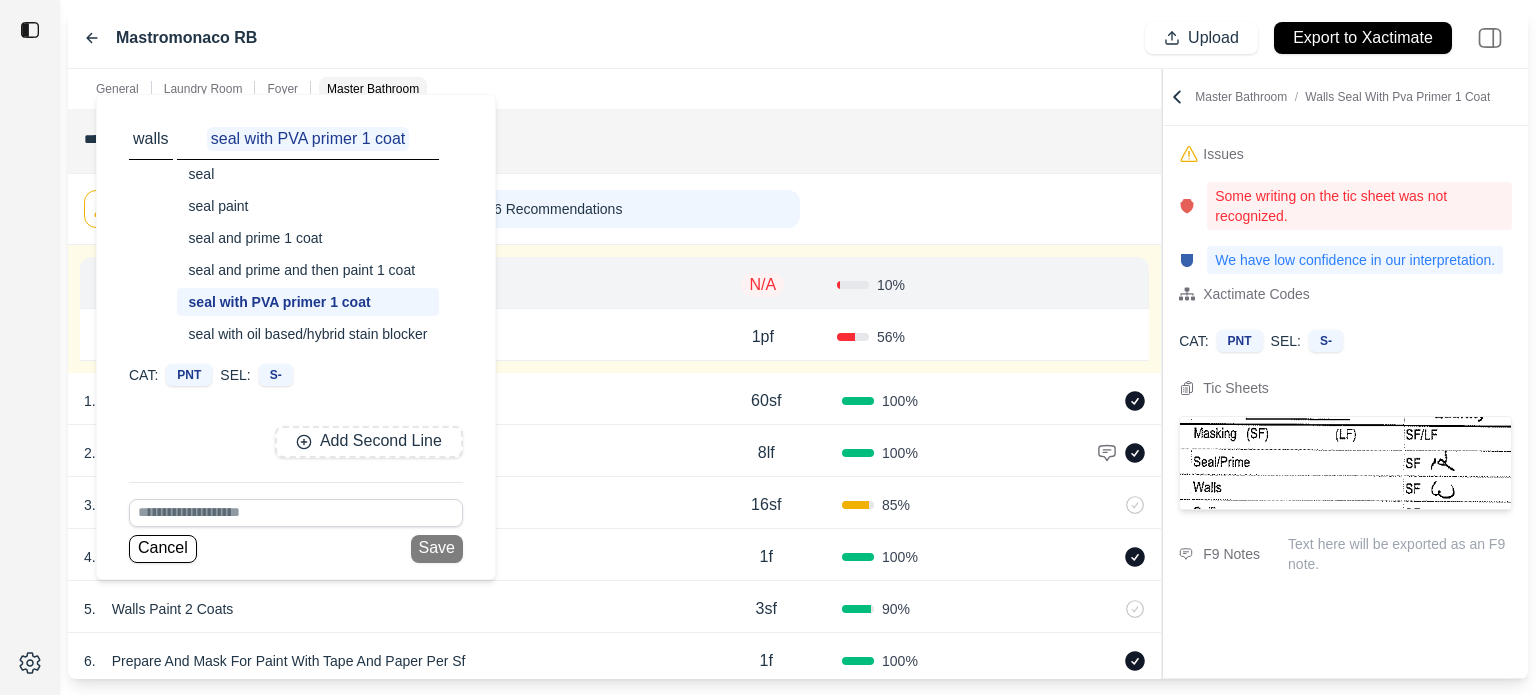 click on "seal and prime 1 coat" at bounding box center (308, 238) 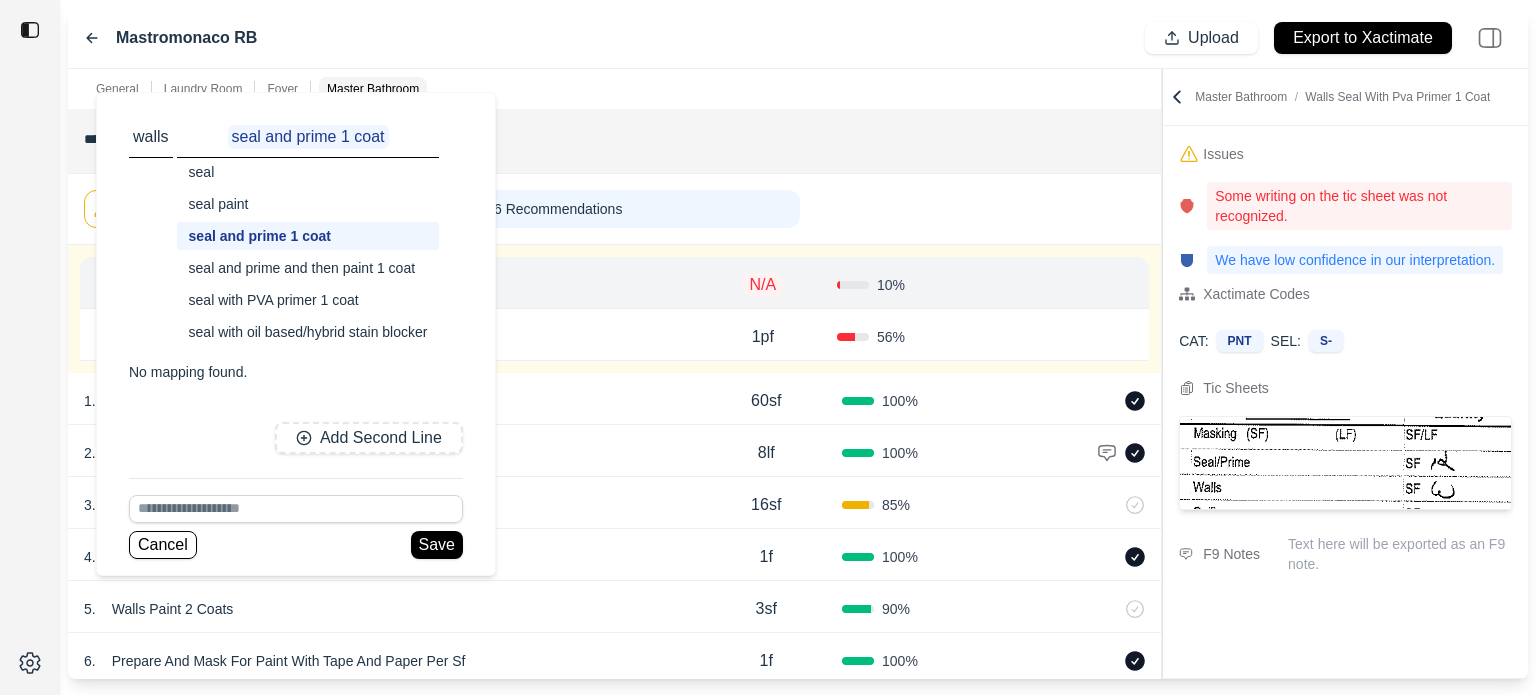 click on "seal paint" at bounding box center [308, 204] 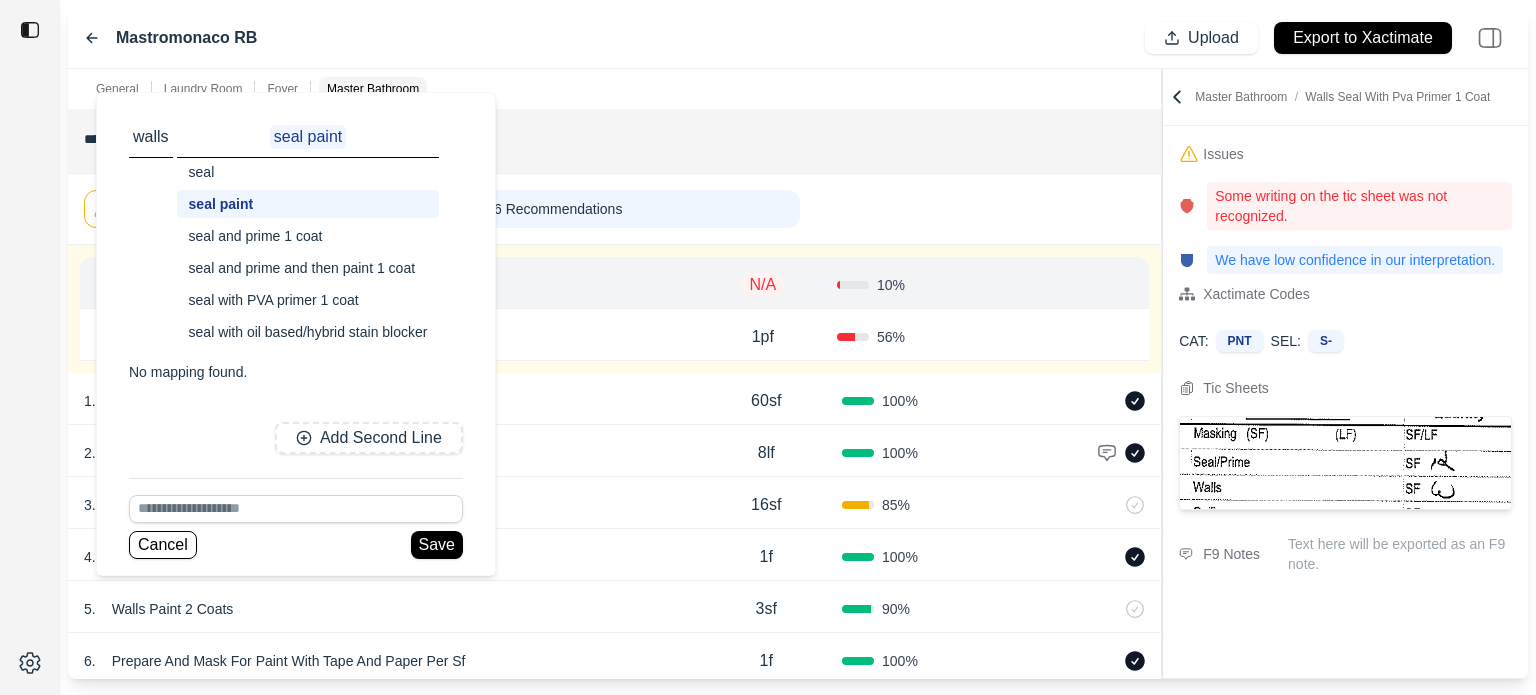 click on "seal" at bounding box center (308, 172) 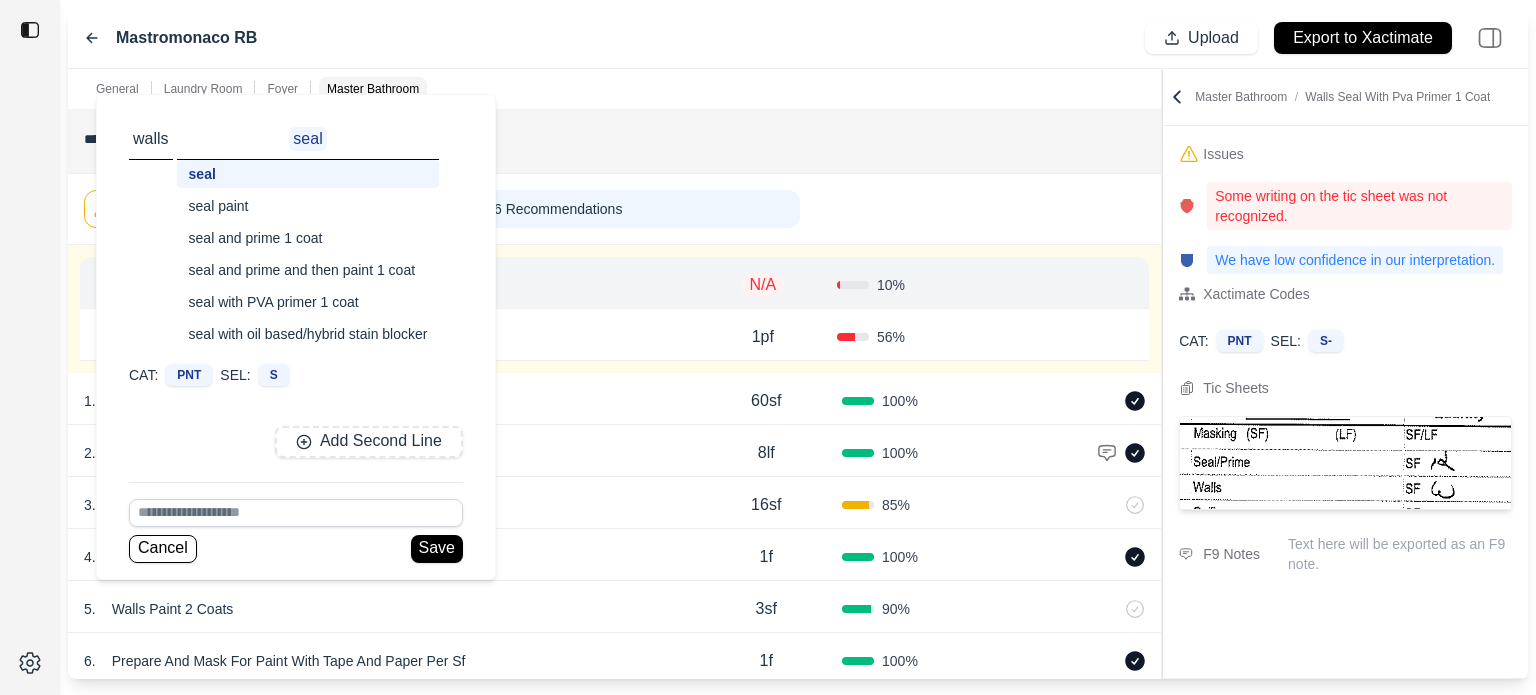click on "seal paint" at bounding box center [308, 206] 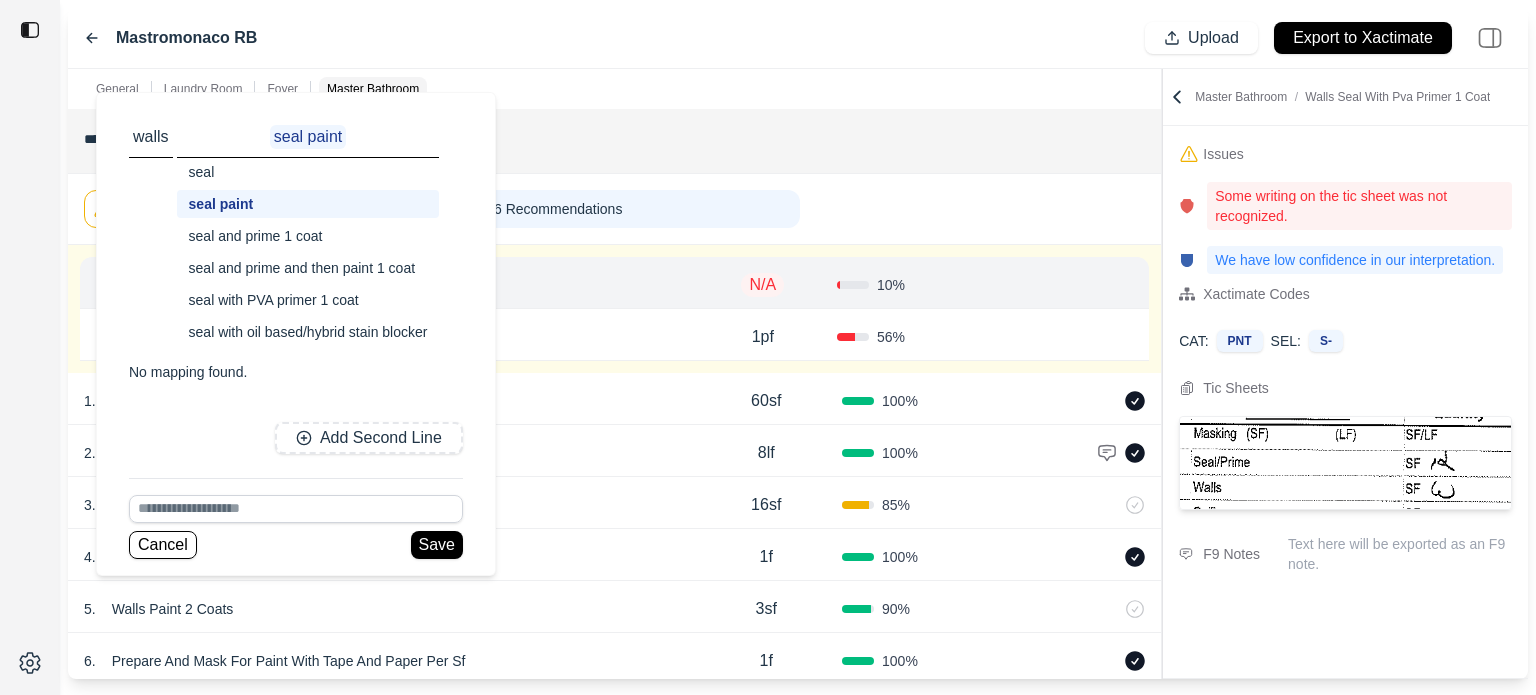drag, startPoint x: 249, startPoint y: 231, endPoint x: 252, endPoint y: 243, distance: 12.369317 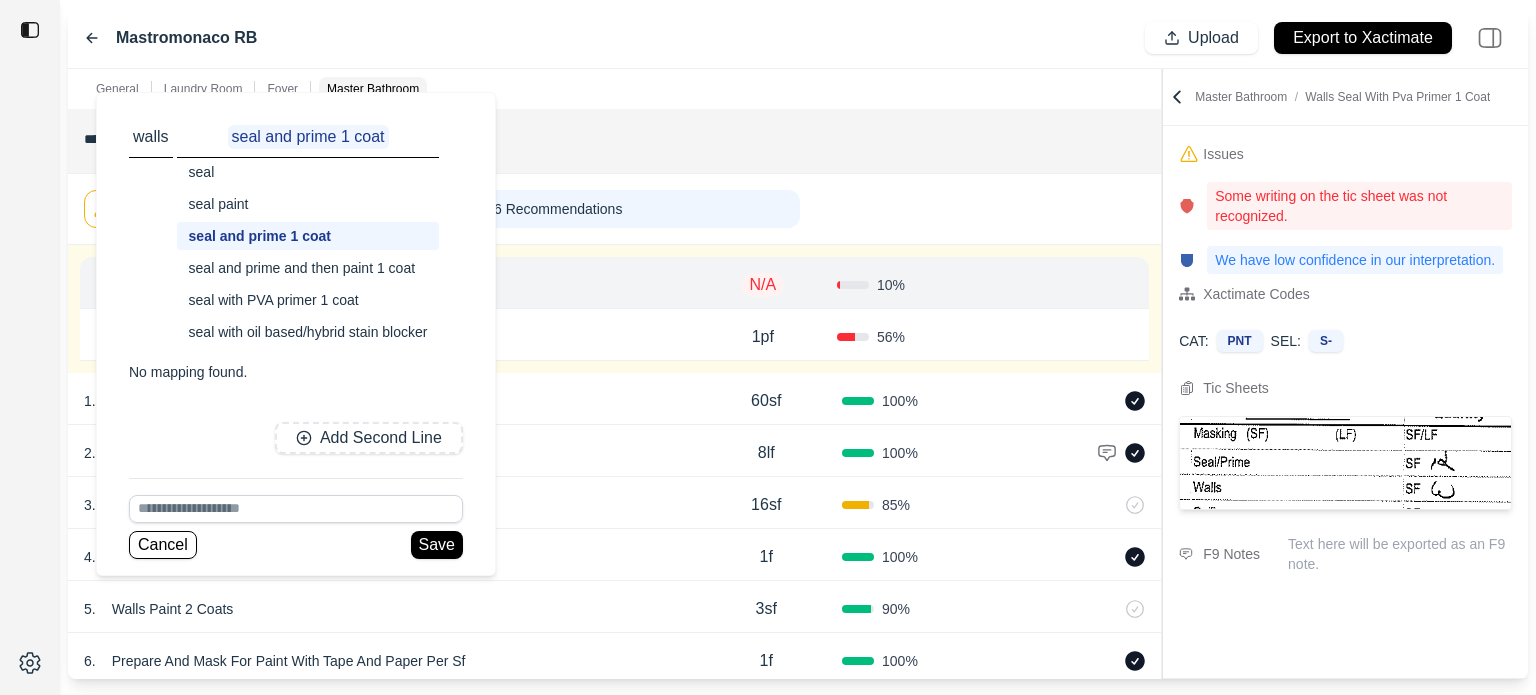 click on "seal and prime and then paint 1 coat" at bounding box center [308, 268] 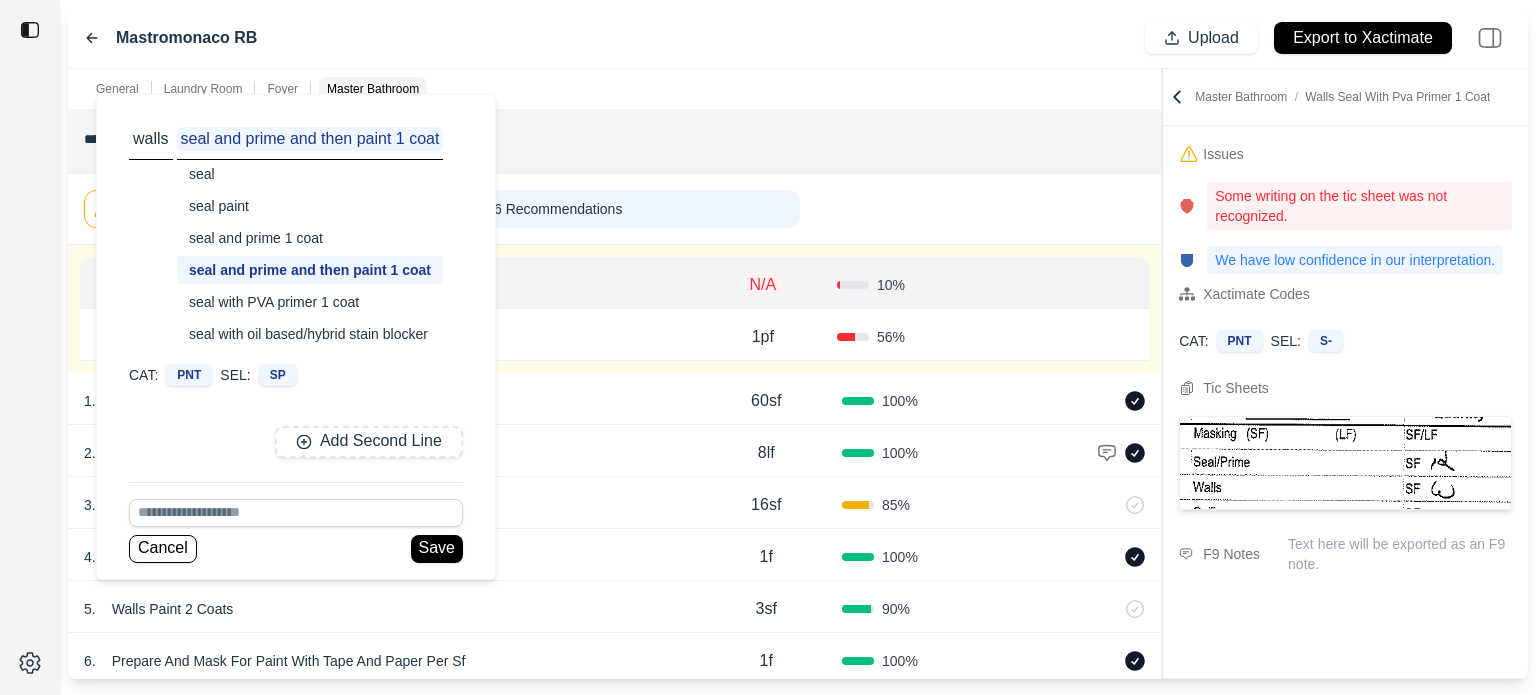 click on "seal with PVA primer 1 coat" at bounding box center [310, 302] 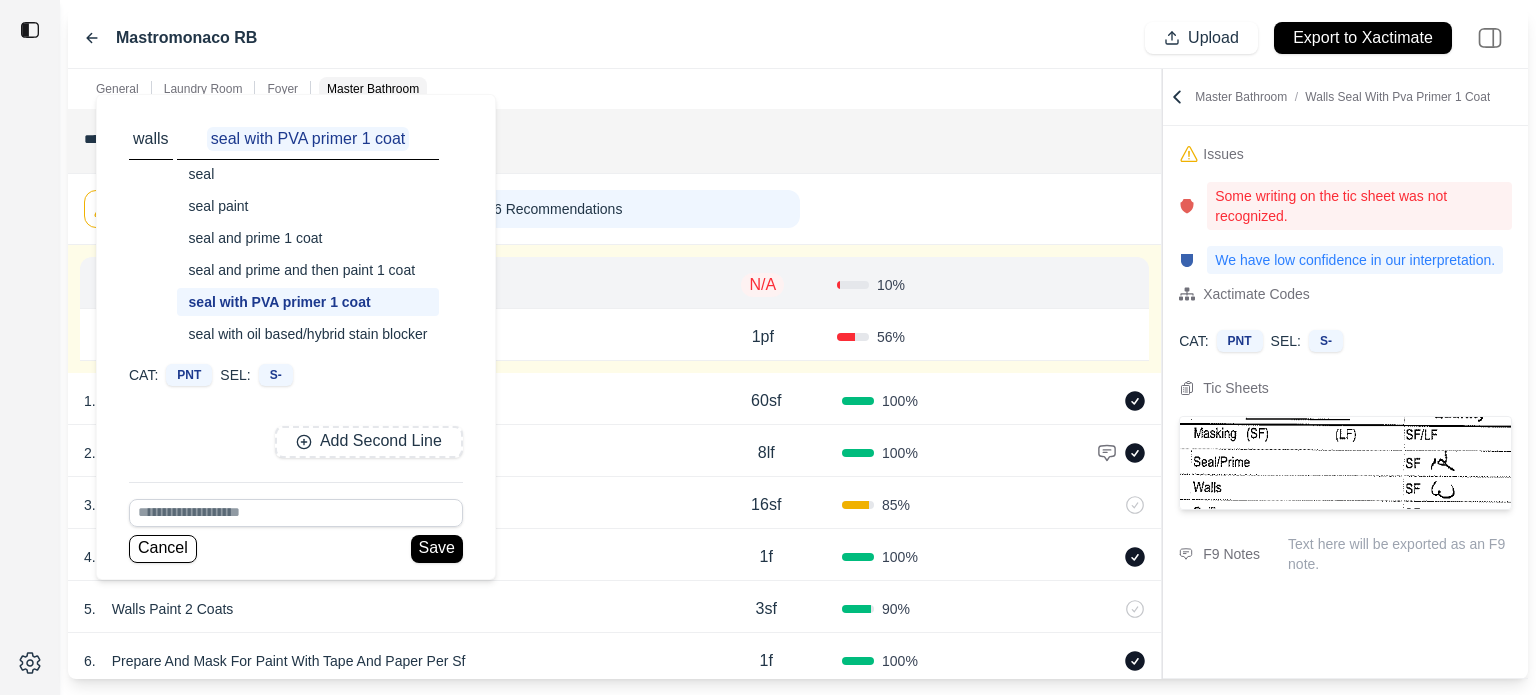 click on "seal and prime and then paint 1 coat" at bounding box center [308, 270] 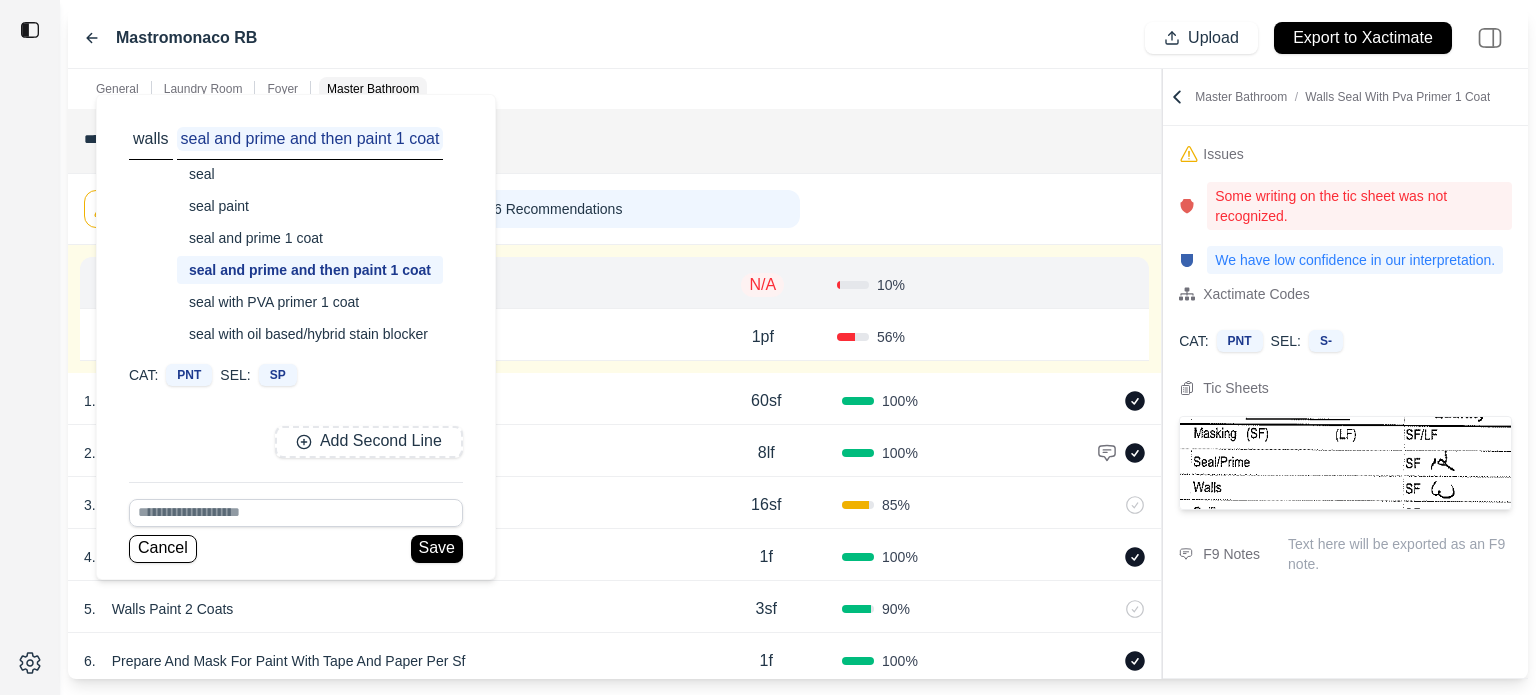 click on "seal with PVA primer 1 coat" at bounding box center (310, 302) 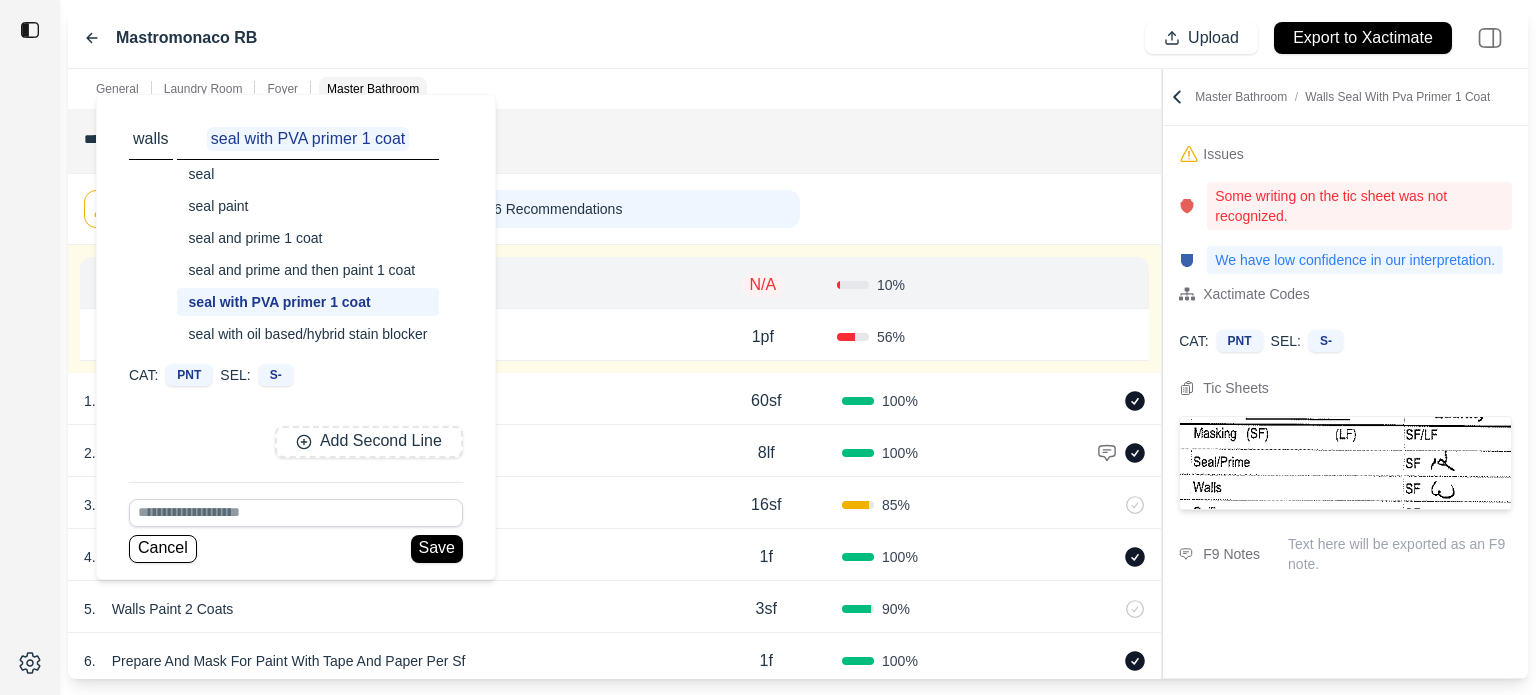 drag, startPoint x: 294, startPoint y: 331, endPoint x: 305, endPoint y: 311, distance: 22.825424 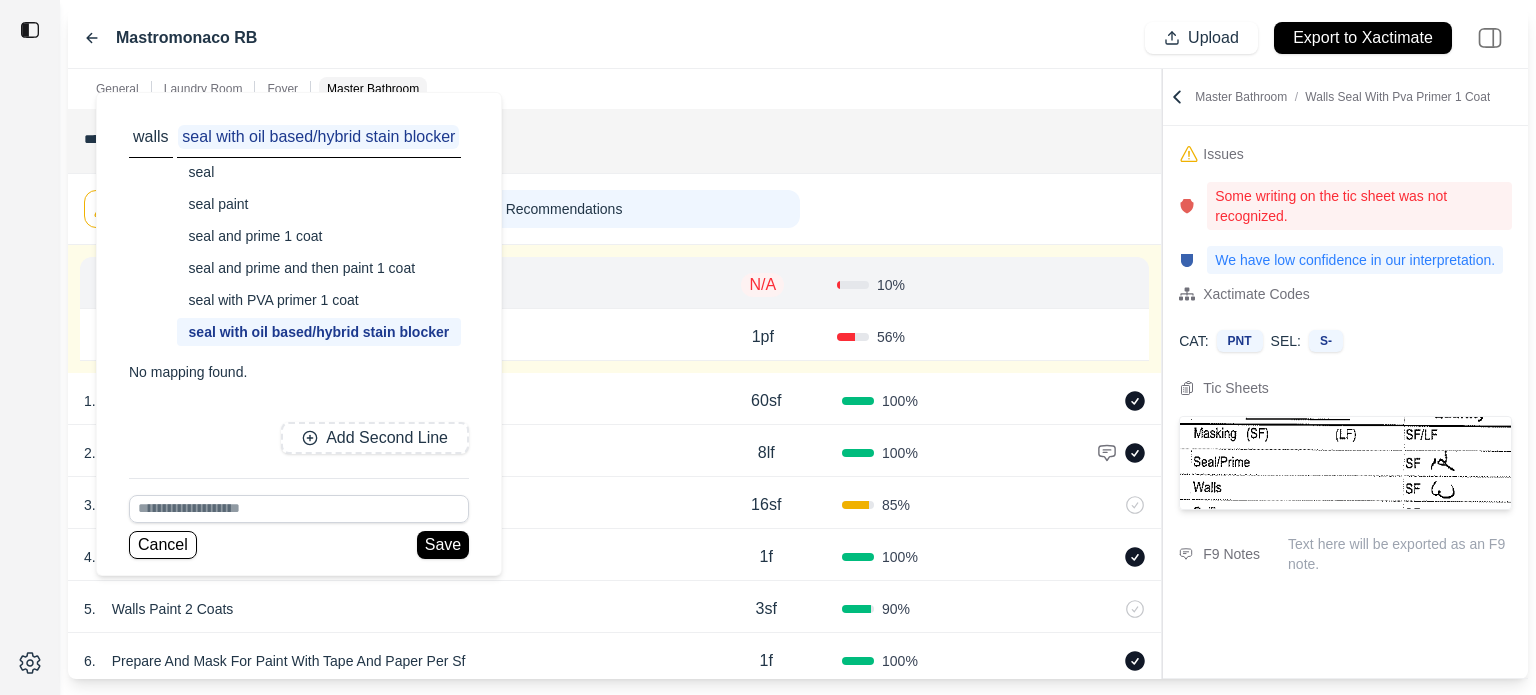 click on "seal and prime and then paint 1 coat" at bounding box center (319, 268) 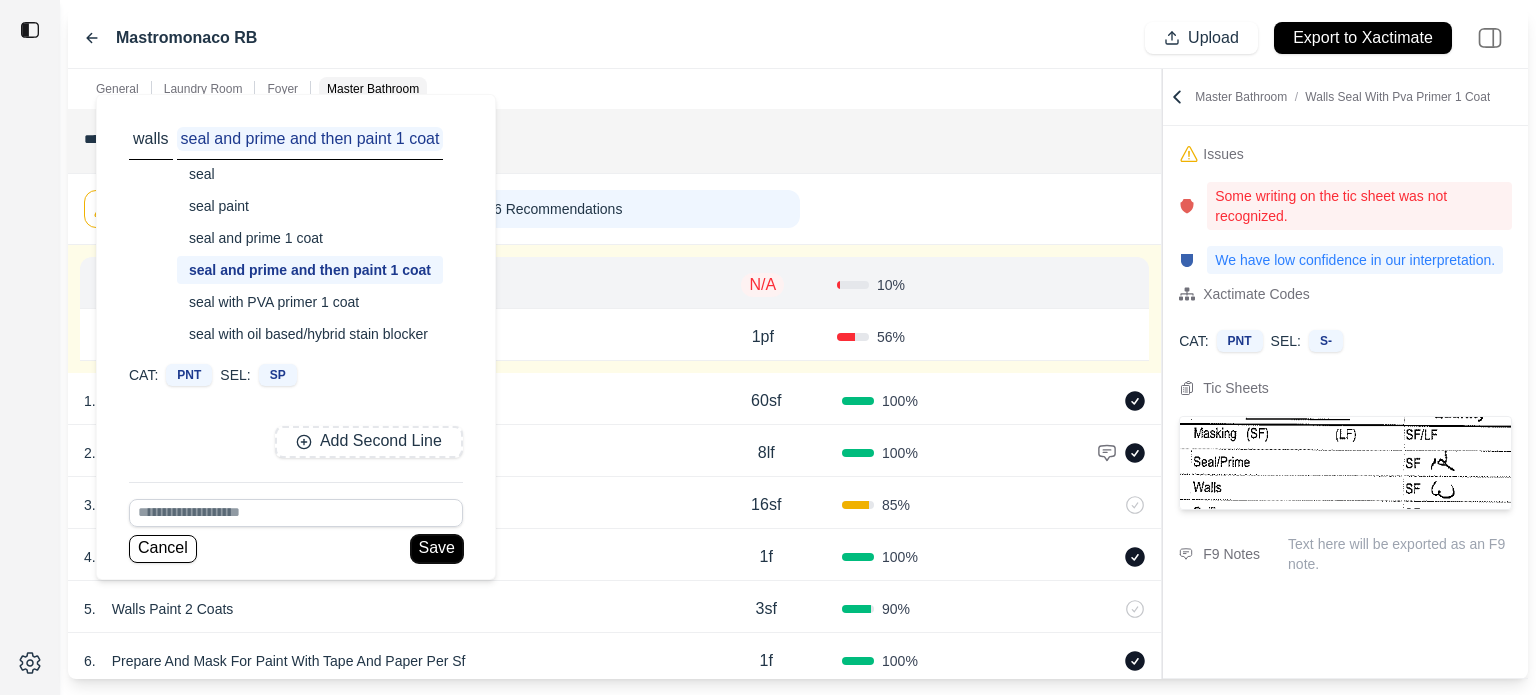 click on "Save" at bounding box center [437, 549] 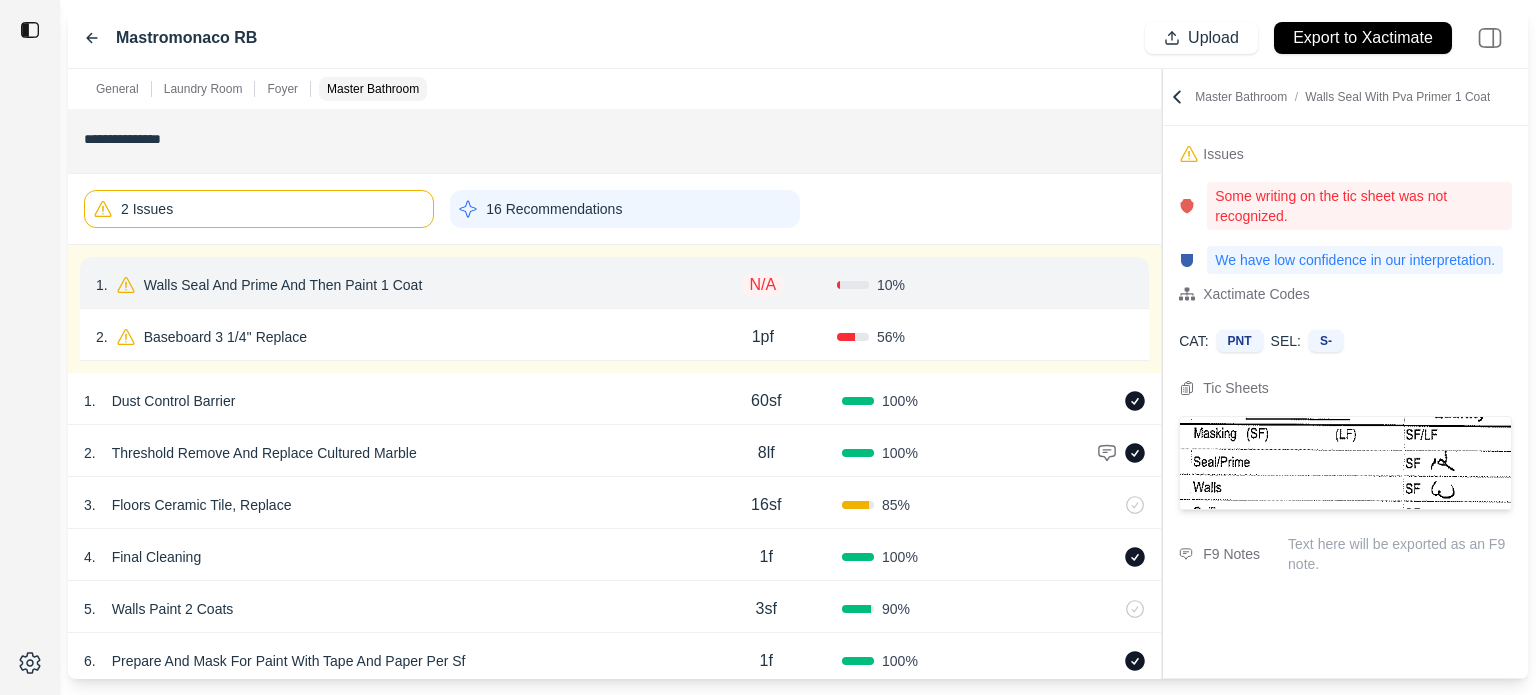 click on "N/A" at bounding box center [762, 285] 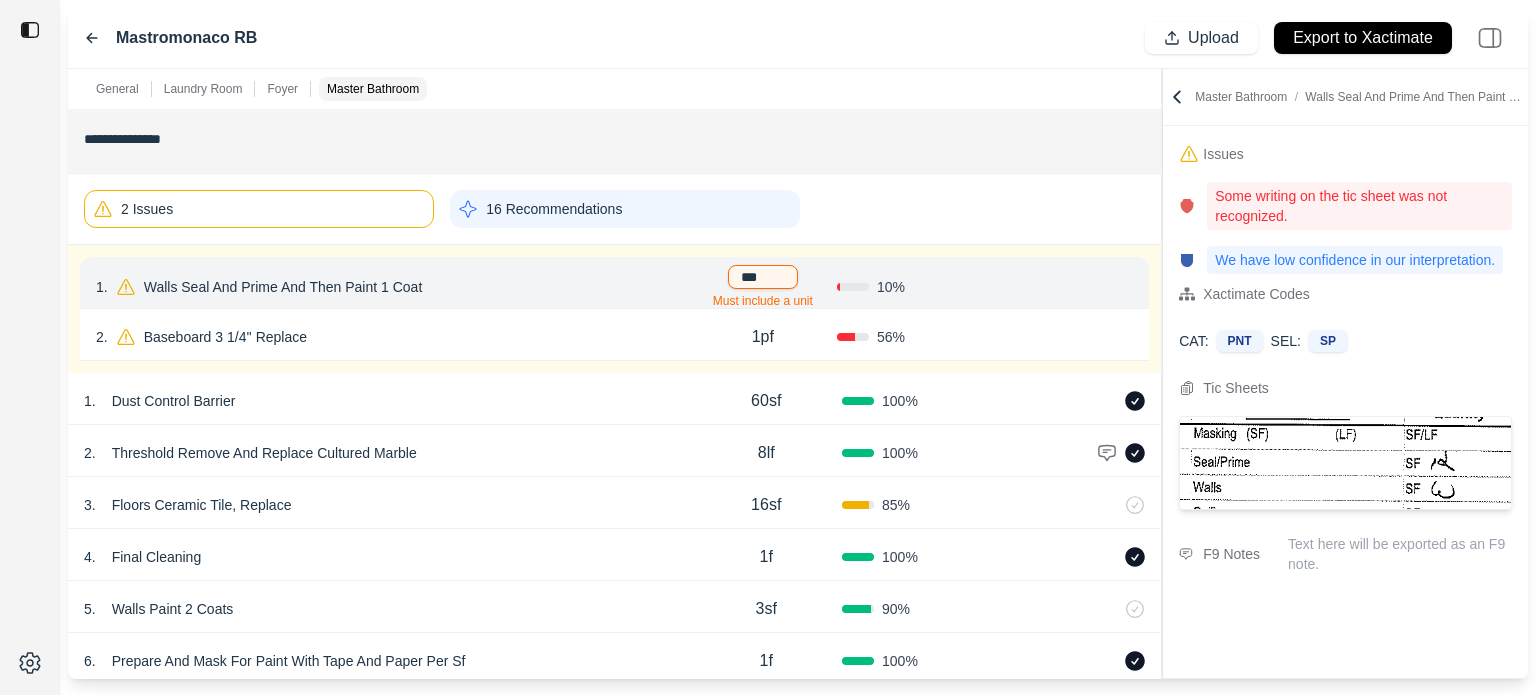 type on "****" 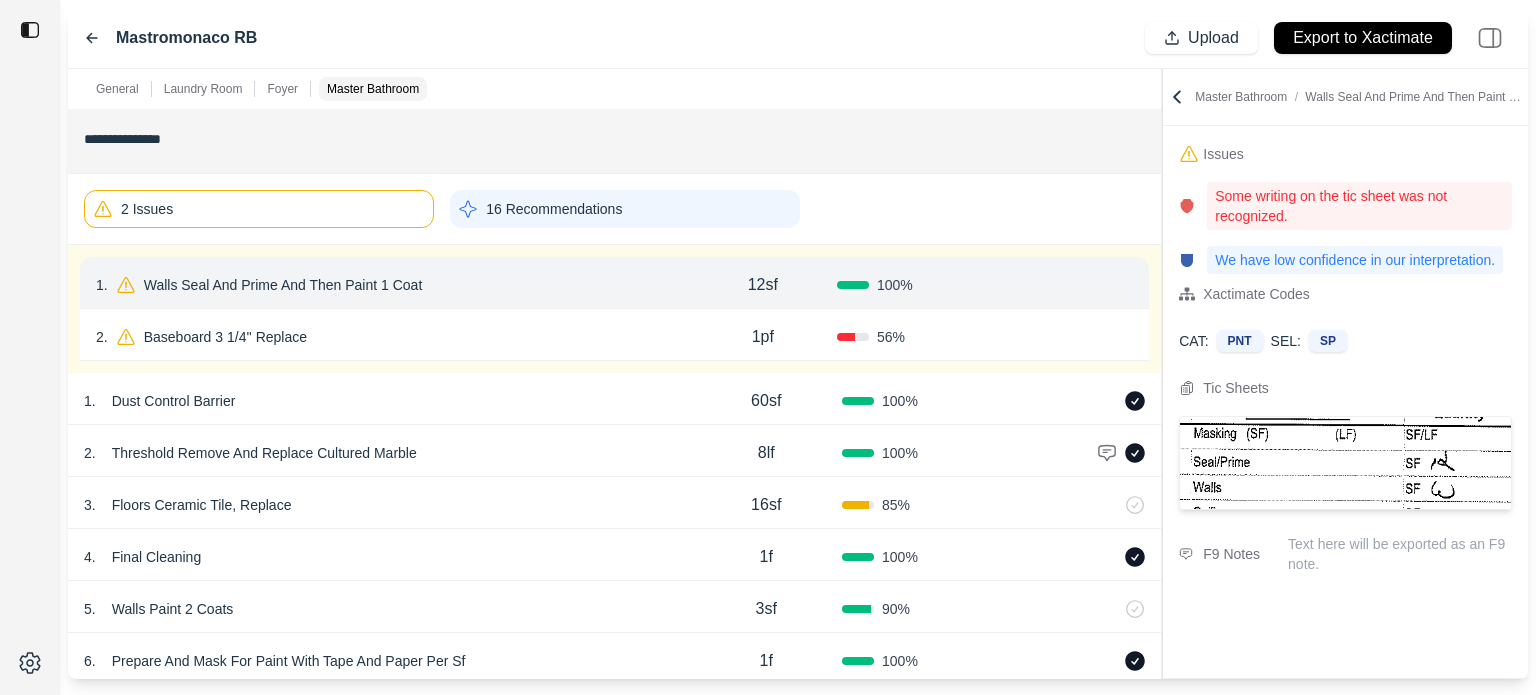click on "Confirm" at bounding box center [1076, 285] 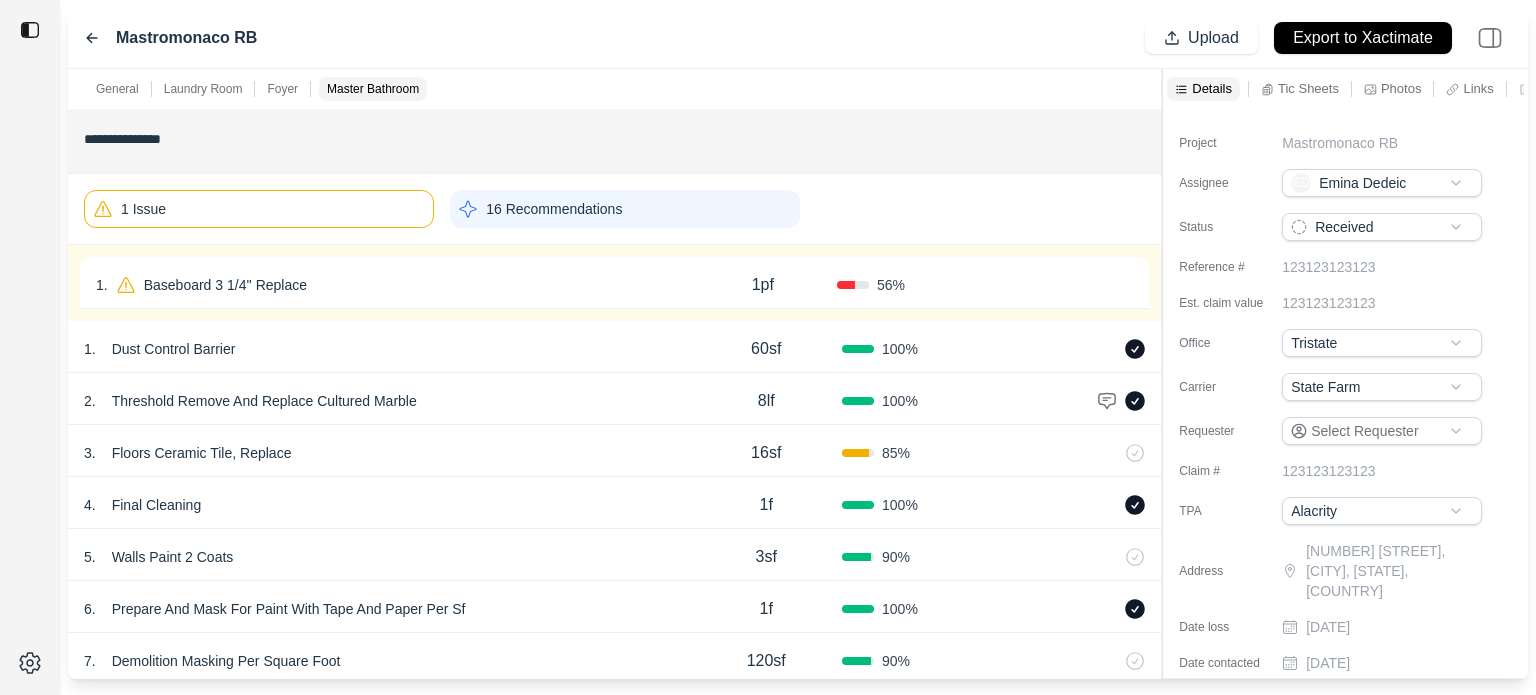 click on "1 . Baseboard 3 1/4'' Replace" at bounding box center [392, 285] 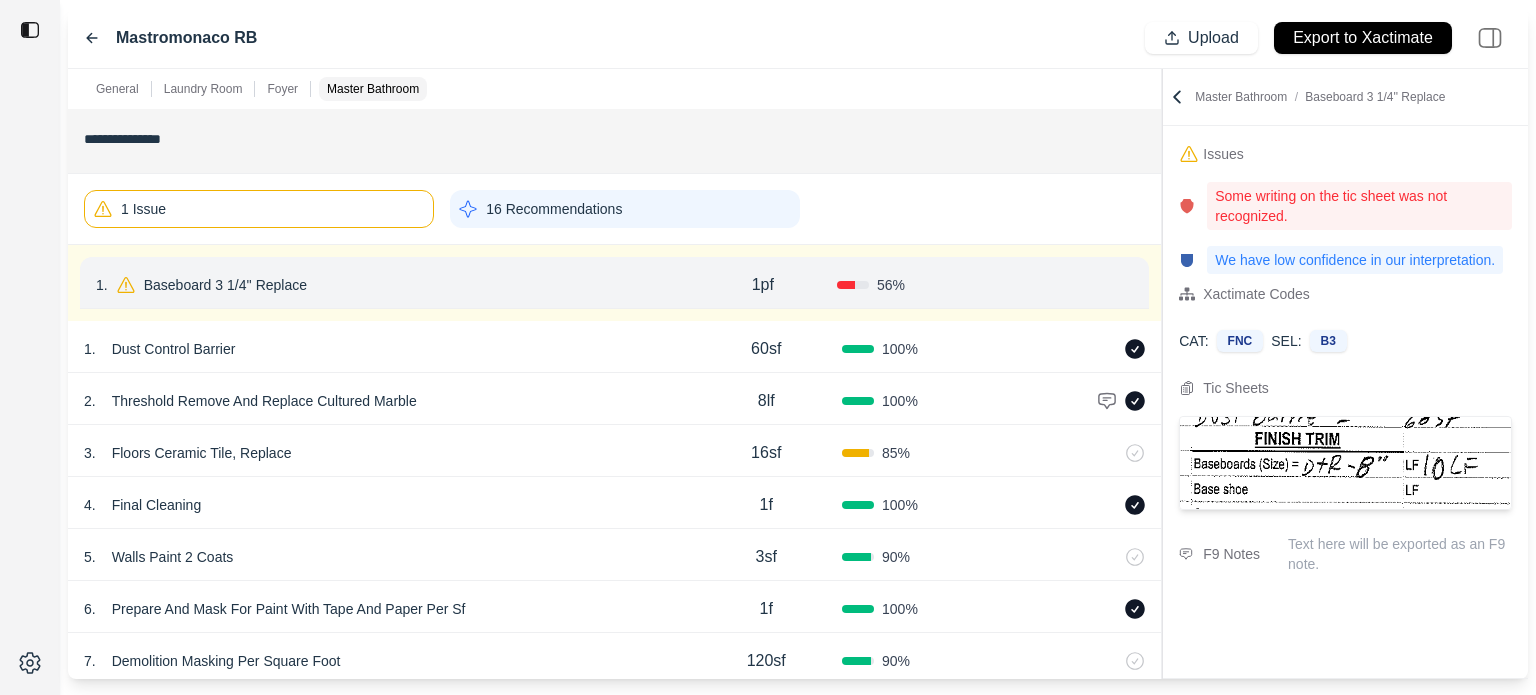 click on "Baseboard 3 1/4'' Replace" at bounding box center (225, 285) 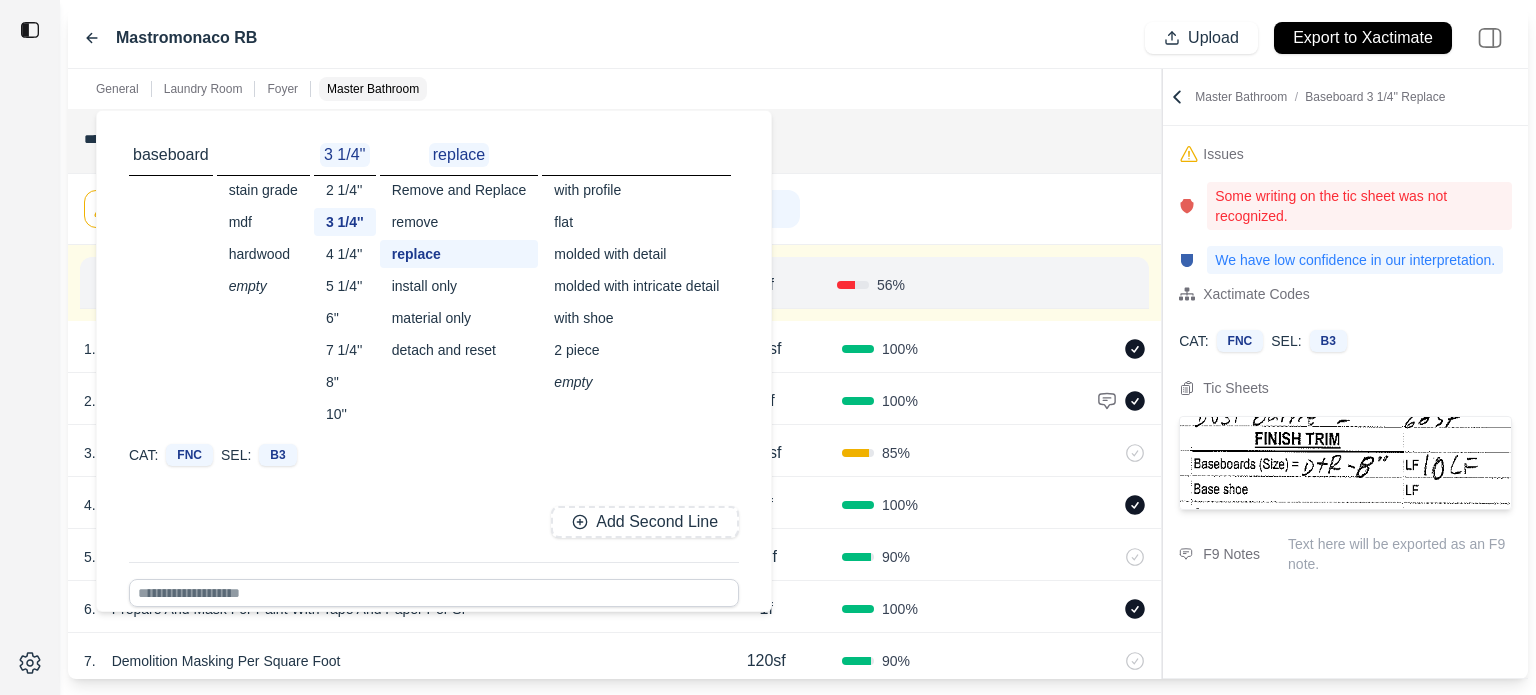 click on "8''" at bounding box center (345, 382) 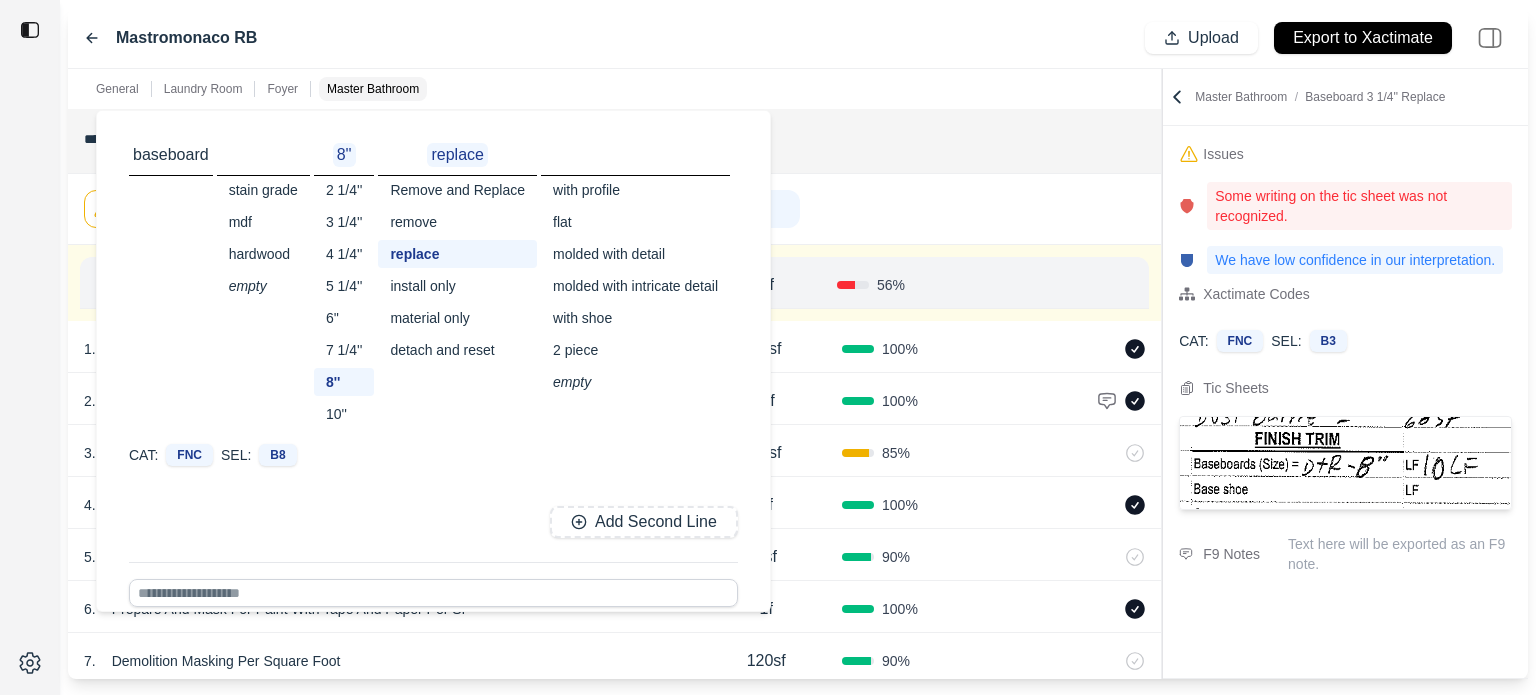 click on "detach and reset" at bounding box center (457, 350) 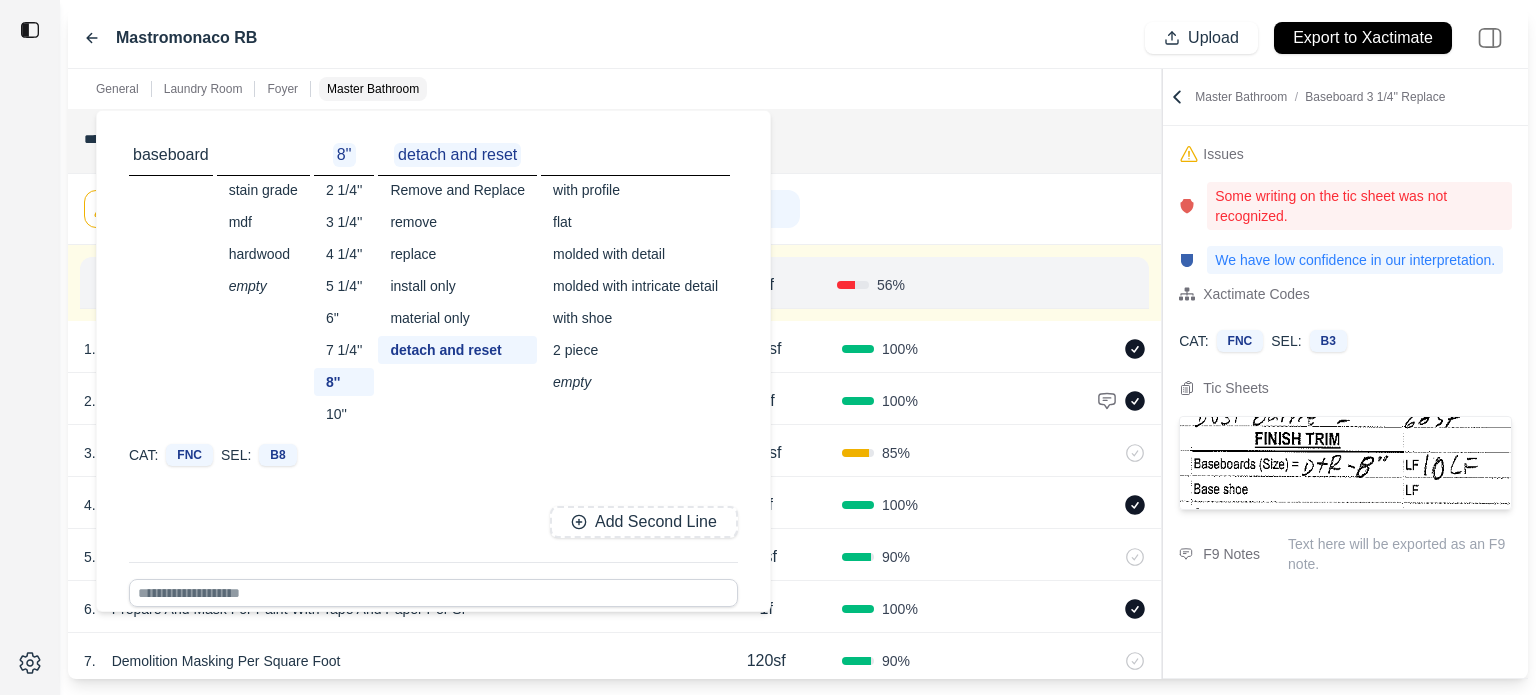 click on "**********" at bounding box center [614, -2096] 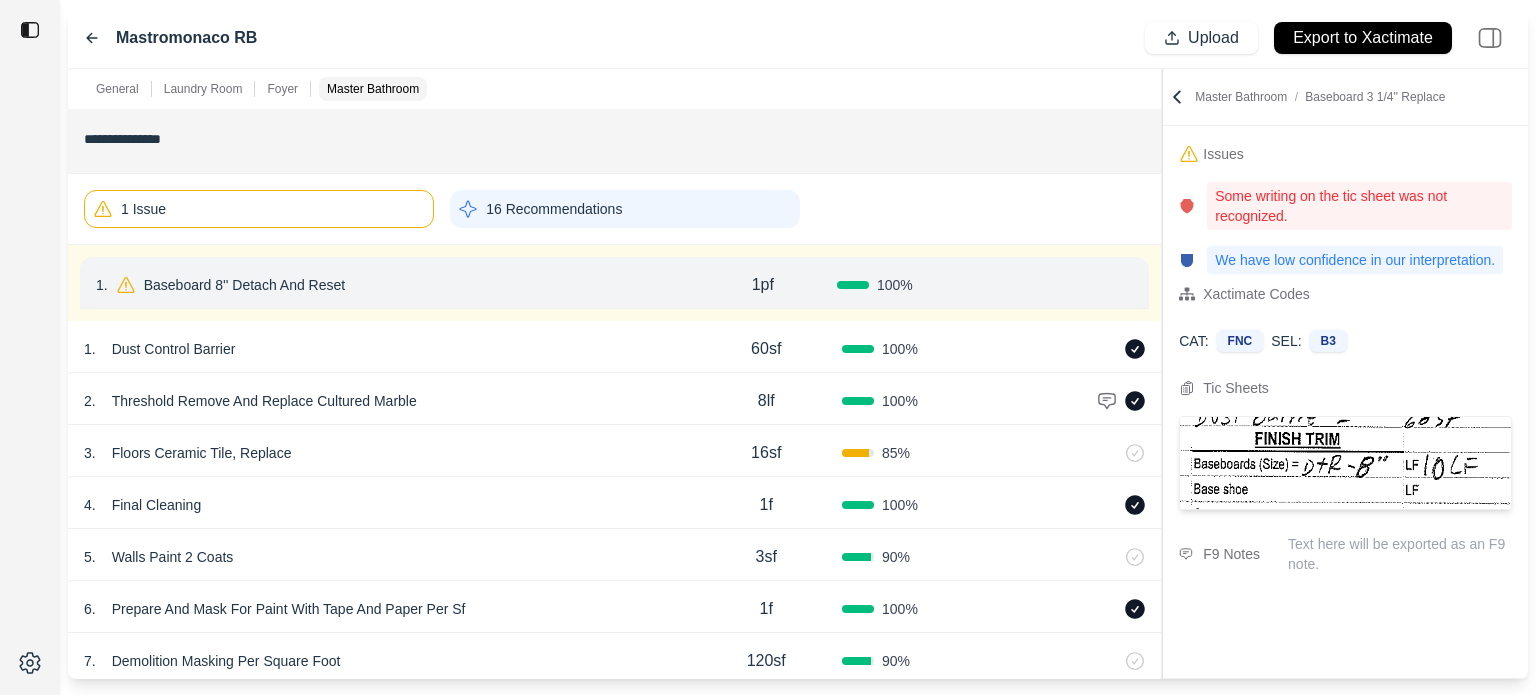 click on "1pf" at bounding box center [763, 285] 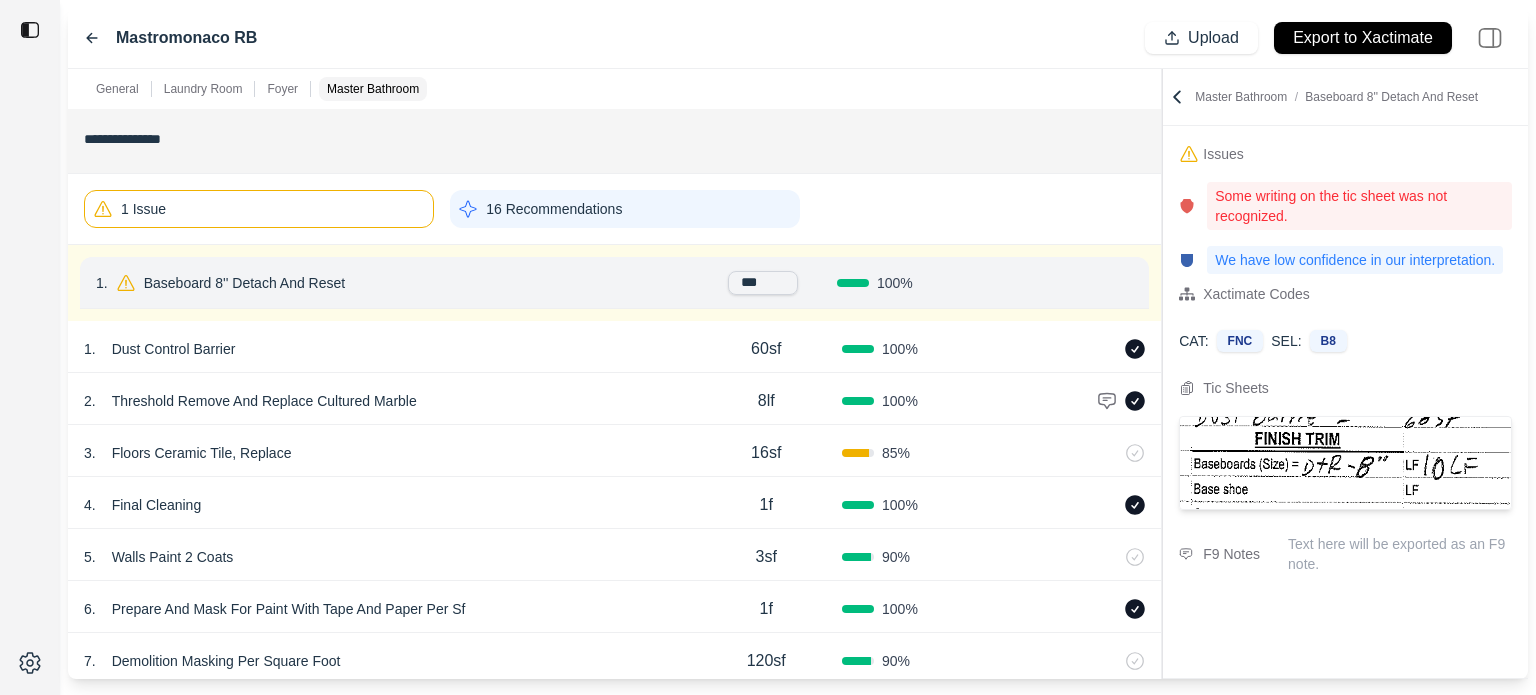 type on "****" 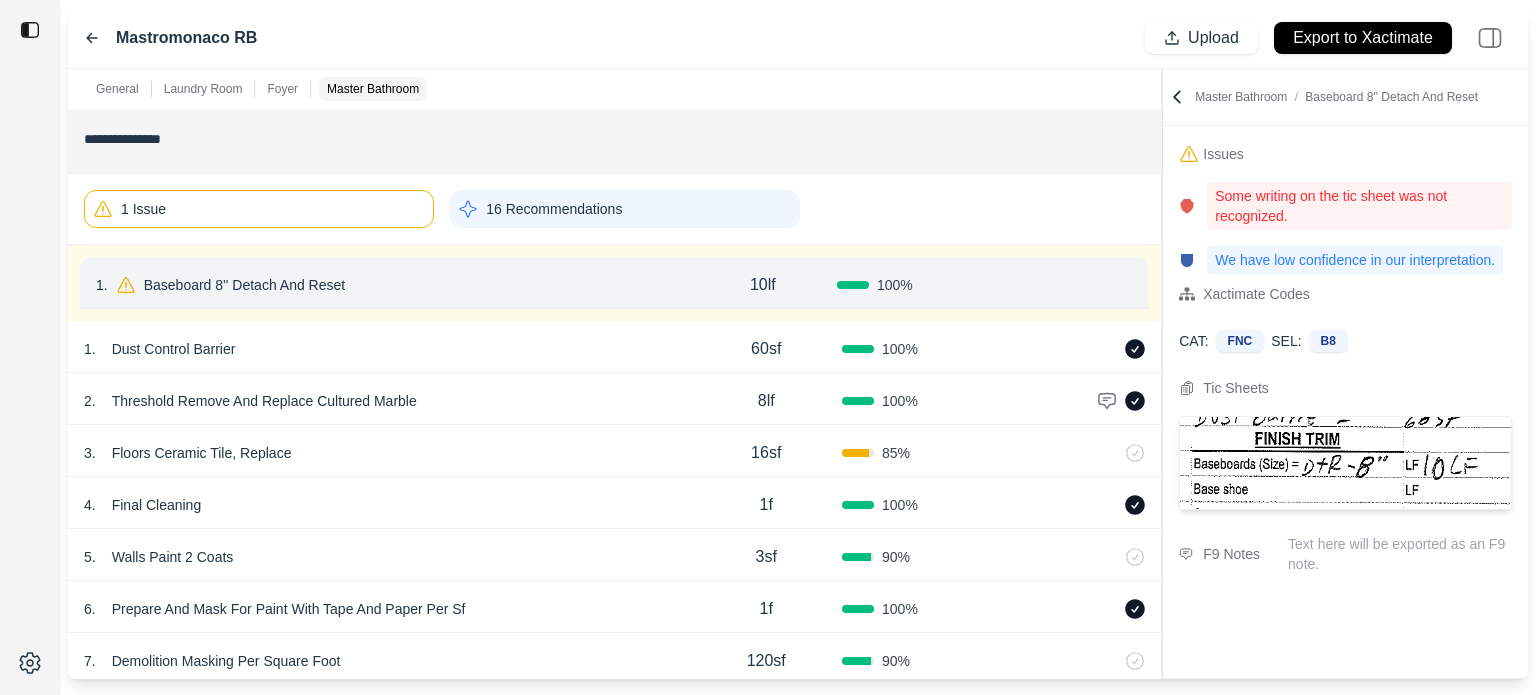 click on "Baseboard  8'' Detach And Reset" at bounding box center (244, 285) 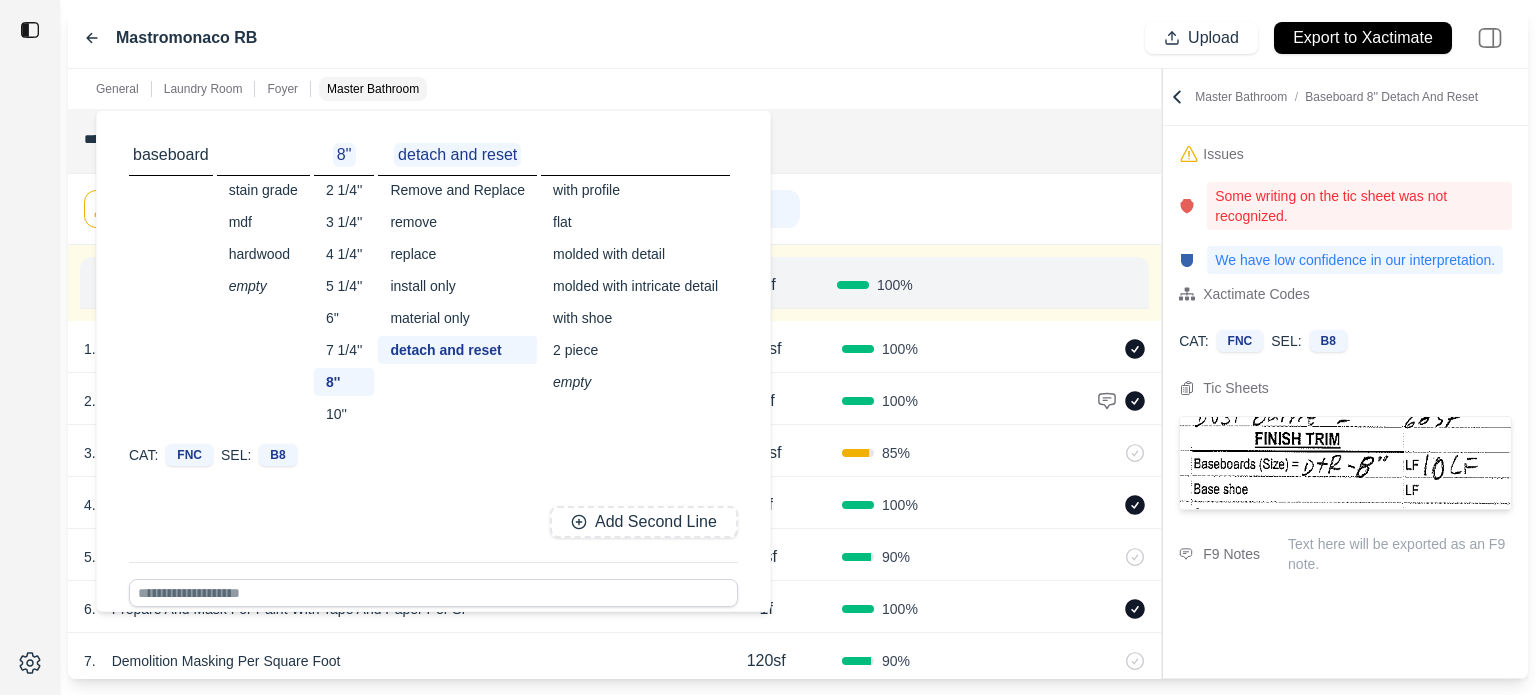 click on "**********" at bounding box center [614, -2096] 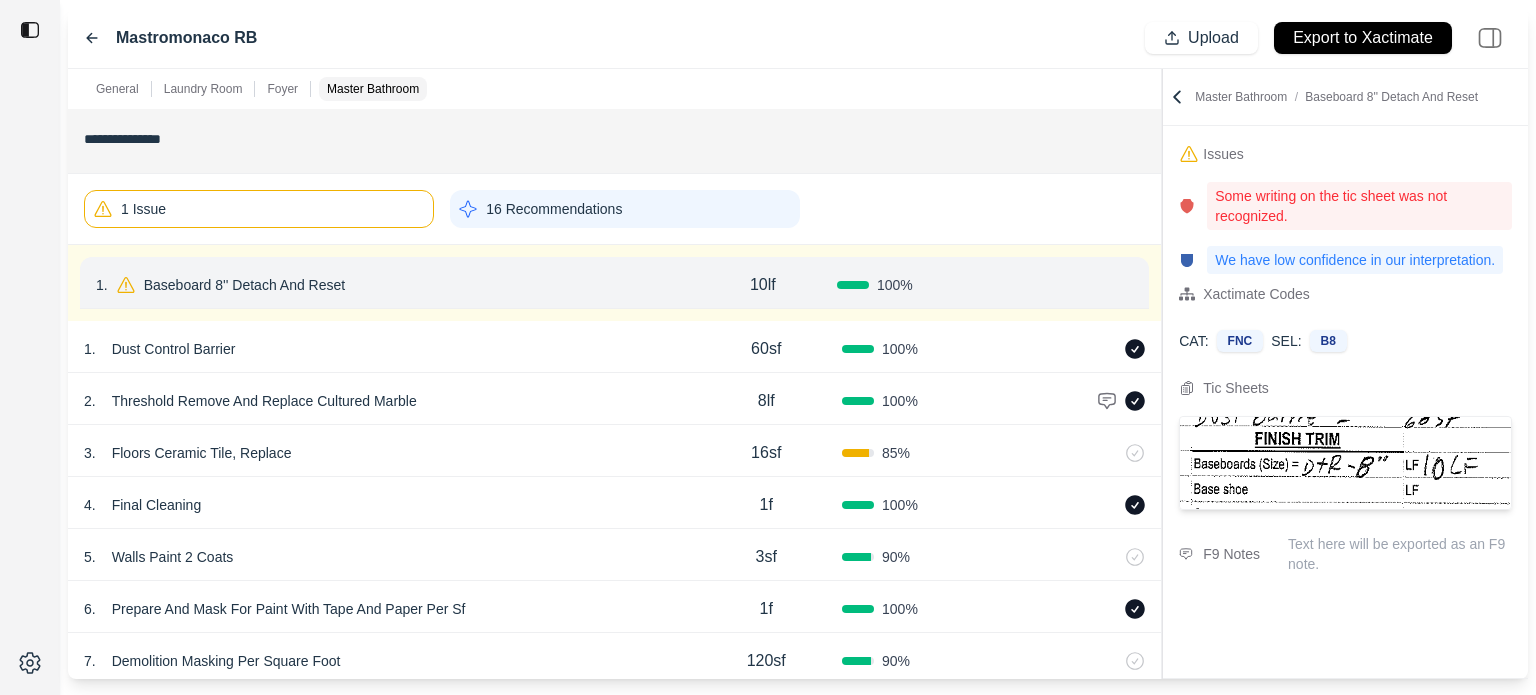 click on "Confirm" at bounding box center (1076, 285) 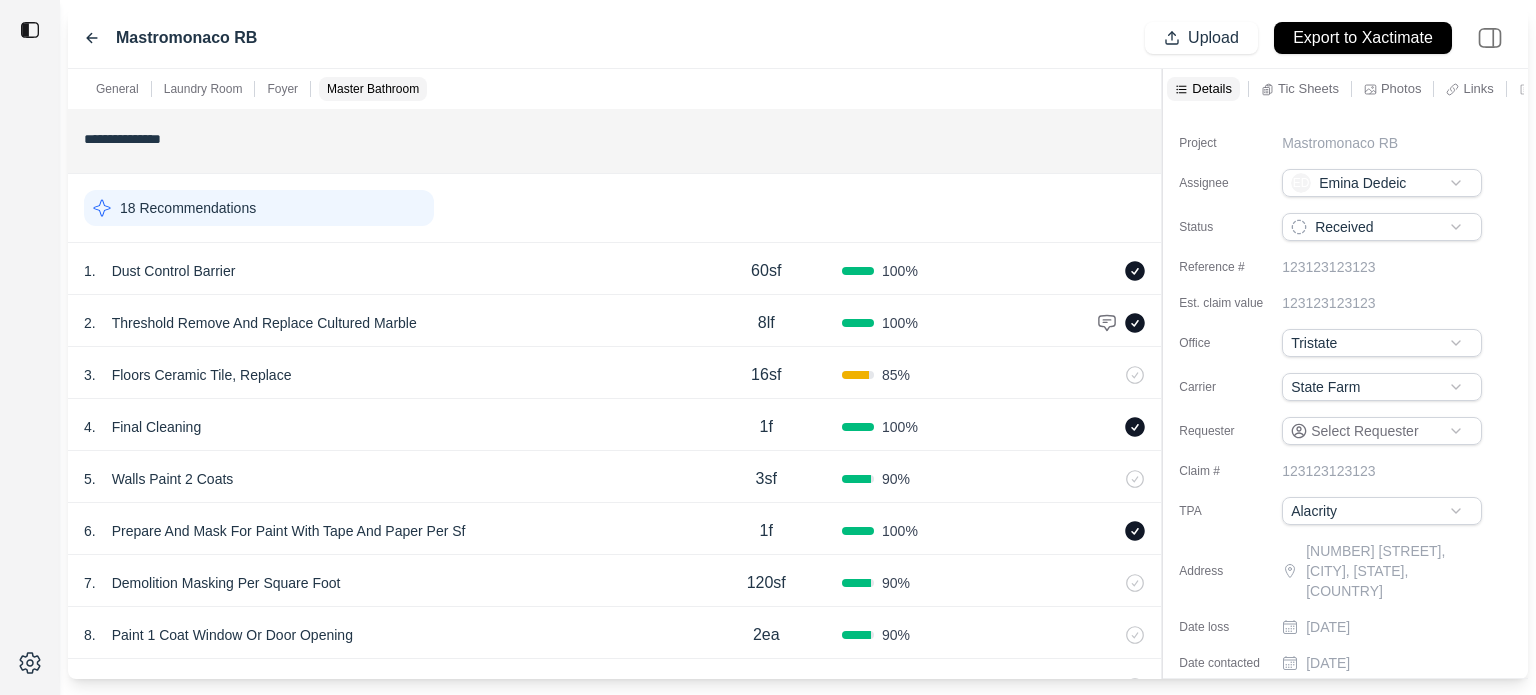 click on "18   Recommendations" at bounding box center [259, 208] 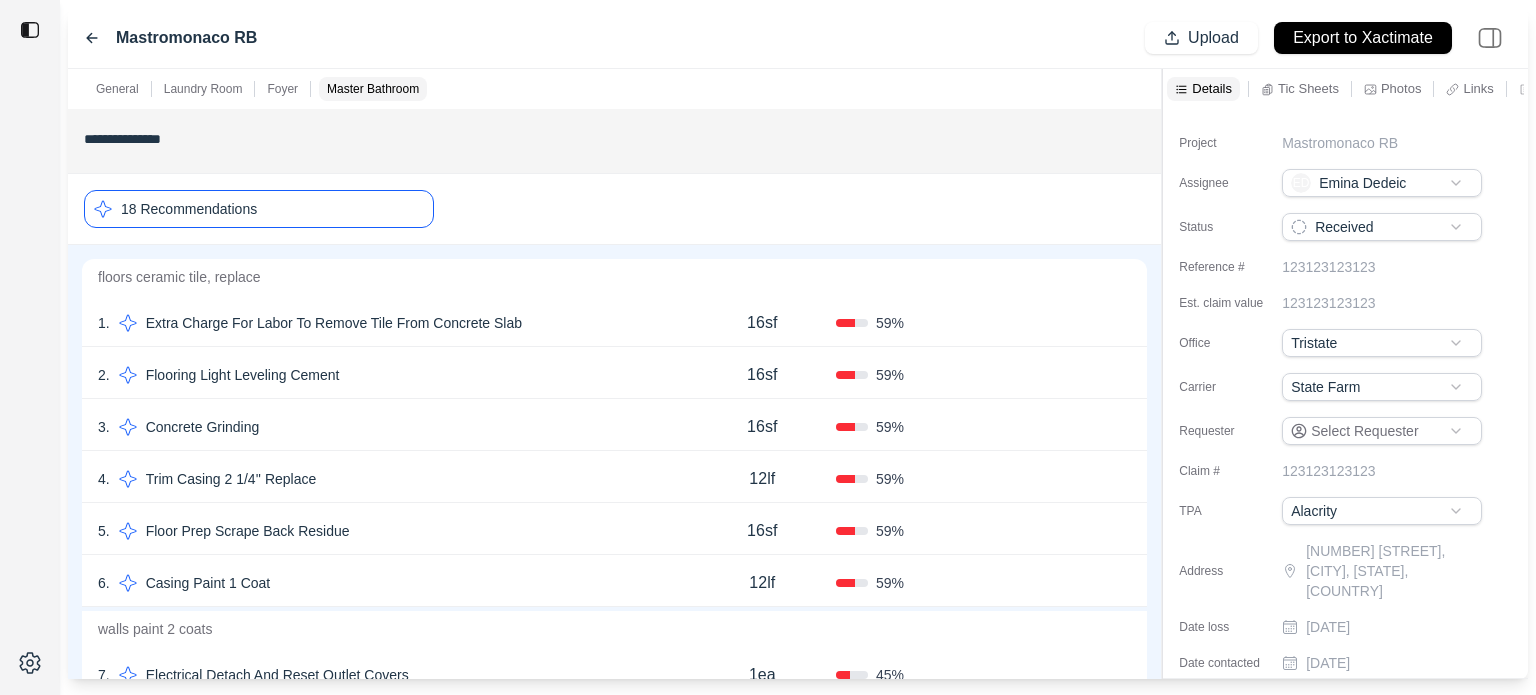 click 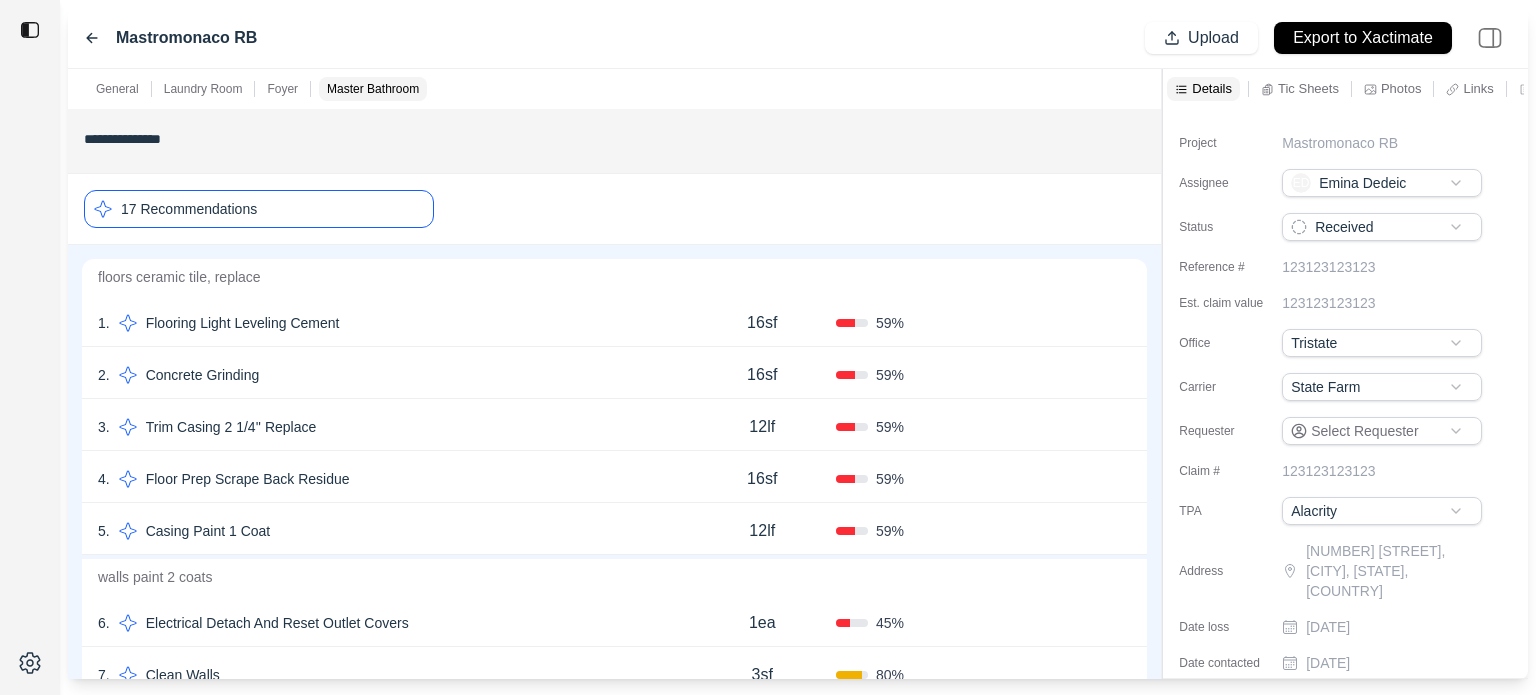 click 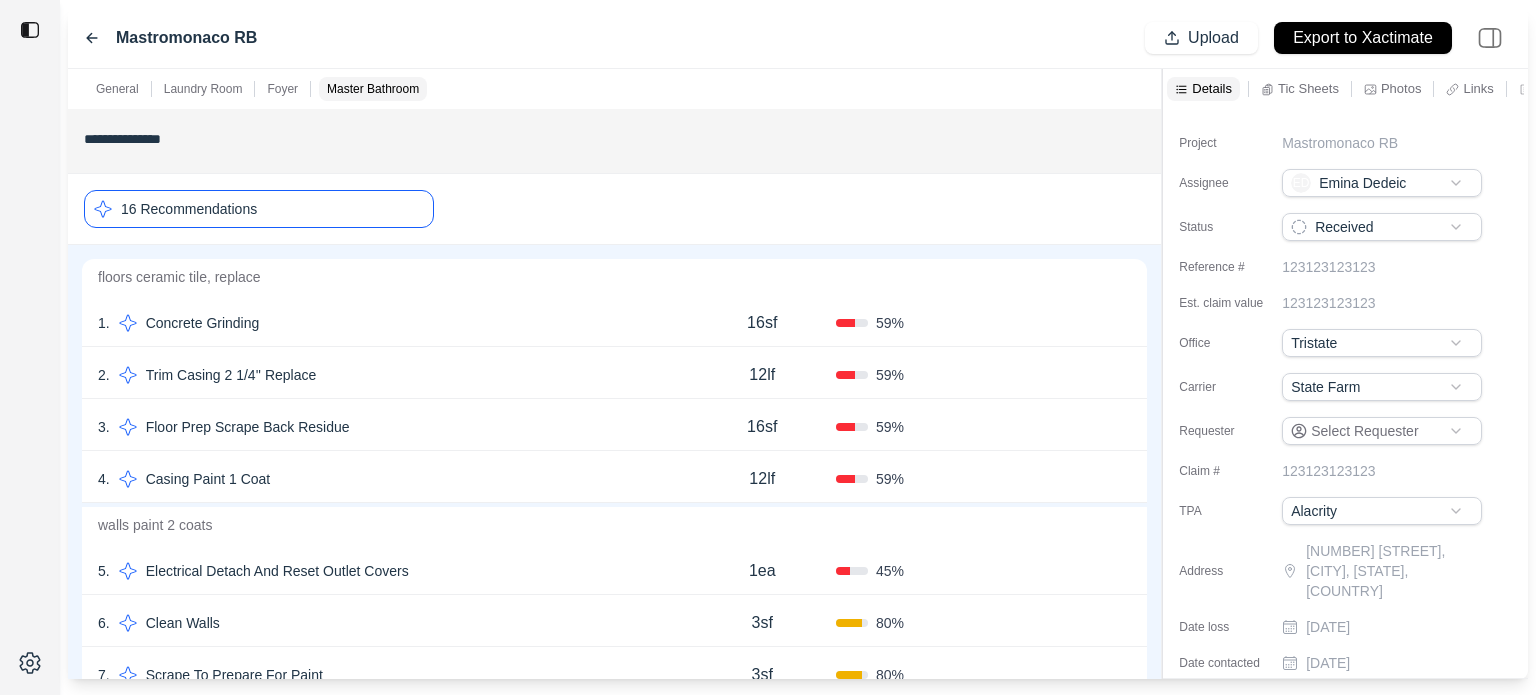 click 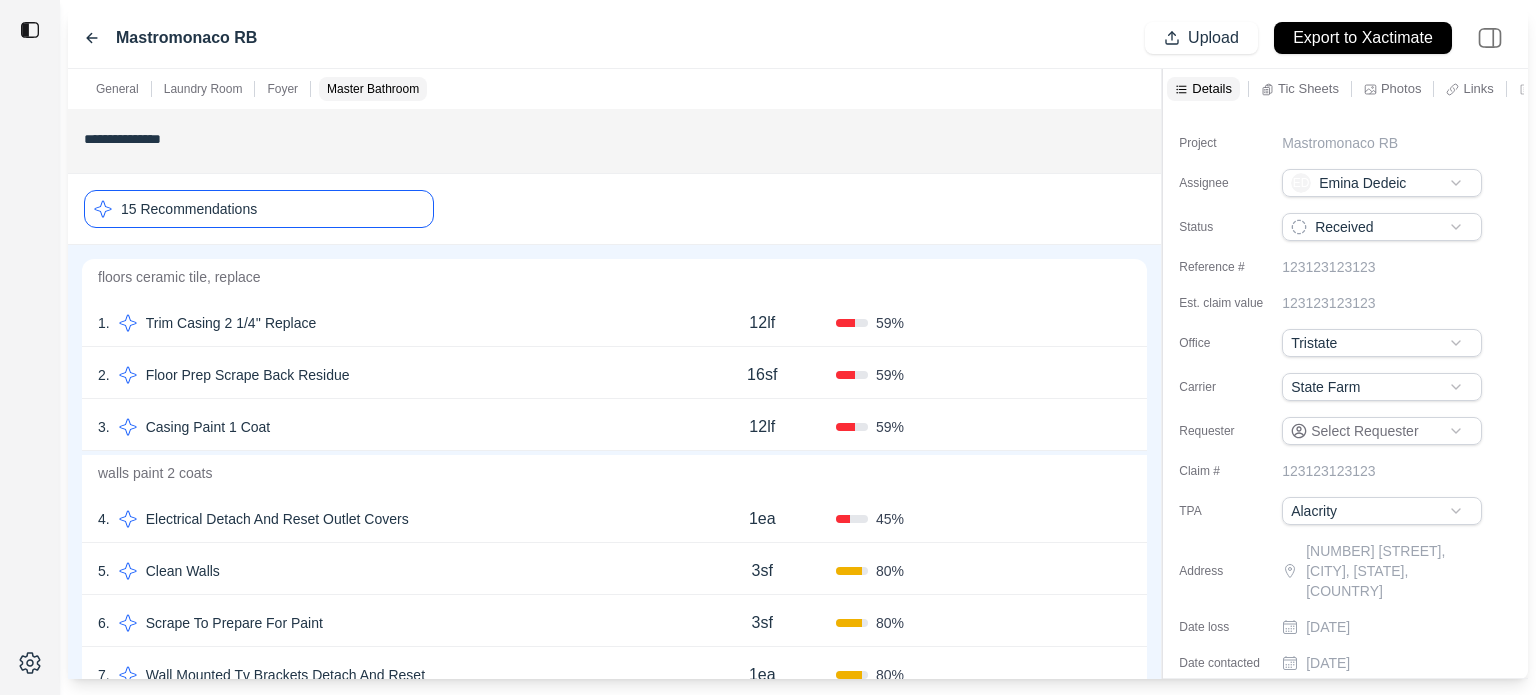click 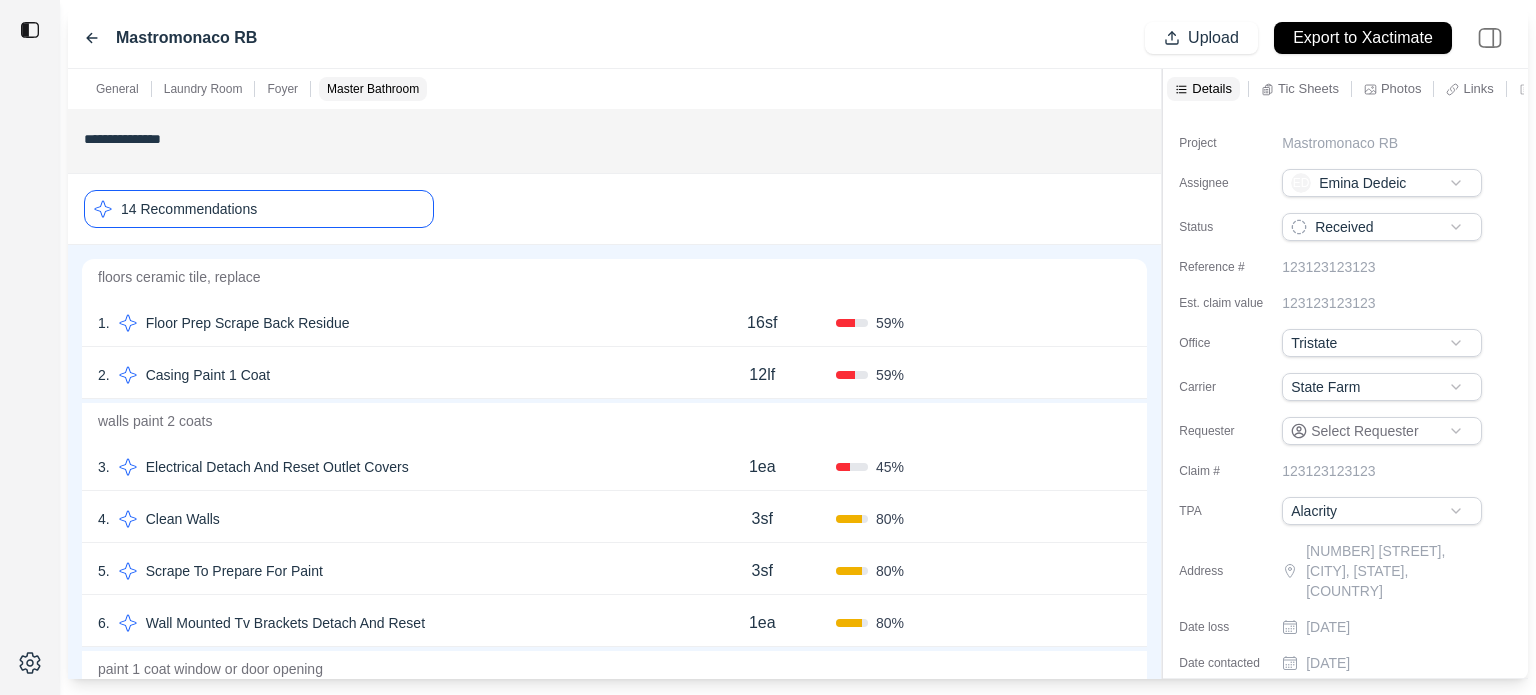 click 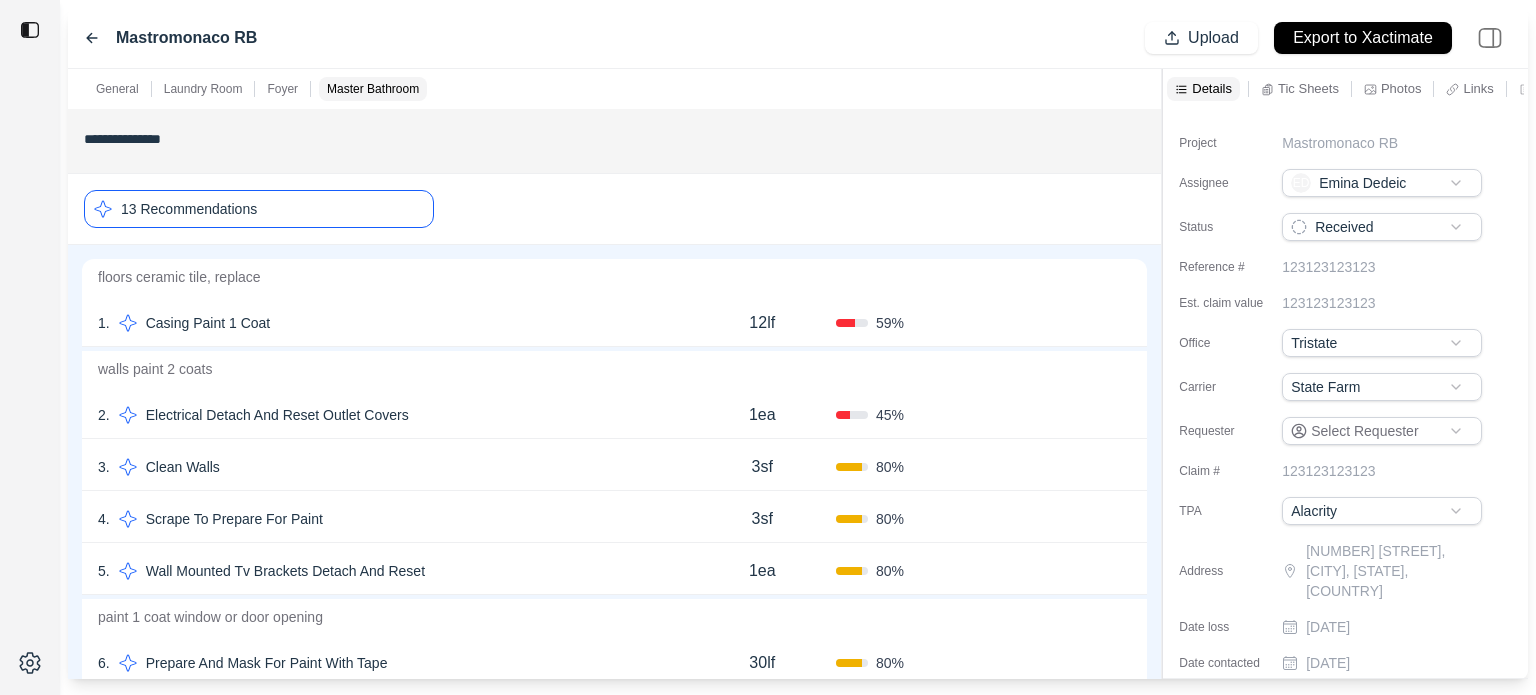 click 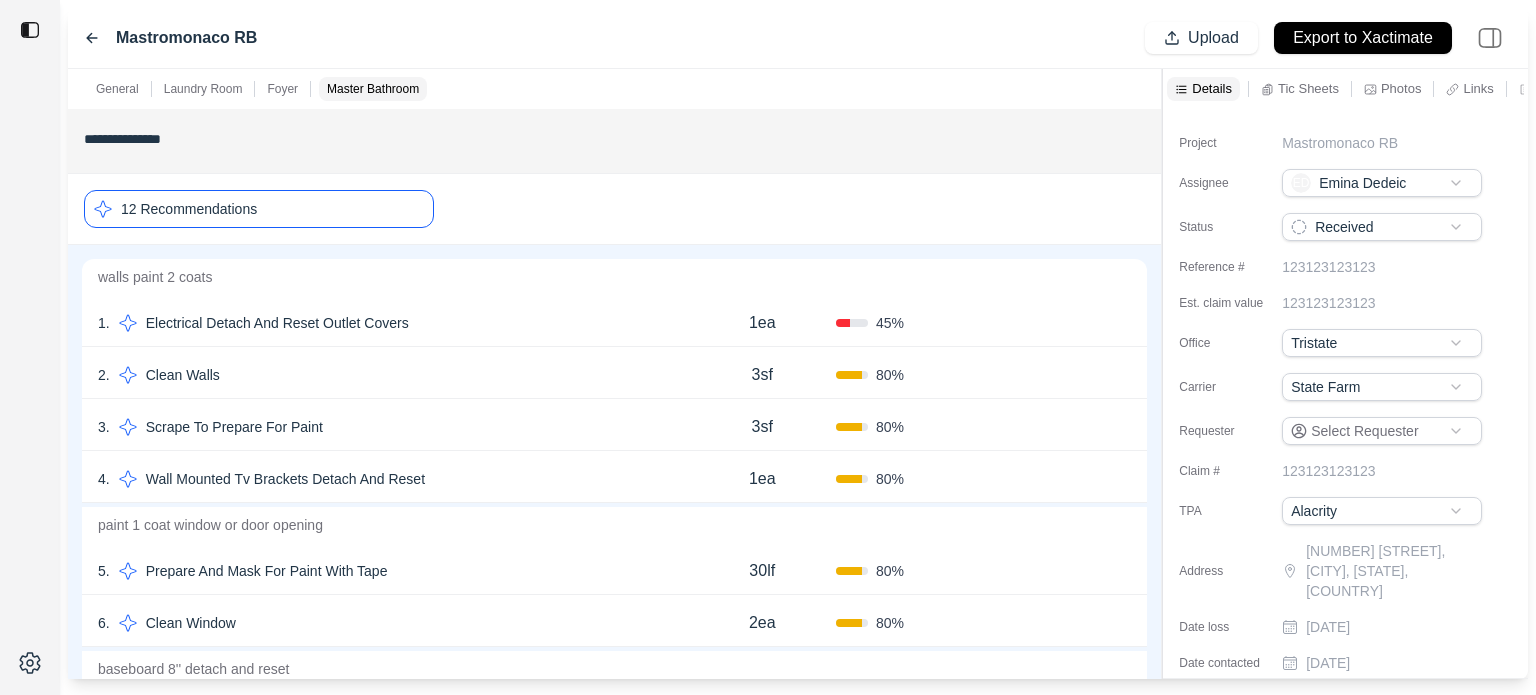 click on "12   Recommendations" at bounding box center (614, 209) 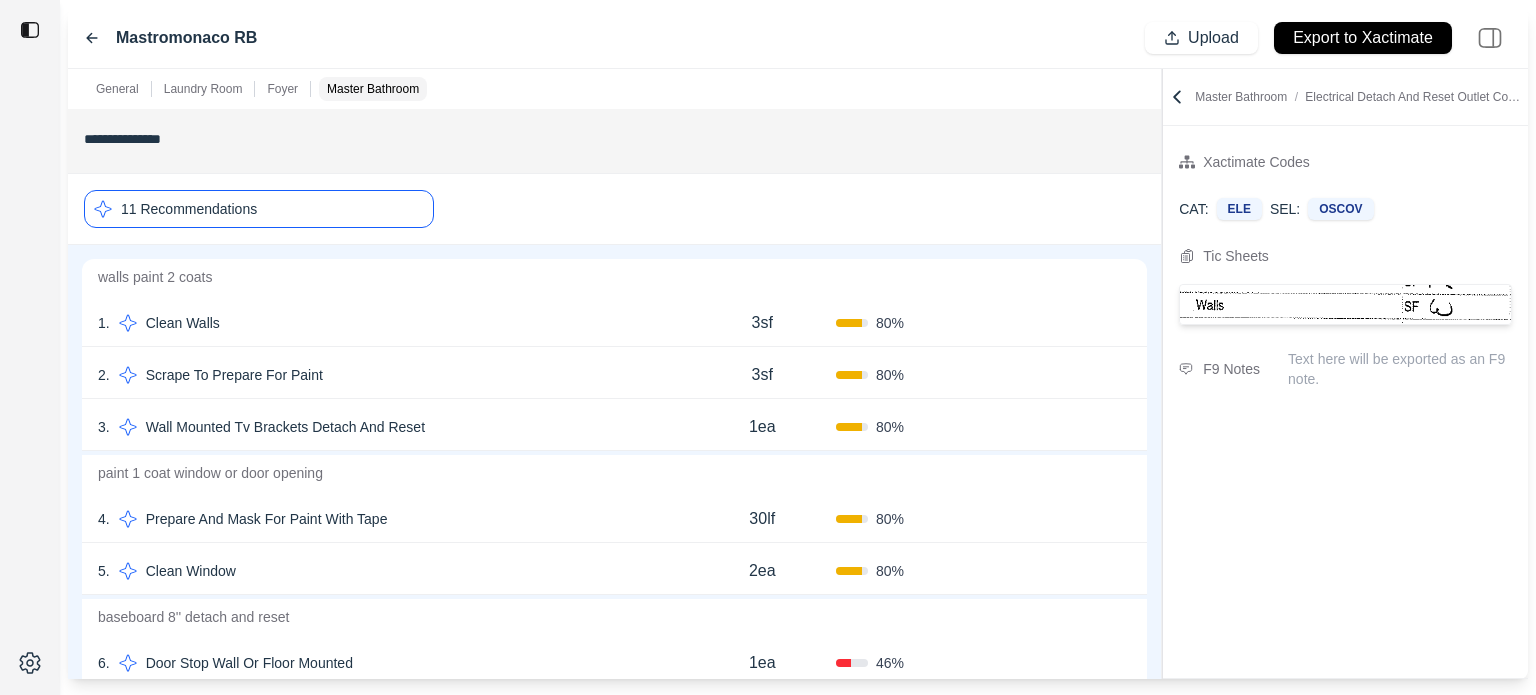 click 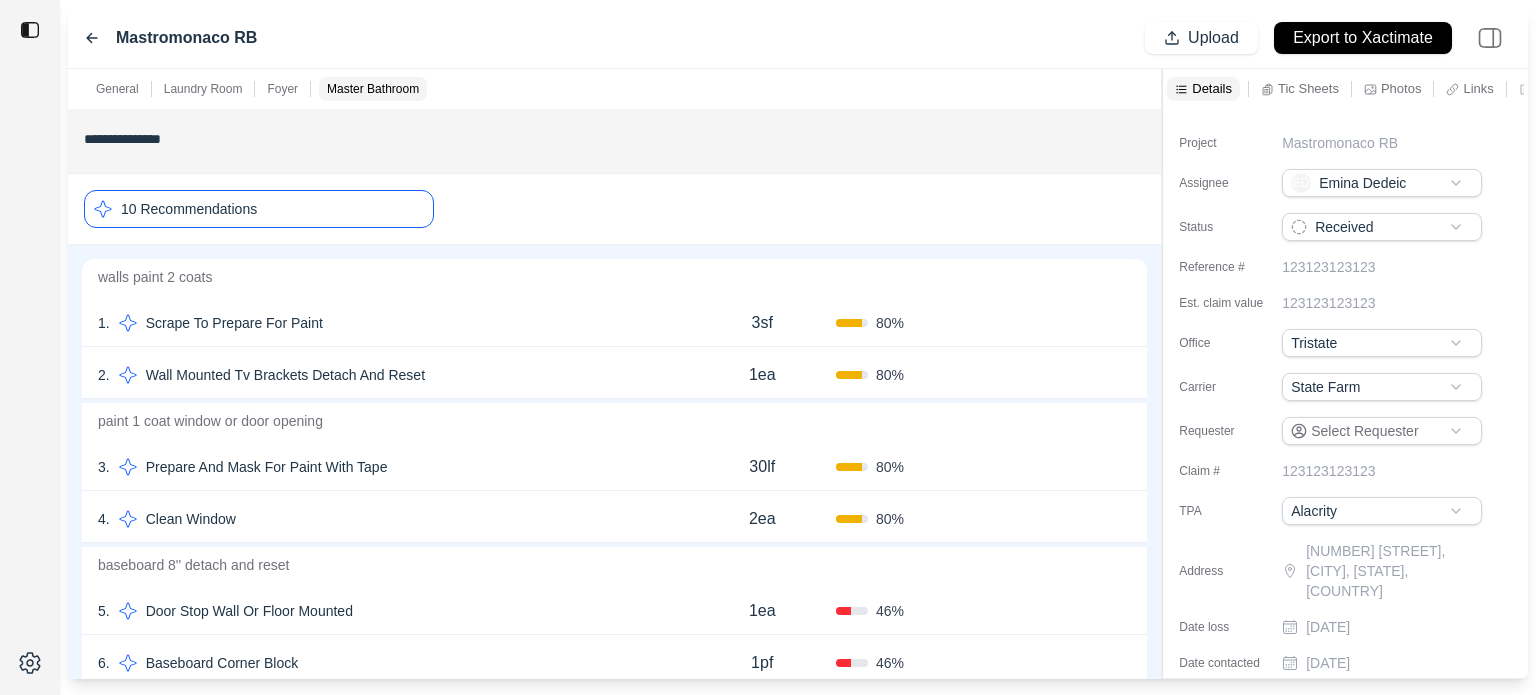 click 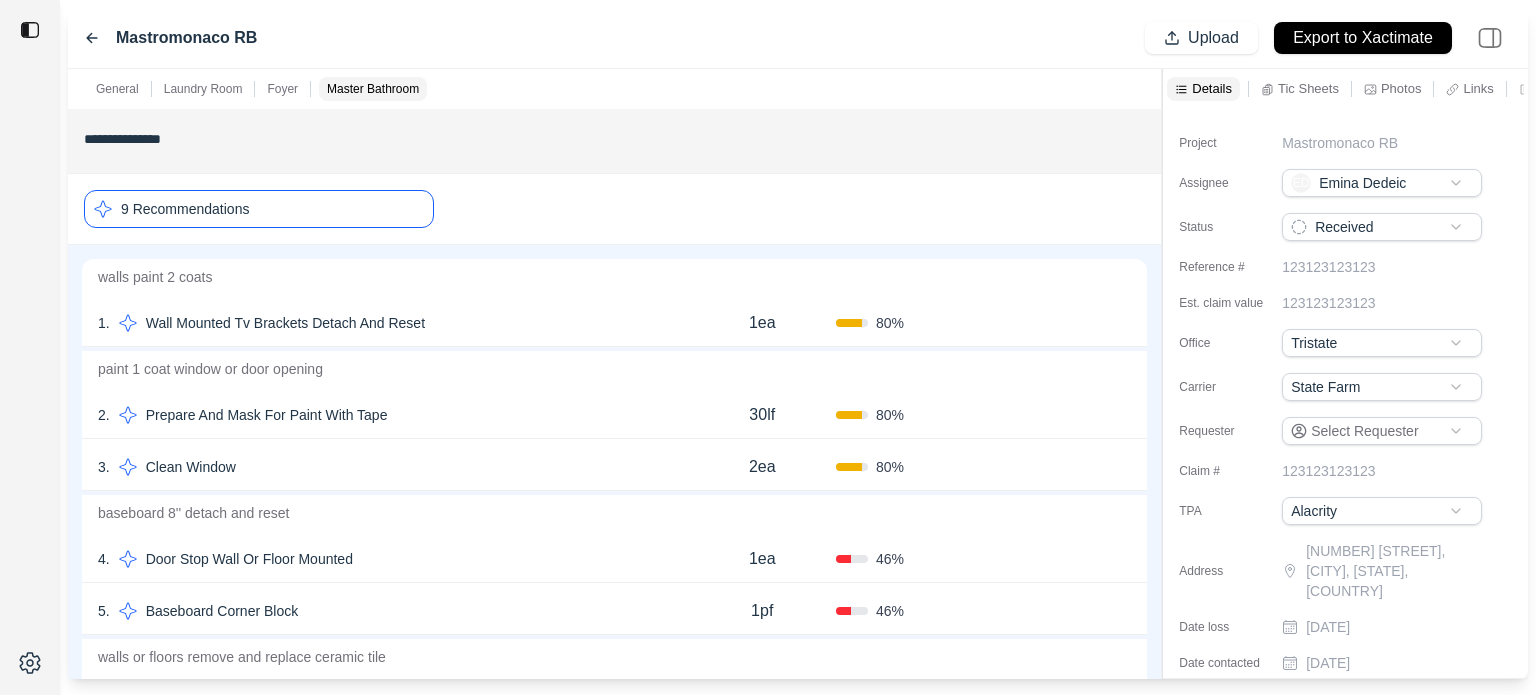 click 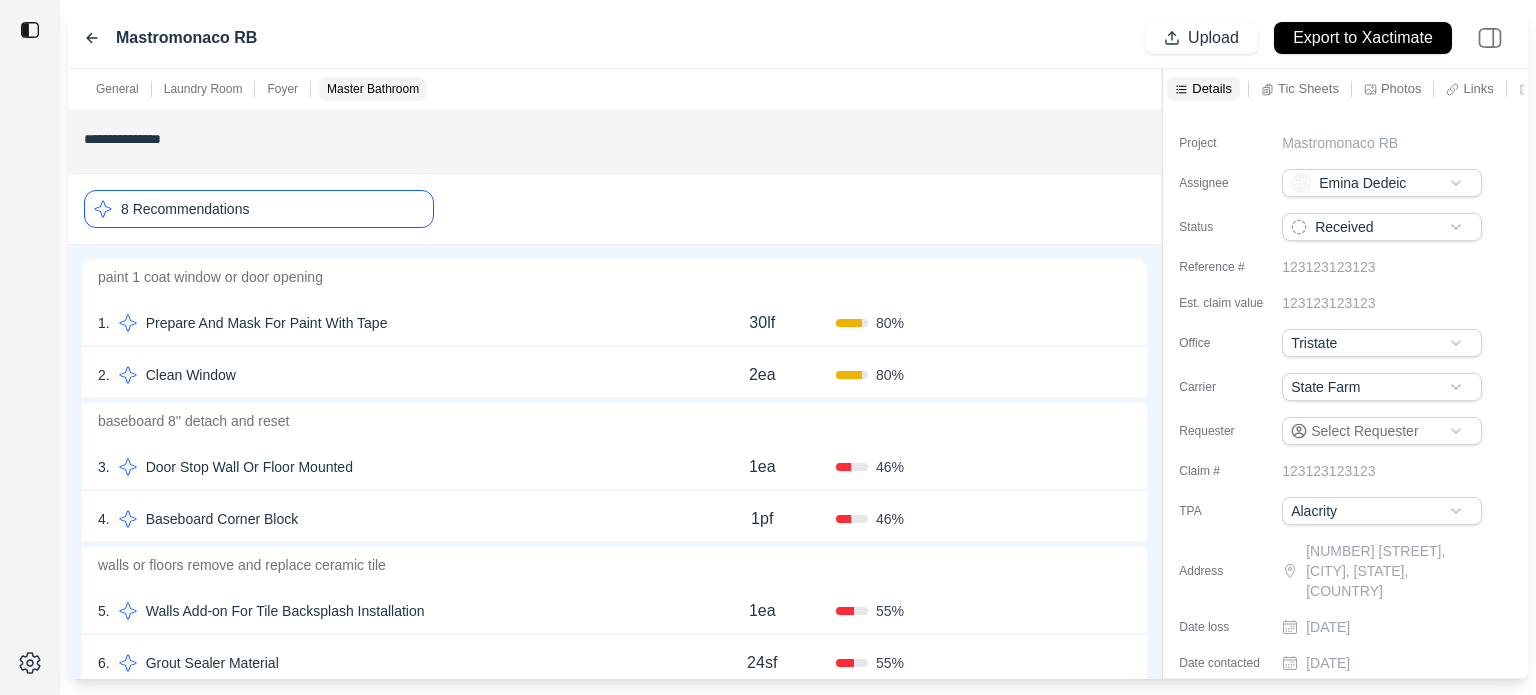 click on "1 . Prepare And Mask For Paint With Tape" at bounding box center [393, 323] 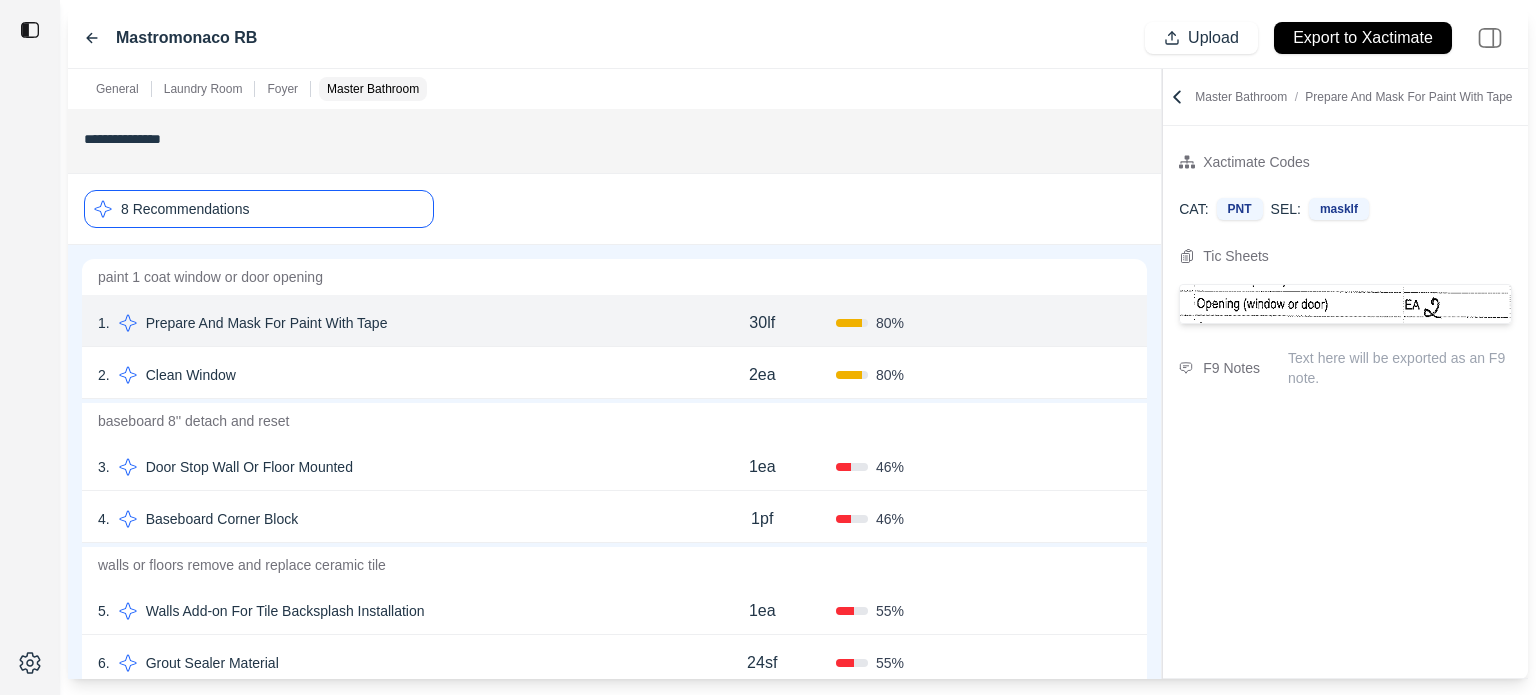 drag, startPoint x: 368, startPoint y: 319, endPoint x: 398, endPoint y: 316, distance: 30.149628 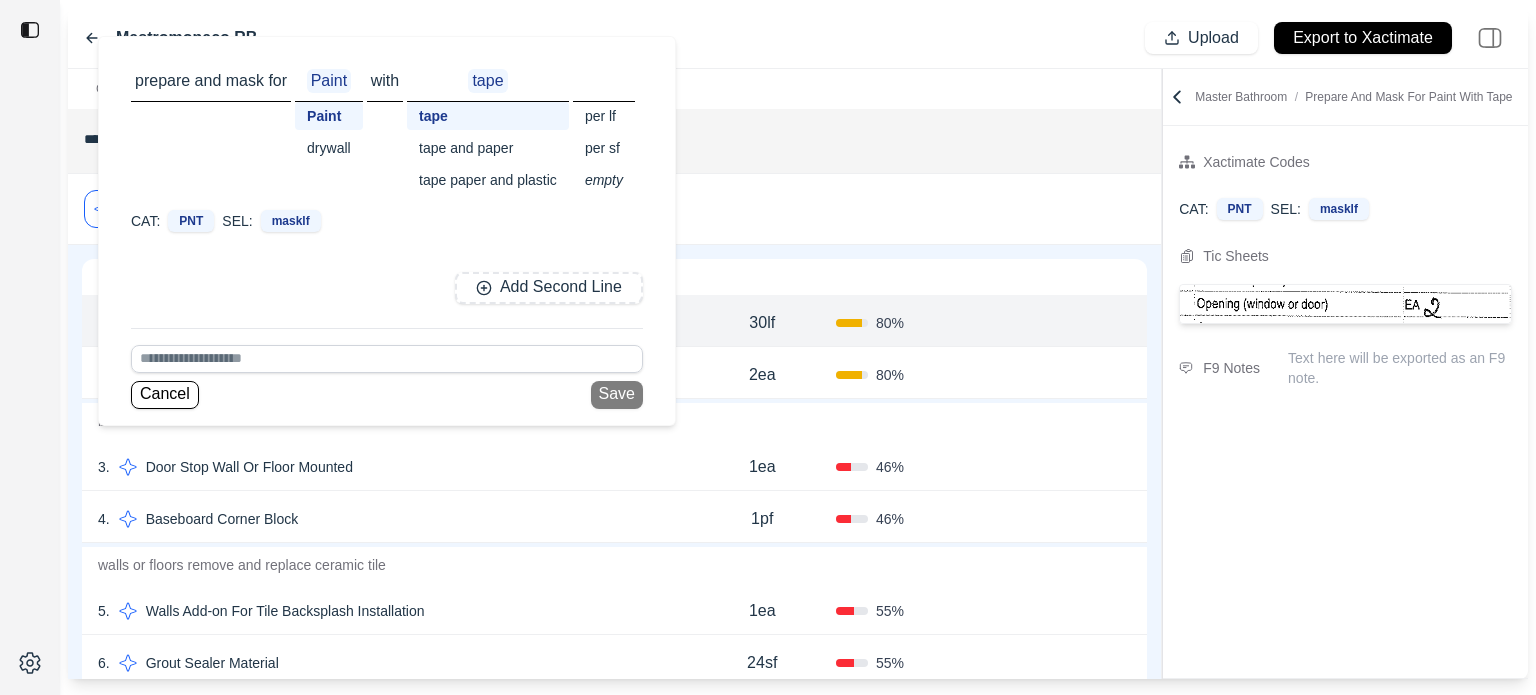 click on "30lf" at bounding box center [762, 323] 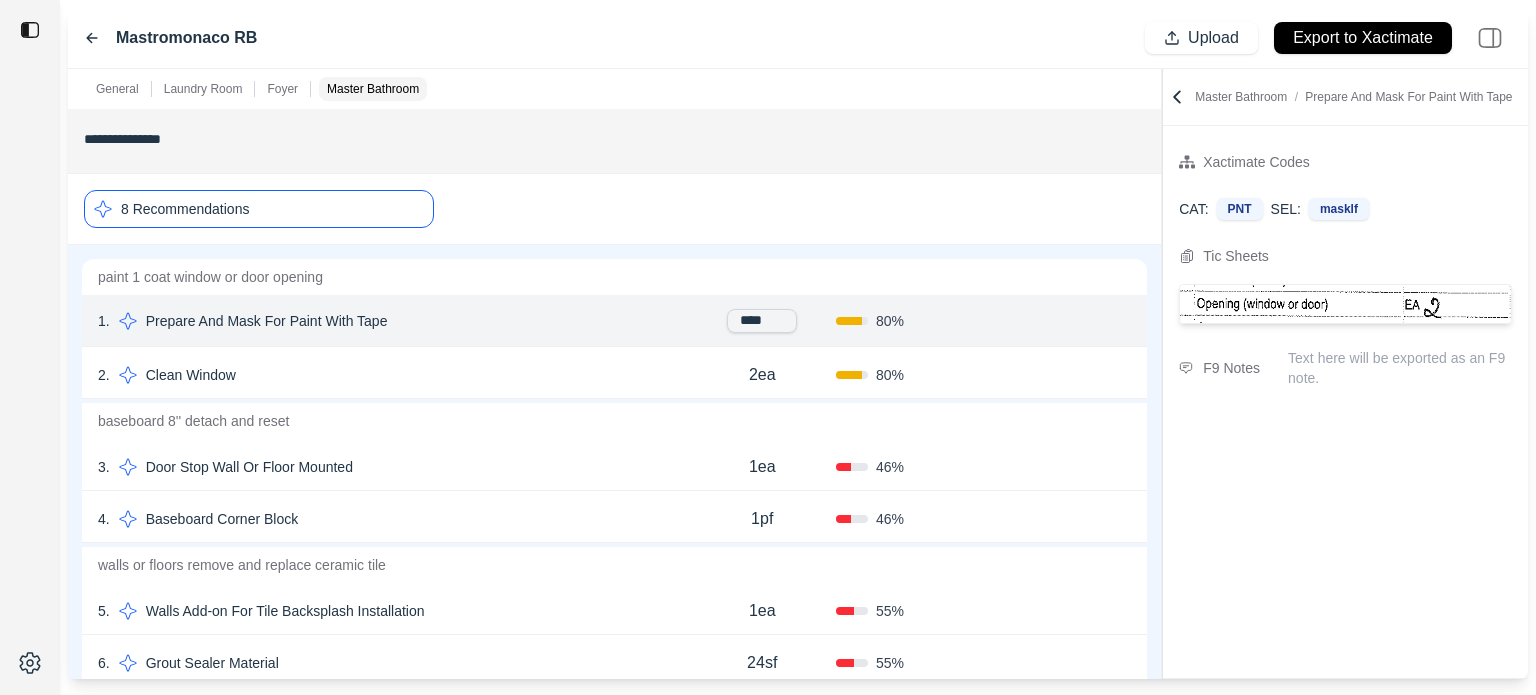 drag, startPoint x: 769, startPoint y: 318, endPoint x: 648, endPoint y: 298, distance: 122.641754 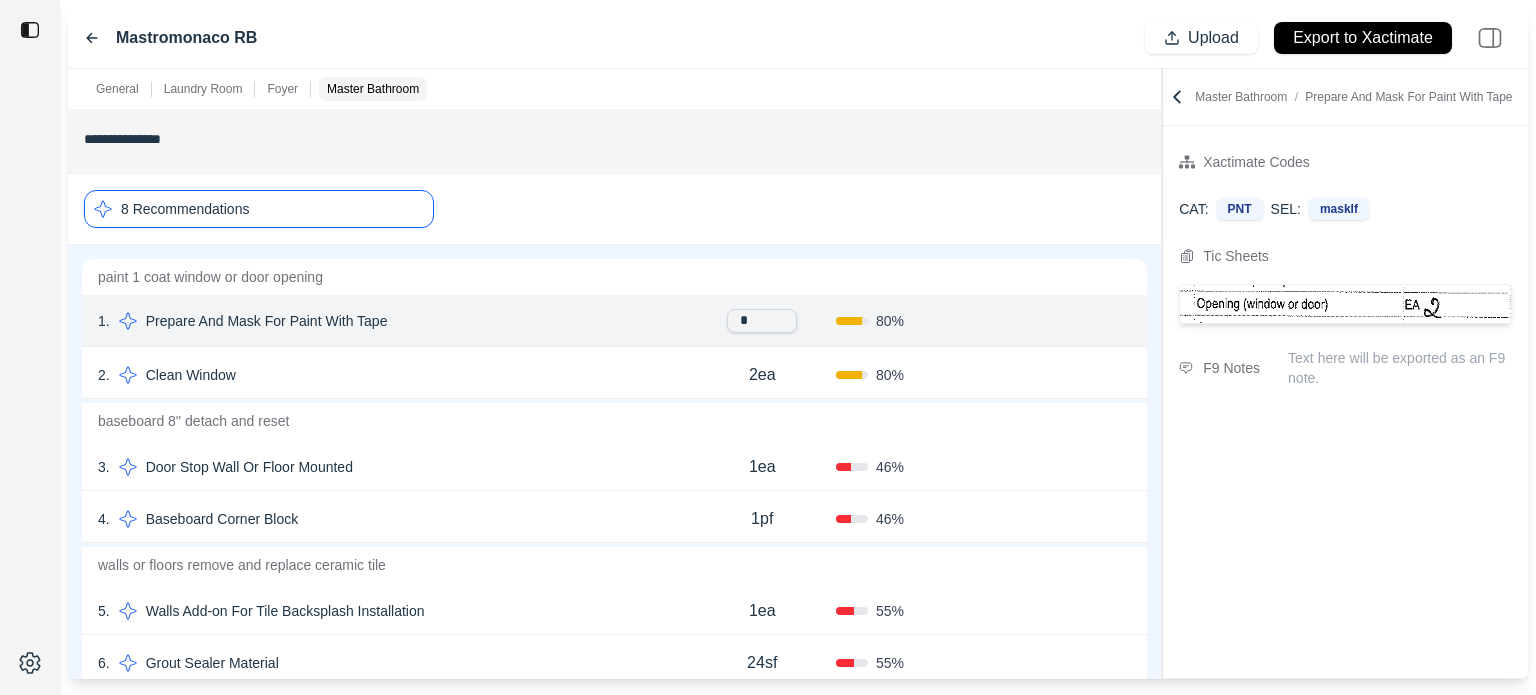 type on "**" 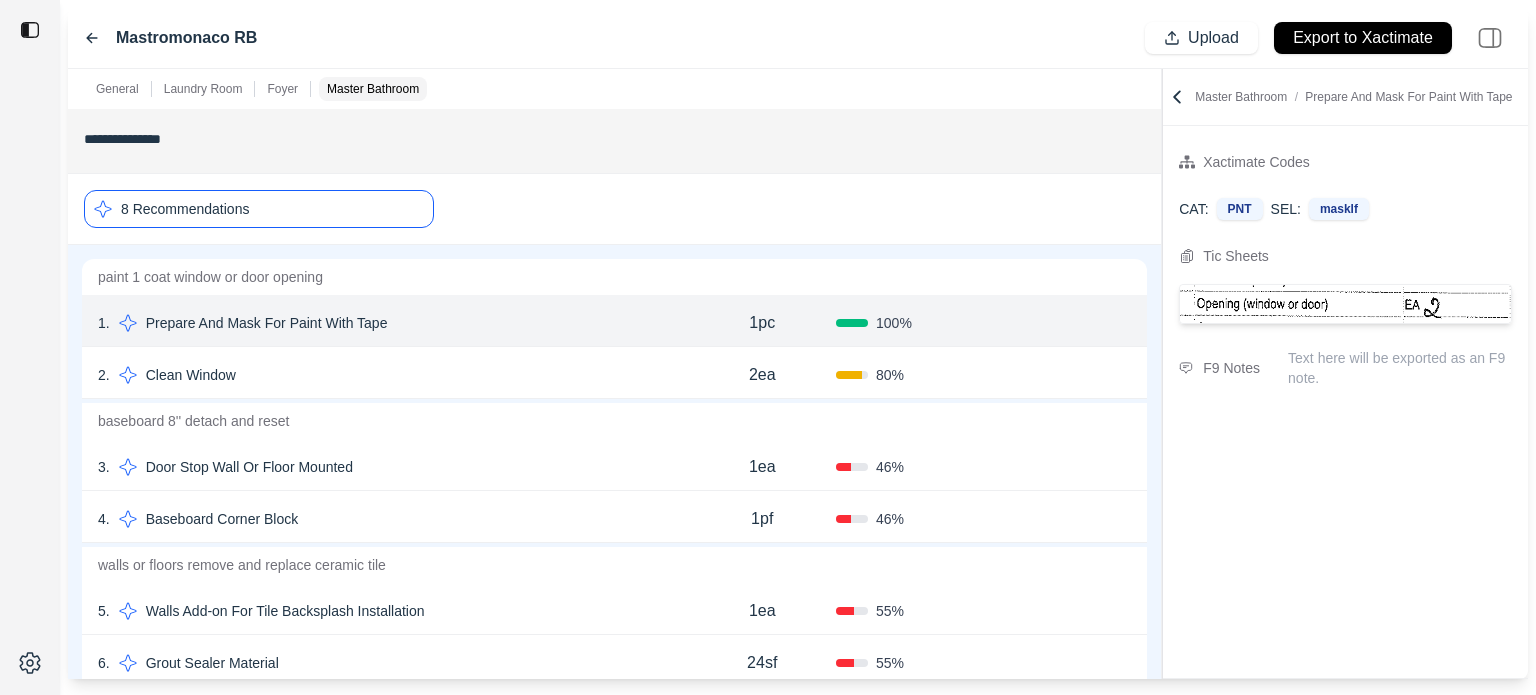 click on "Confirm" at bounding box center (1074, 323) 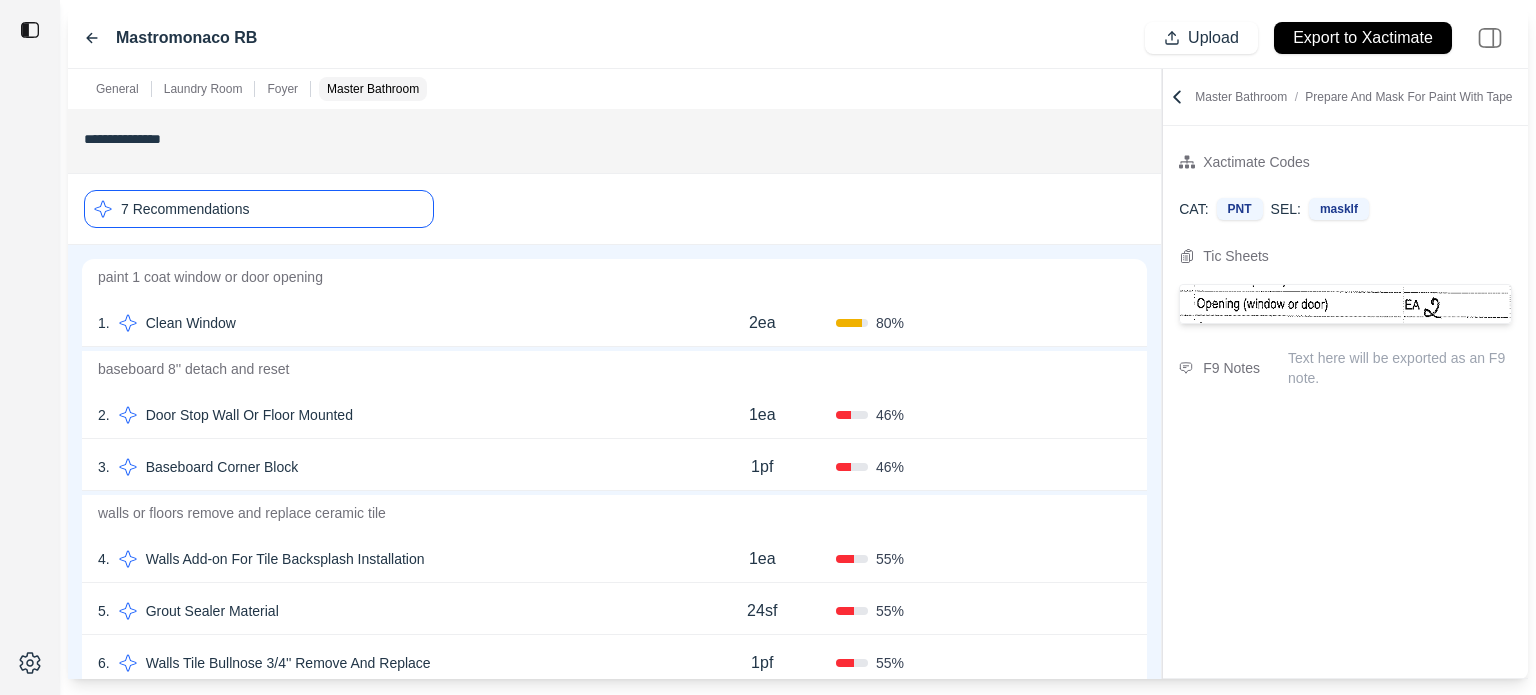 click 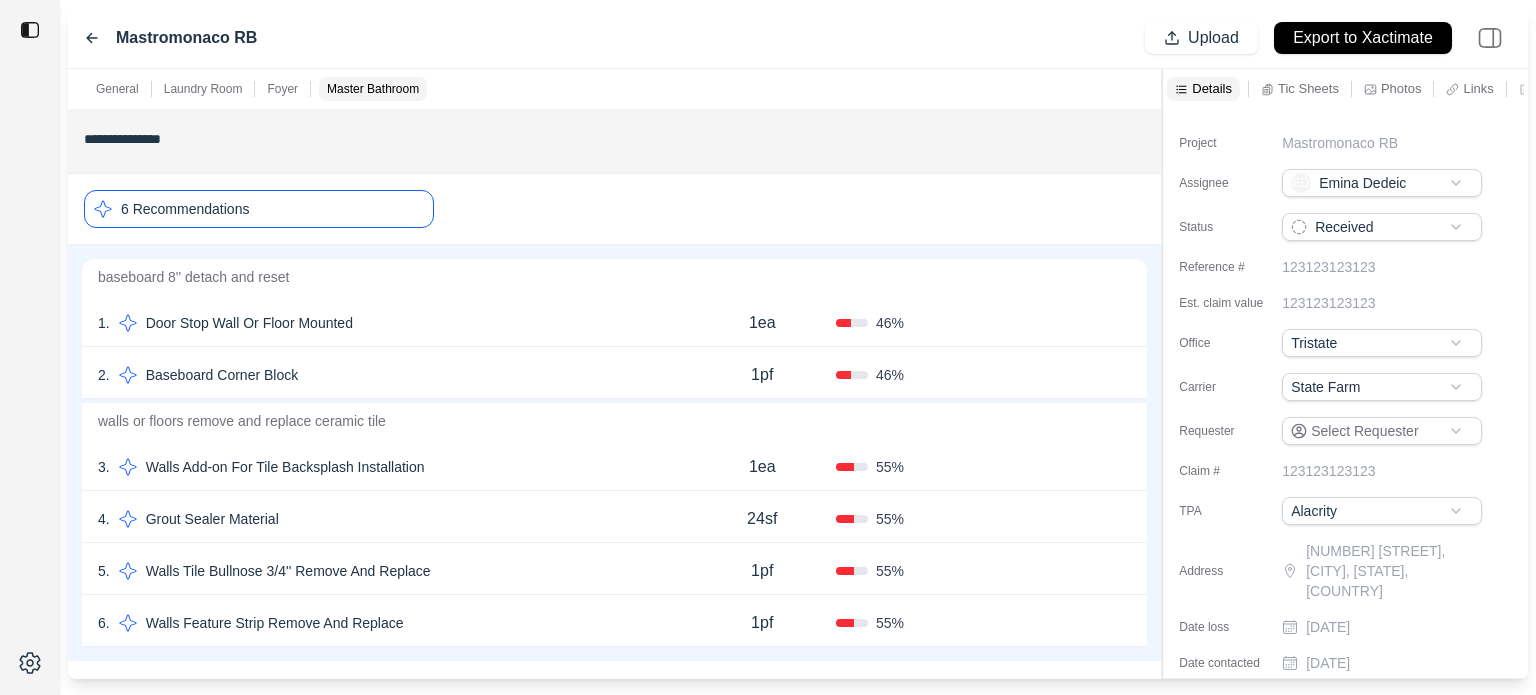 click 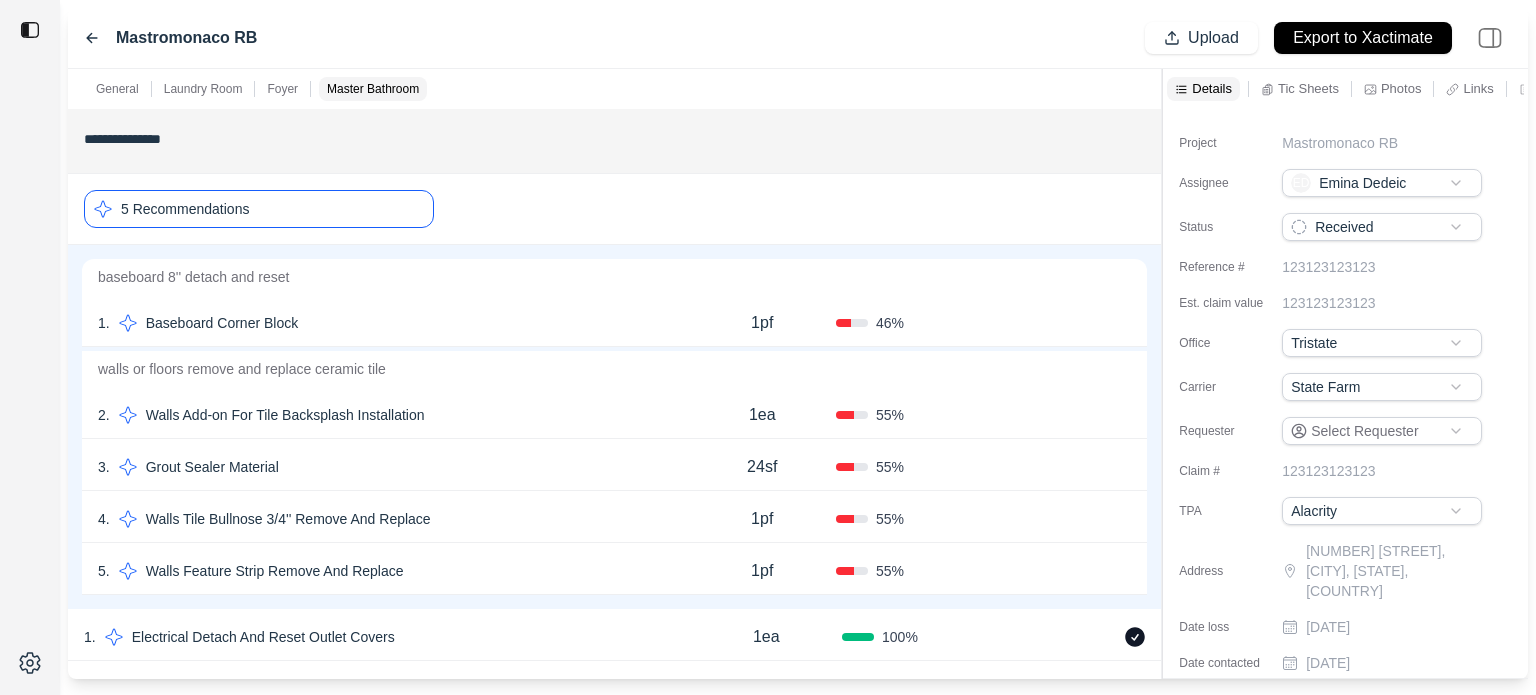 click 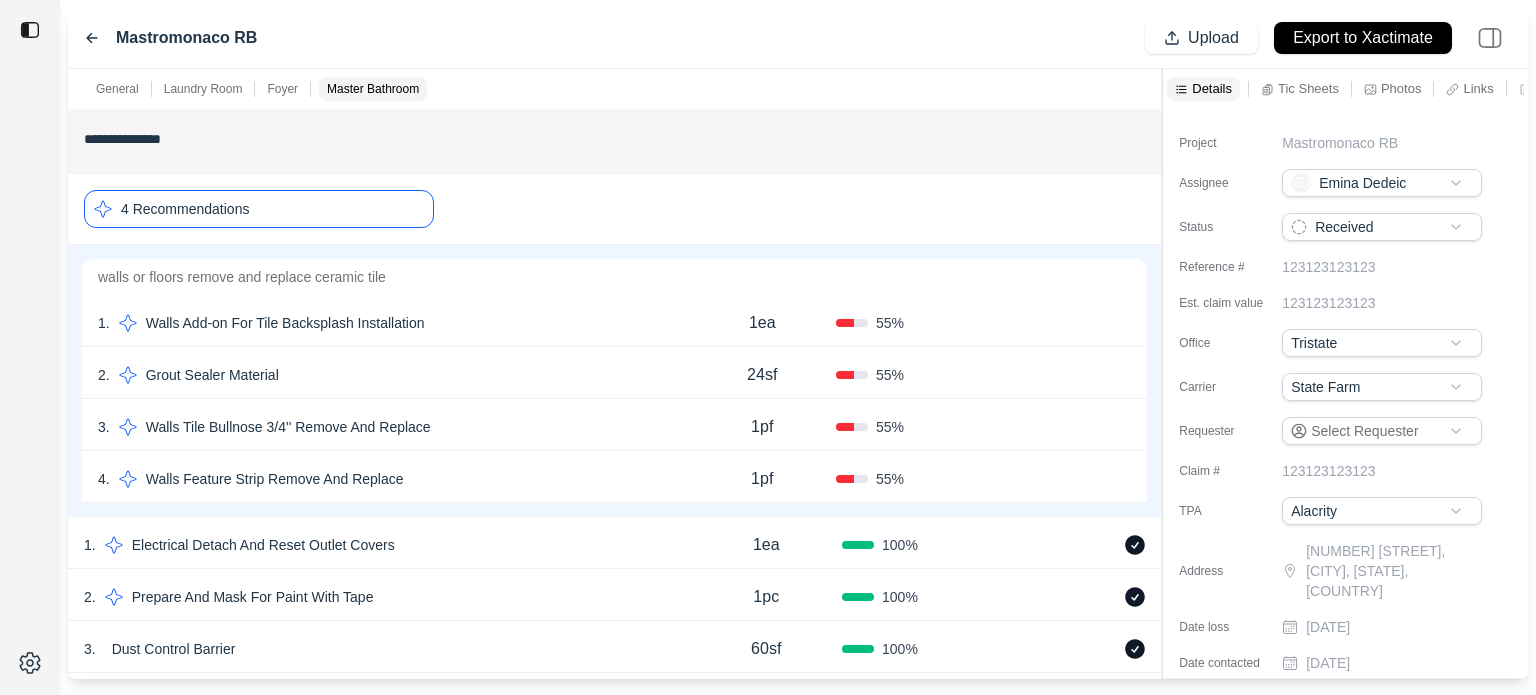 click 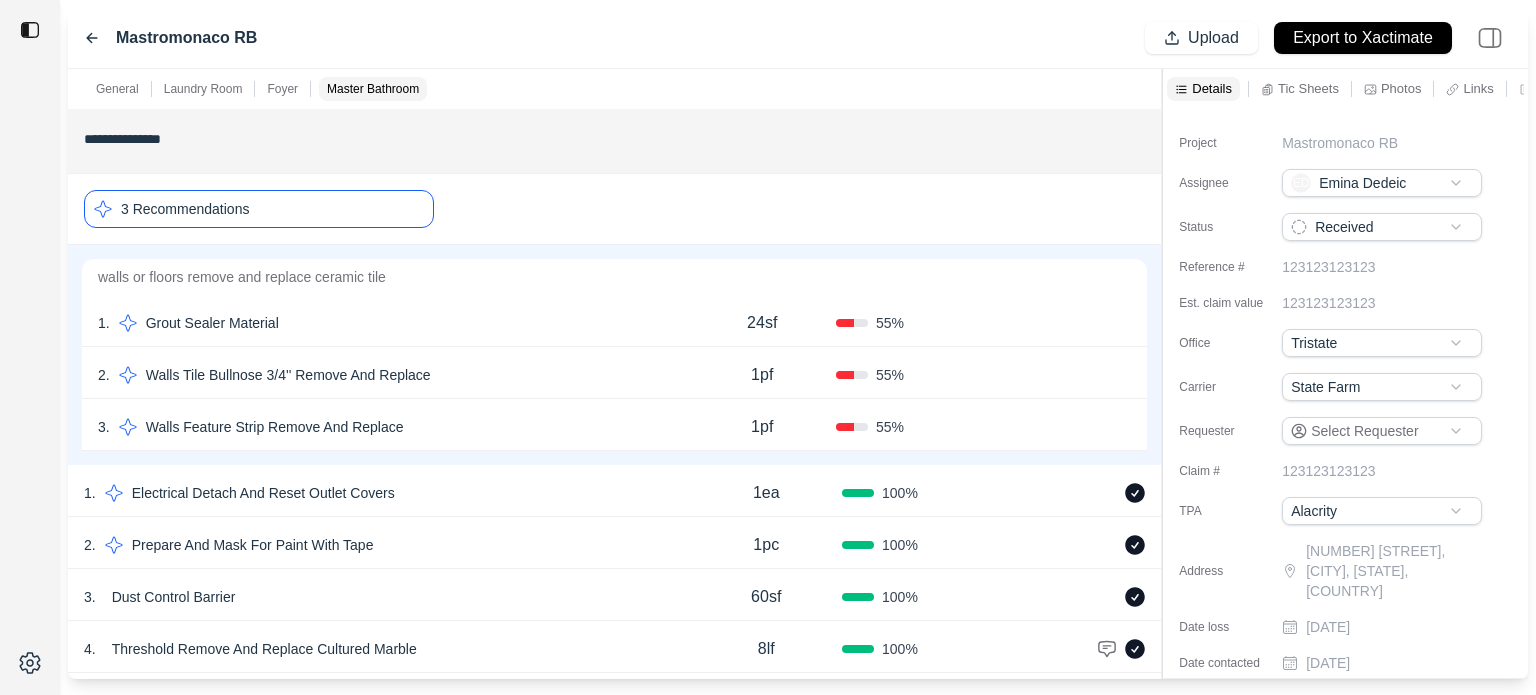 click 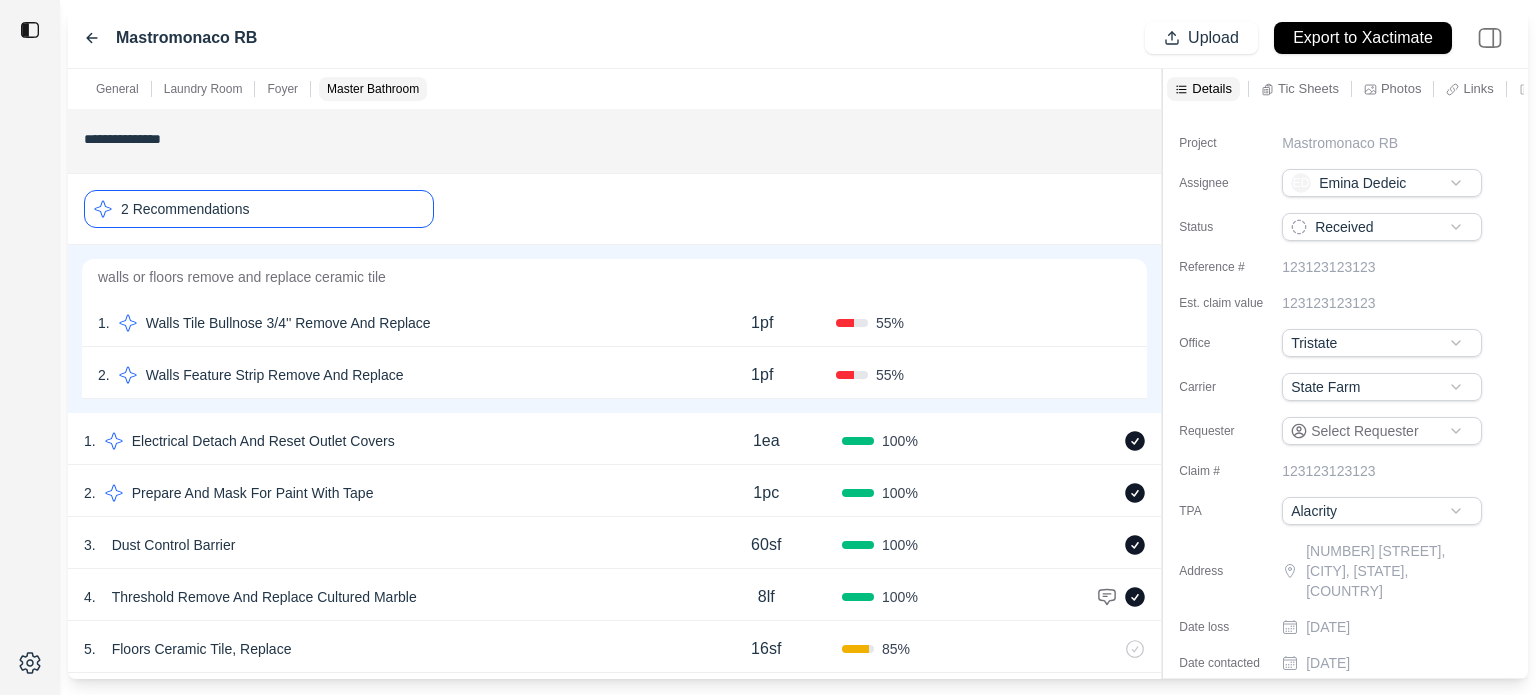 click 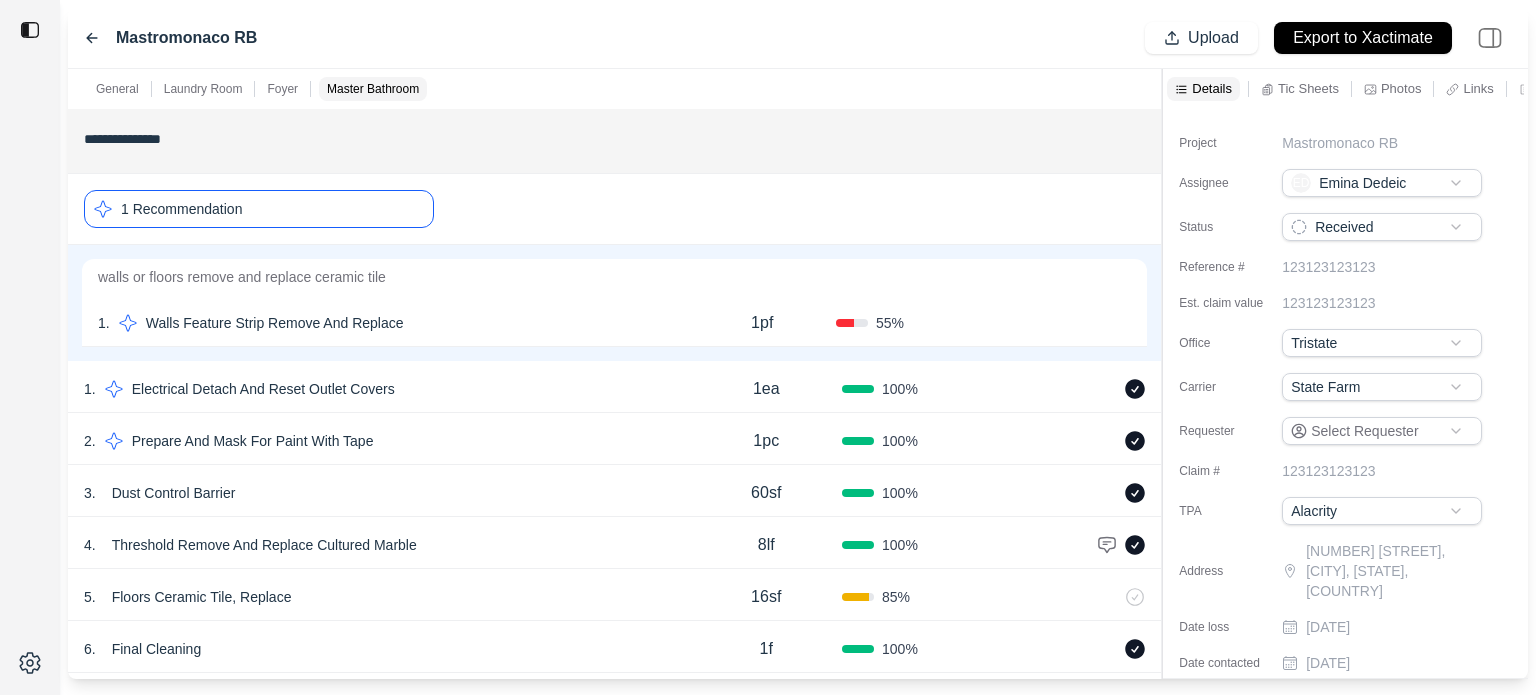 click 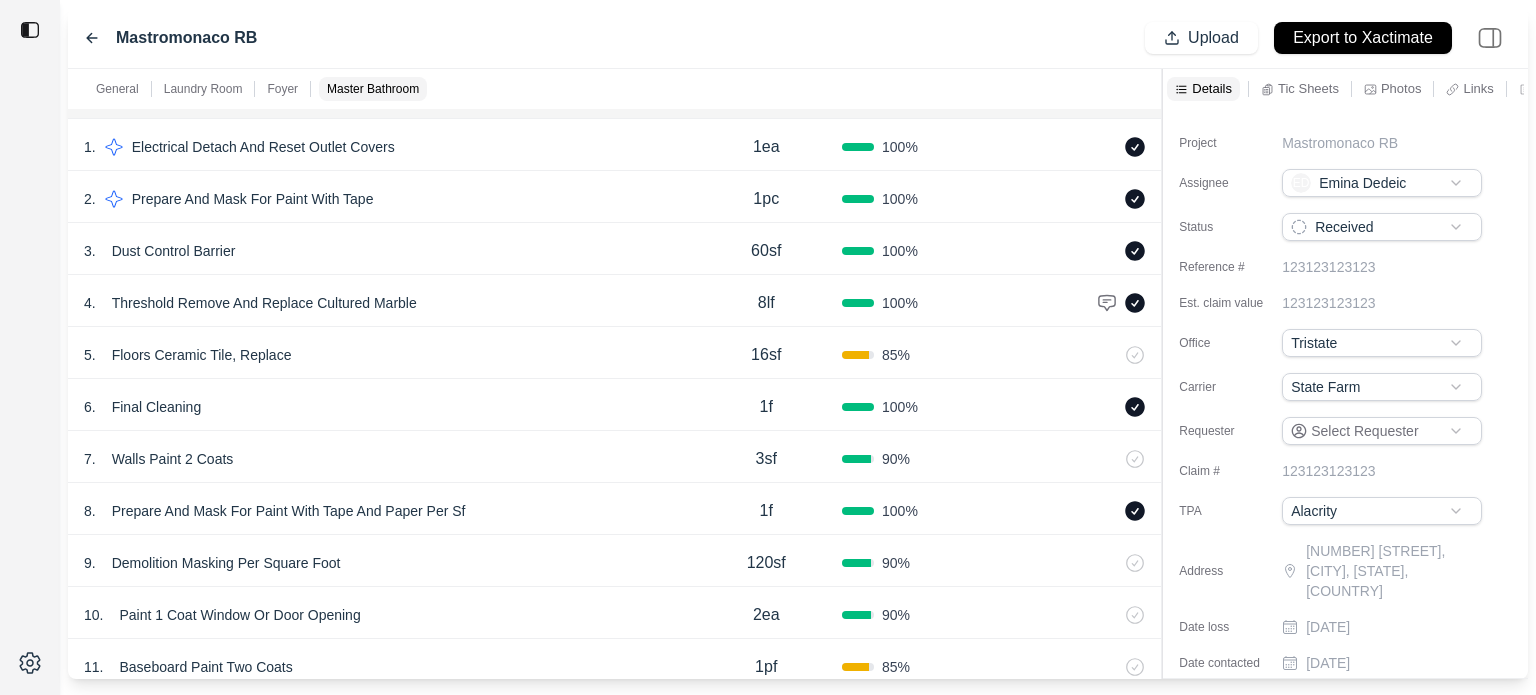 scroll, scrollTop: 2339, scrollLeft: 0, axis: vertical 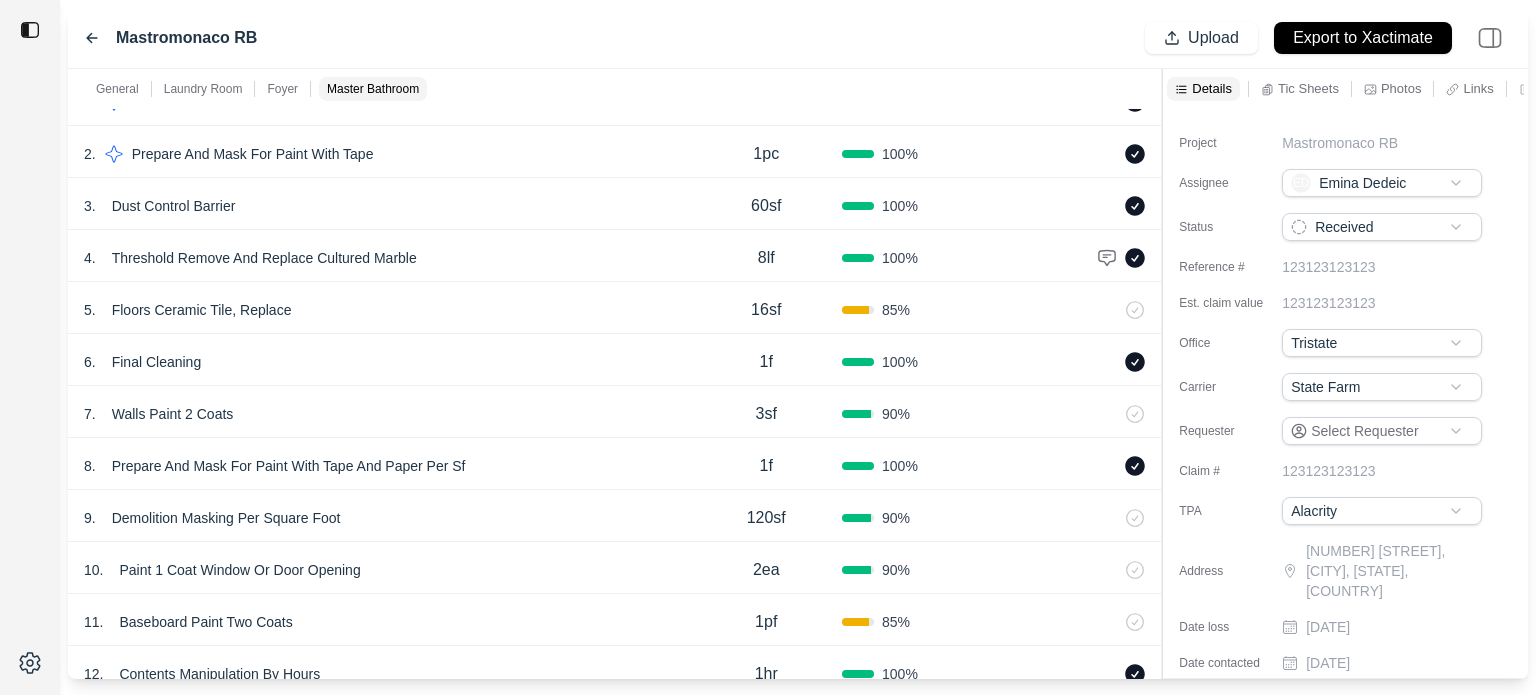 click on "5 . Floors Ceramic Tile, Replace" at bounding box center (387, 310) 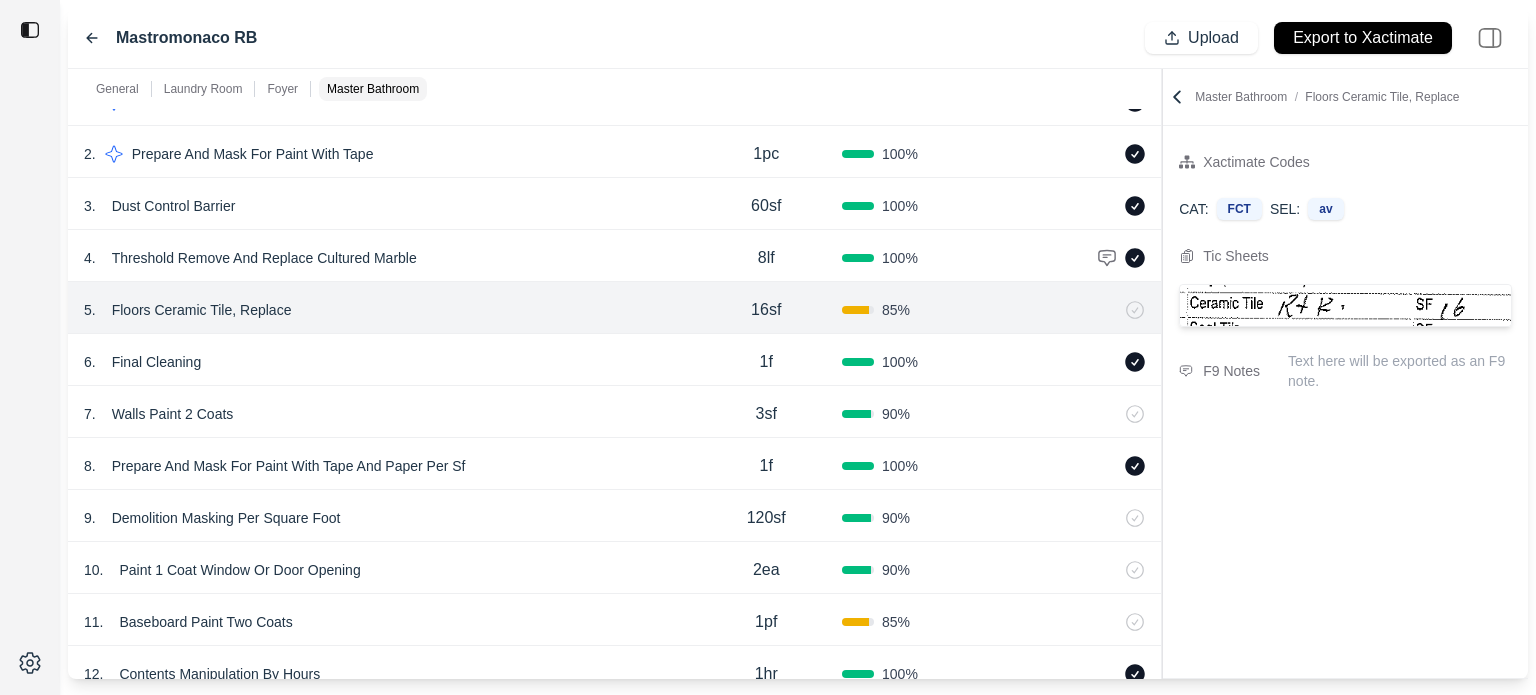 click 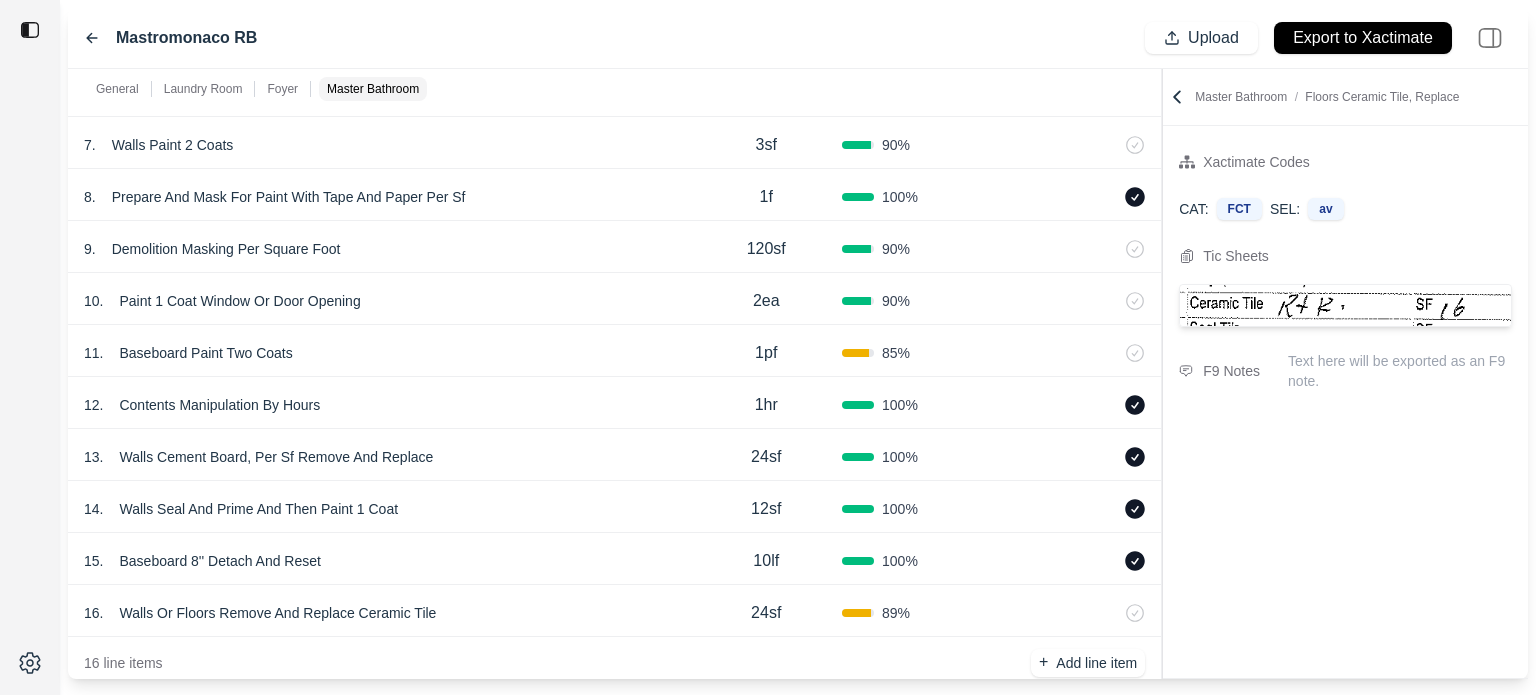 scroll, scrollTop: 2639, scrollLeft: 0, axis: vertical 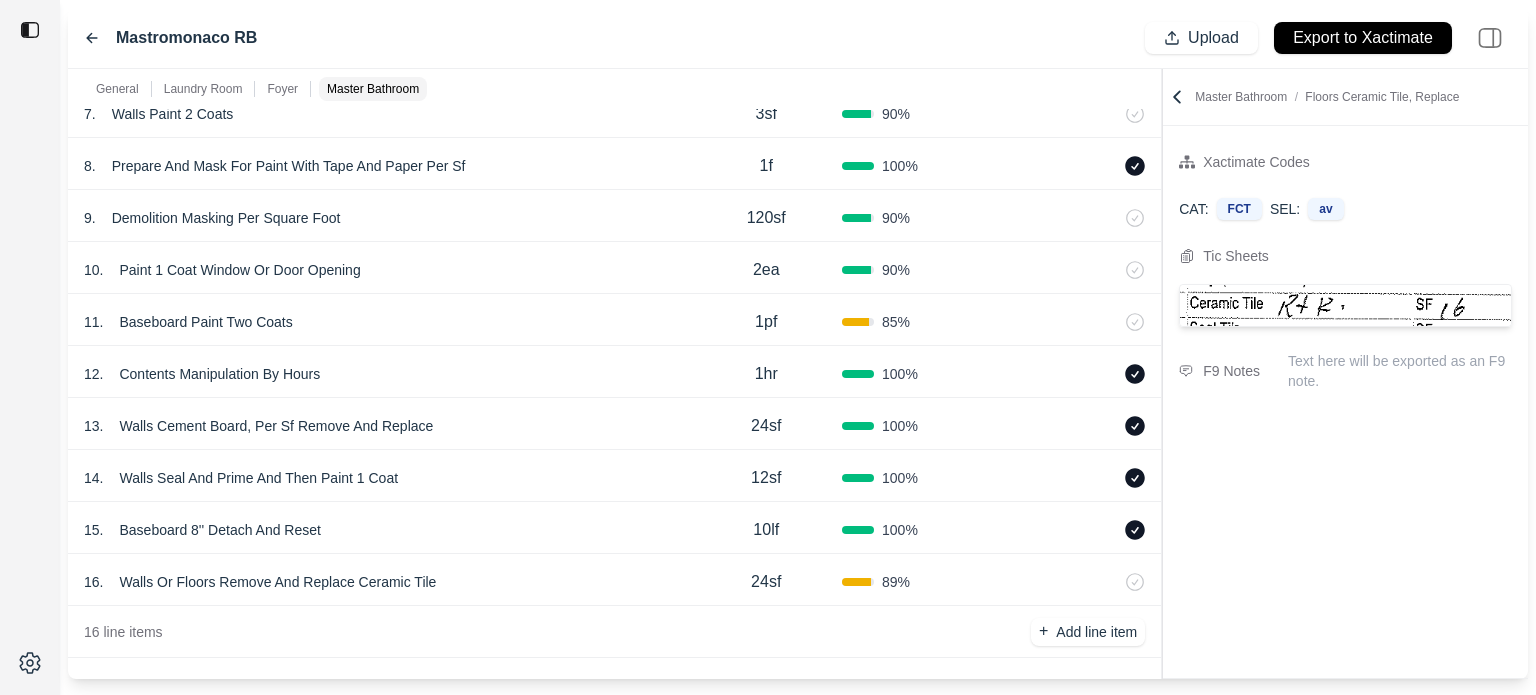 click on "11 . Baseboard Paint Two Coats" at bounding box center (387, 322) 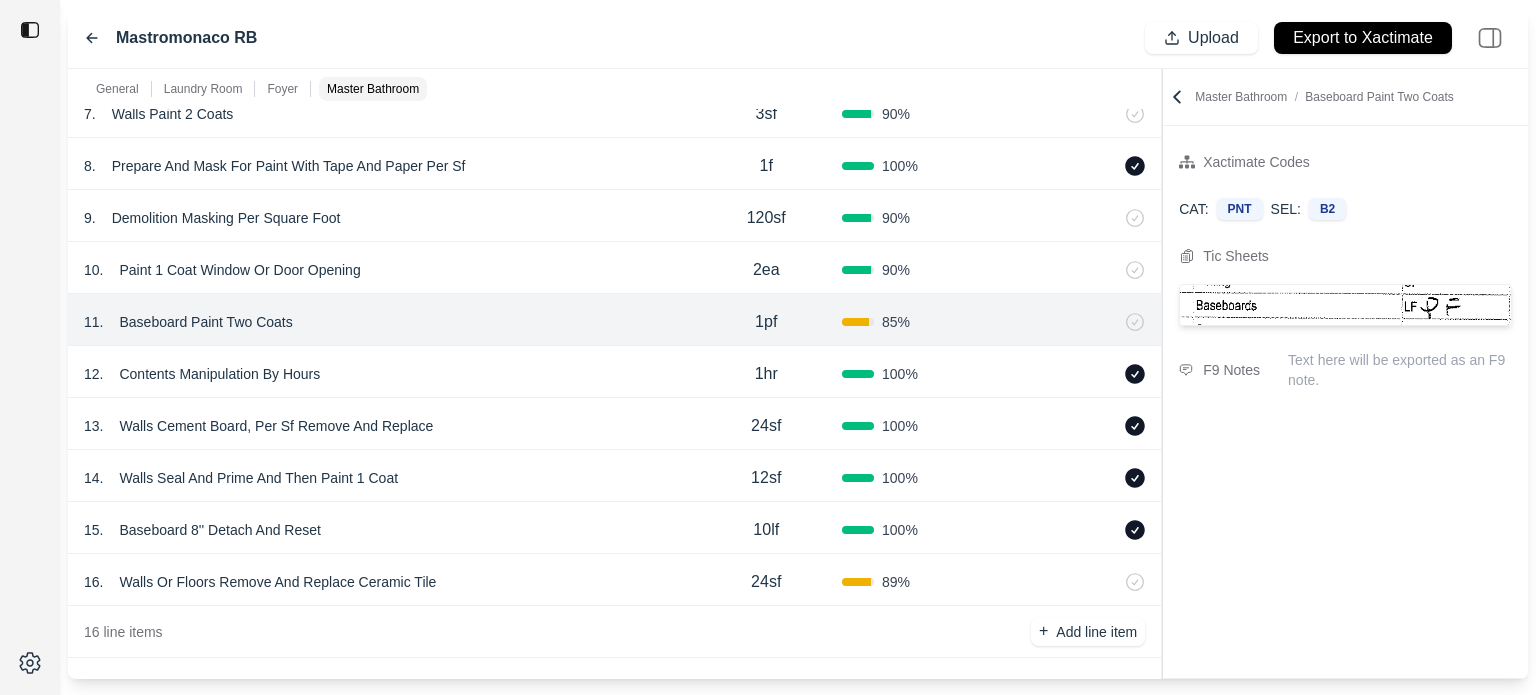 click on "Baseboard Paint Two Coats" at bounding box center (205, 322) 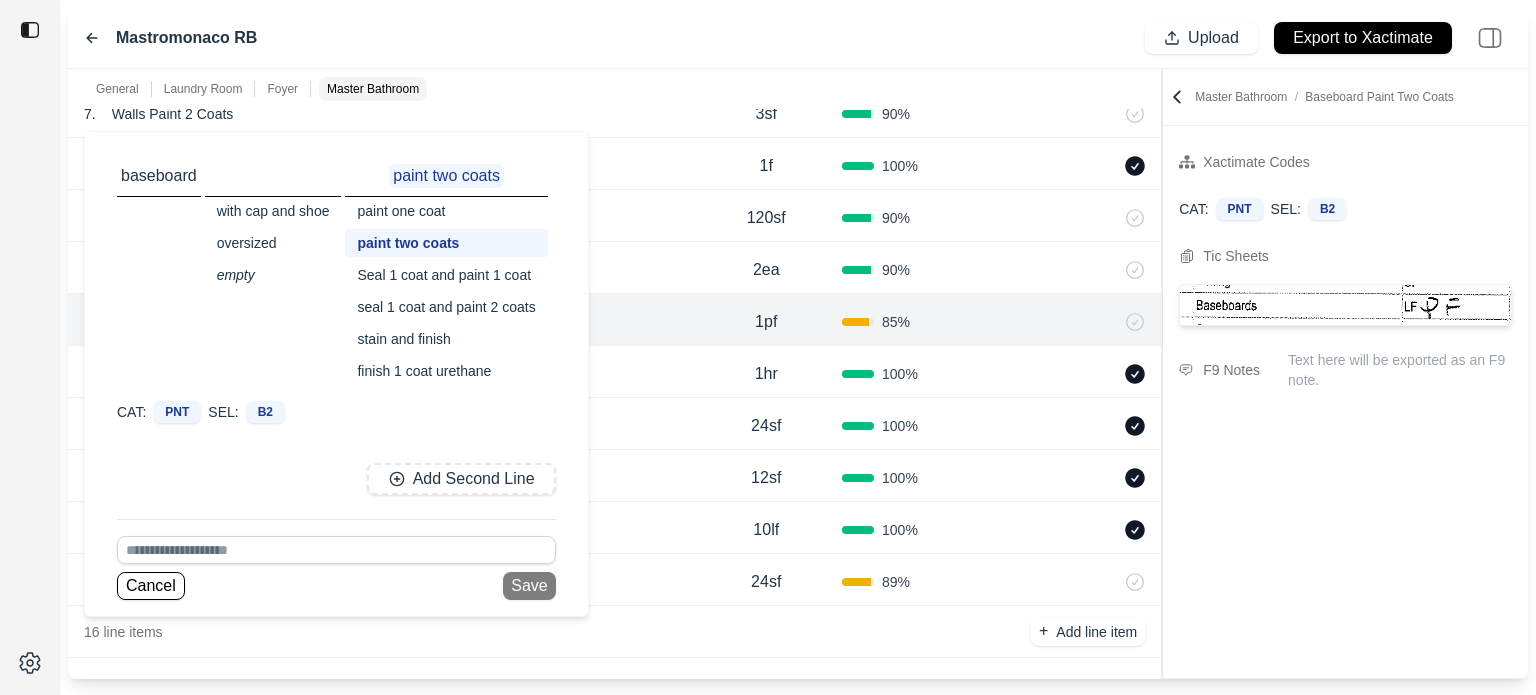 click on "paint one coat" at bounding box center [446, 211] 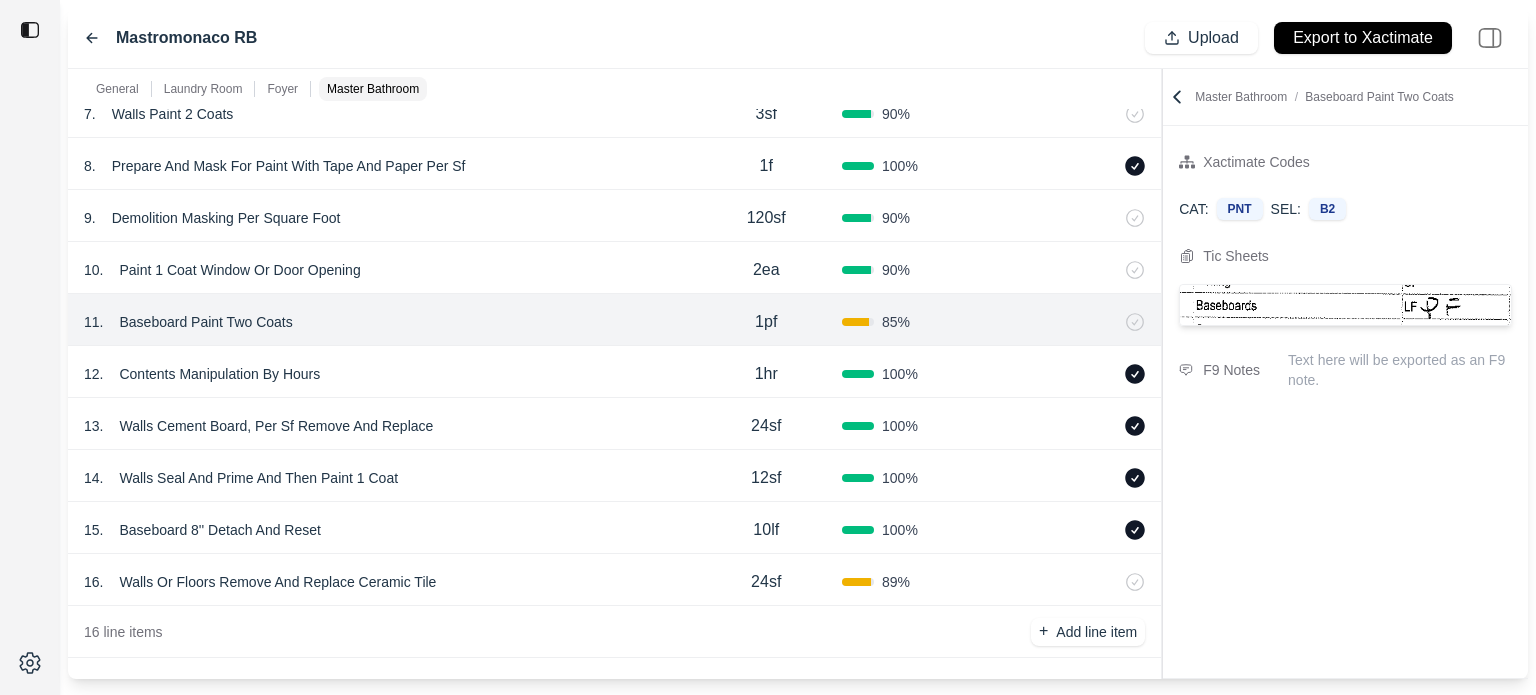 click on "Mastromonaco RB Upload Export to Xactimate" at bounding box center [798, 38] 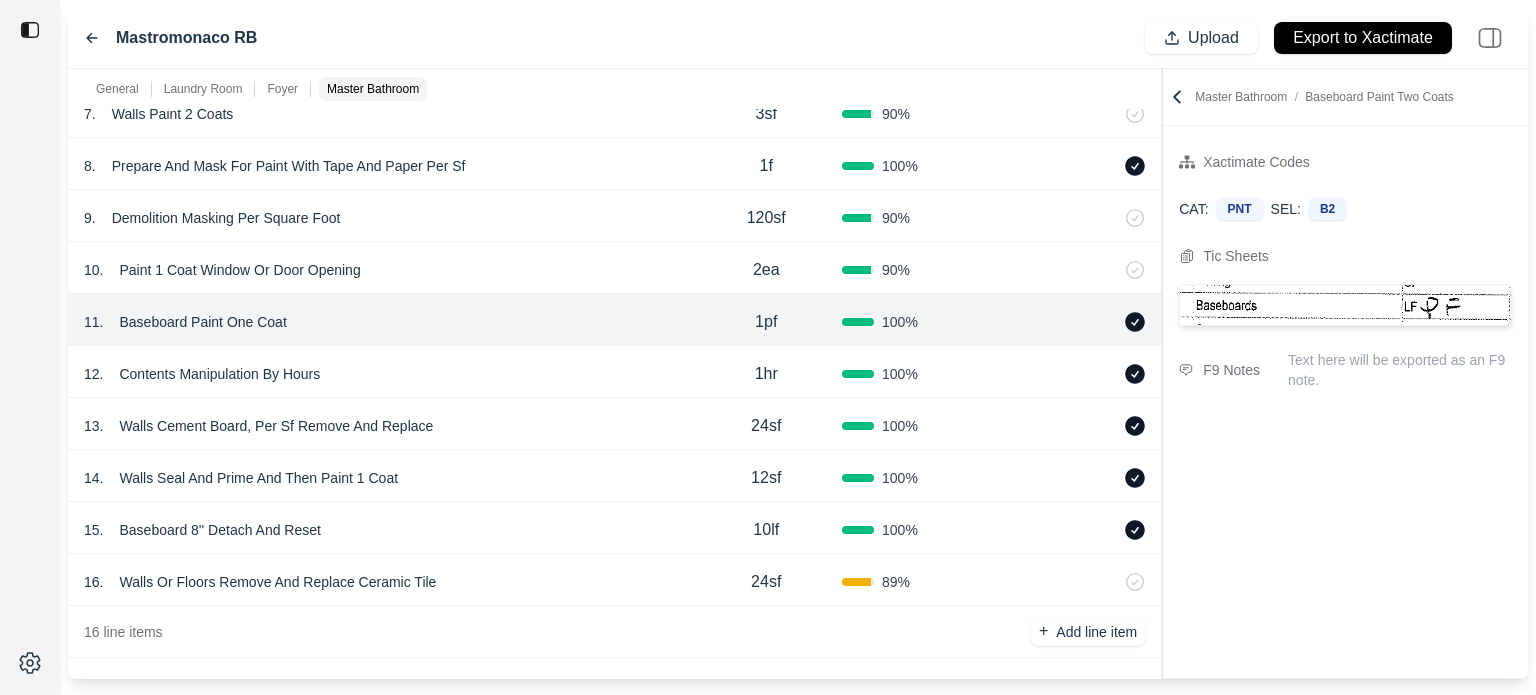 click on "1pf" at bounding box center (766, 322) 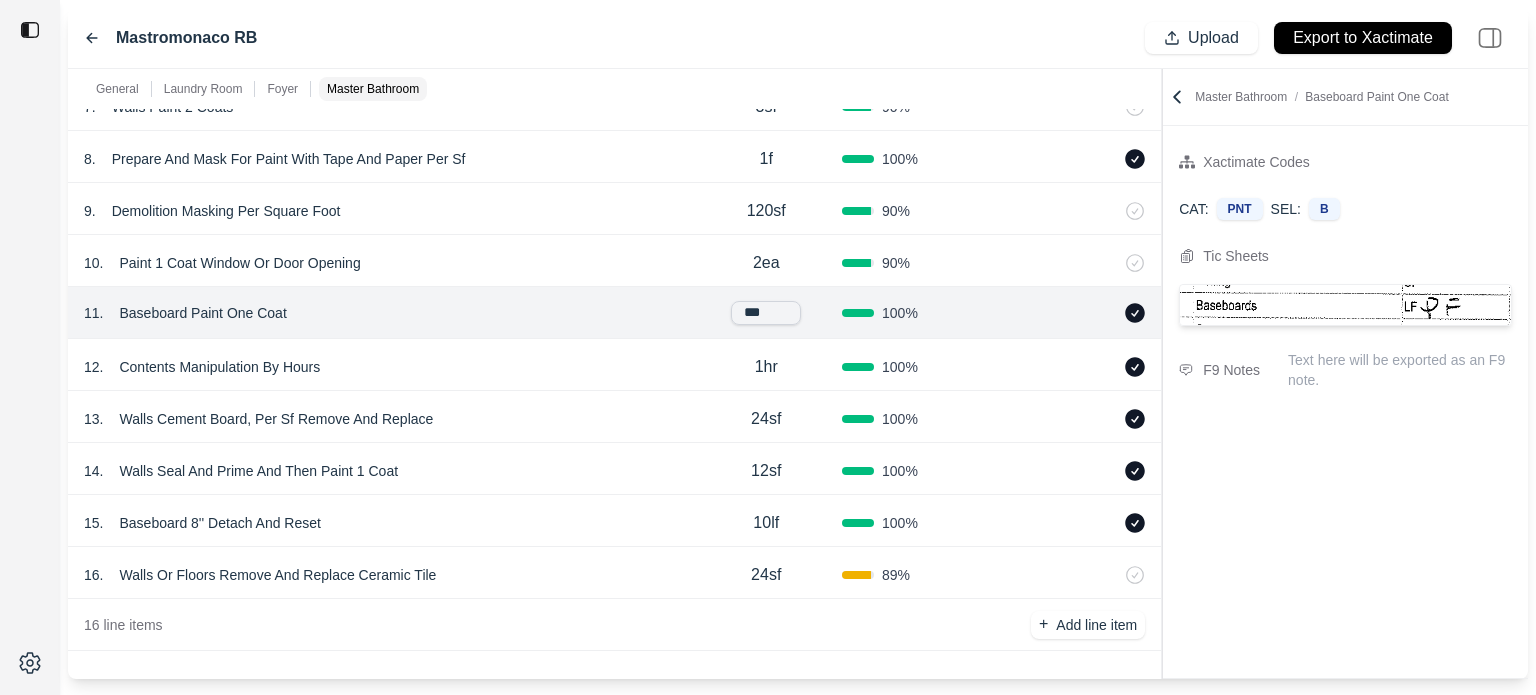 scroll, scrollTop: 2648, scrollLeft: 0, axis: vertical 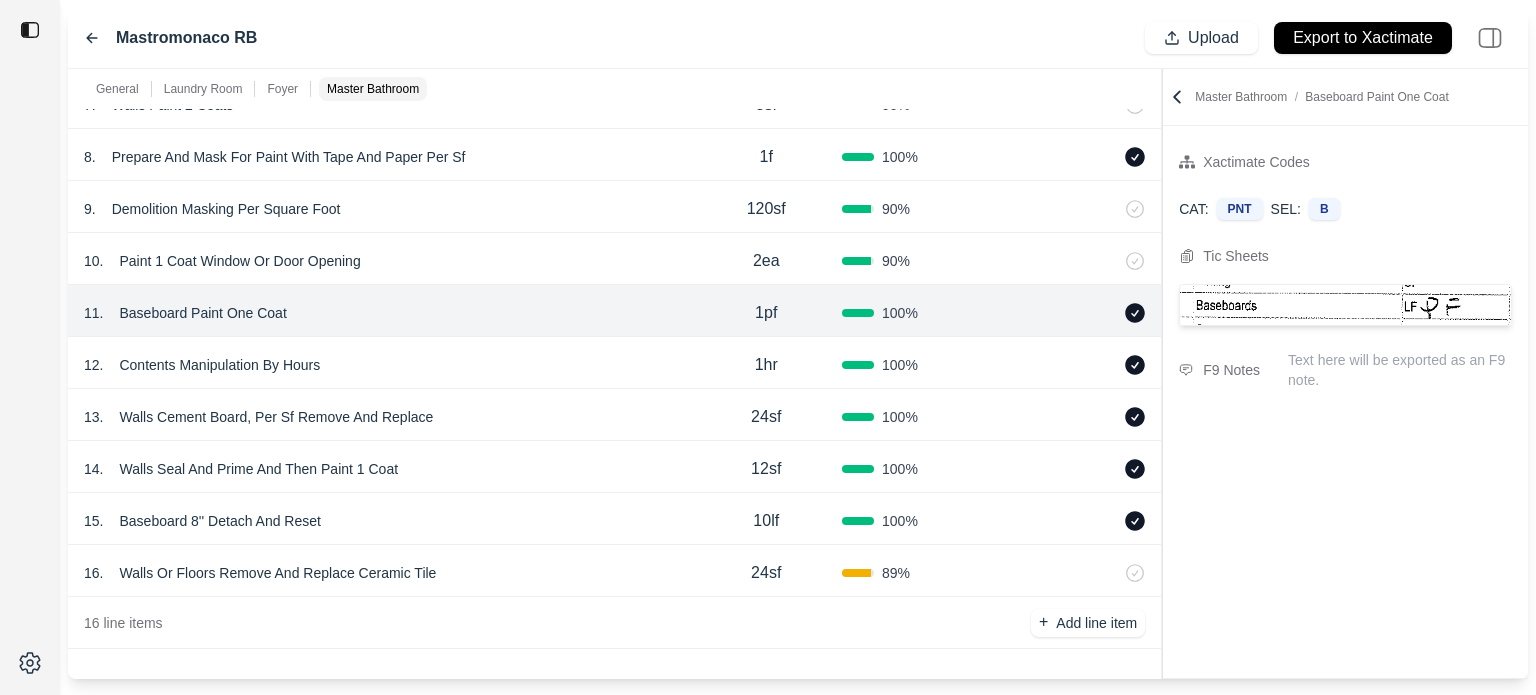 click on "16 . Walls Or Floors Remove And Replace Ceramic Tile" at bounding box center [387, 573] 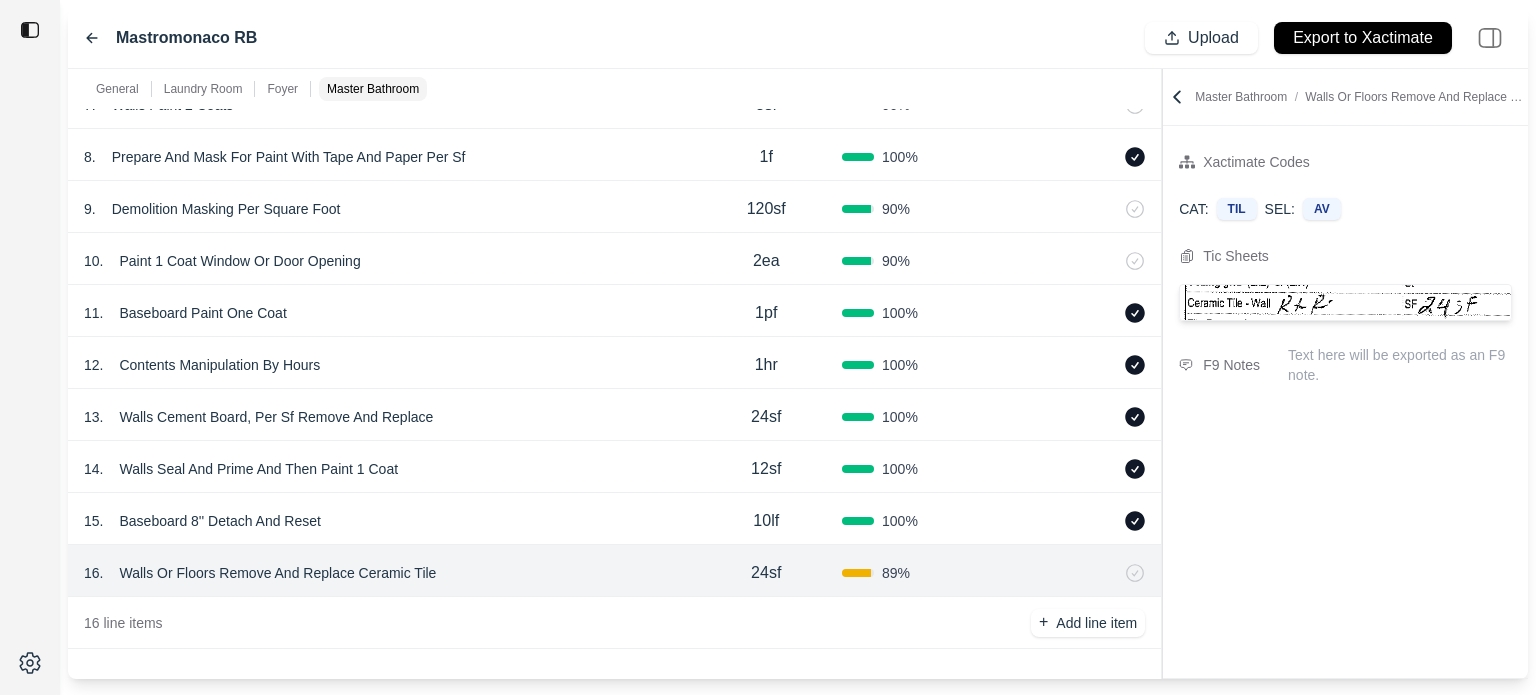 click 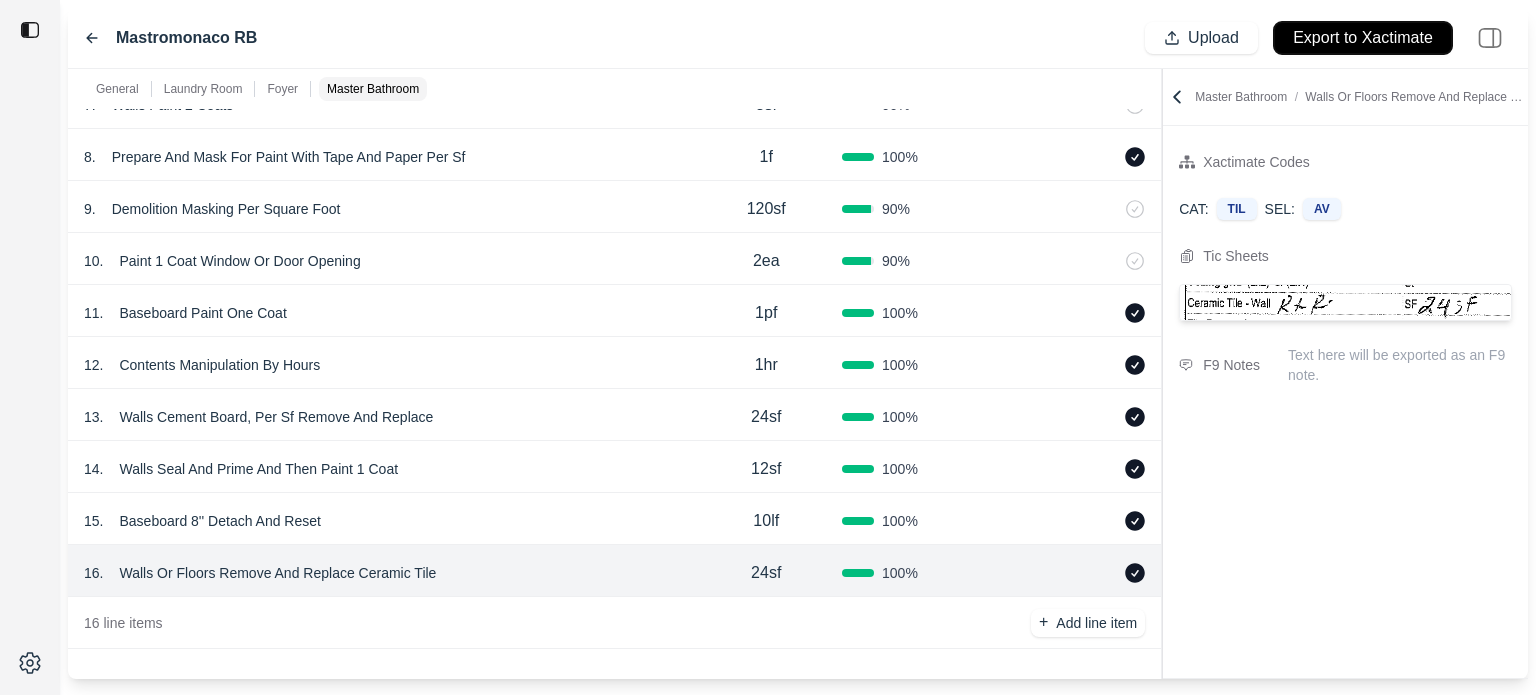 click on "Export to Xactimate" at bounding box center (1363, 38) 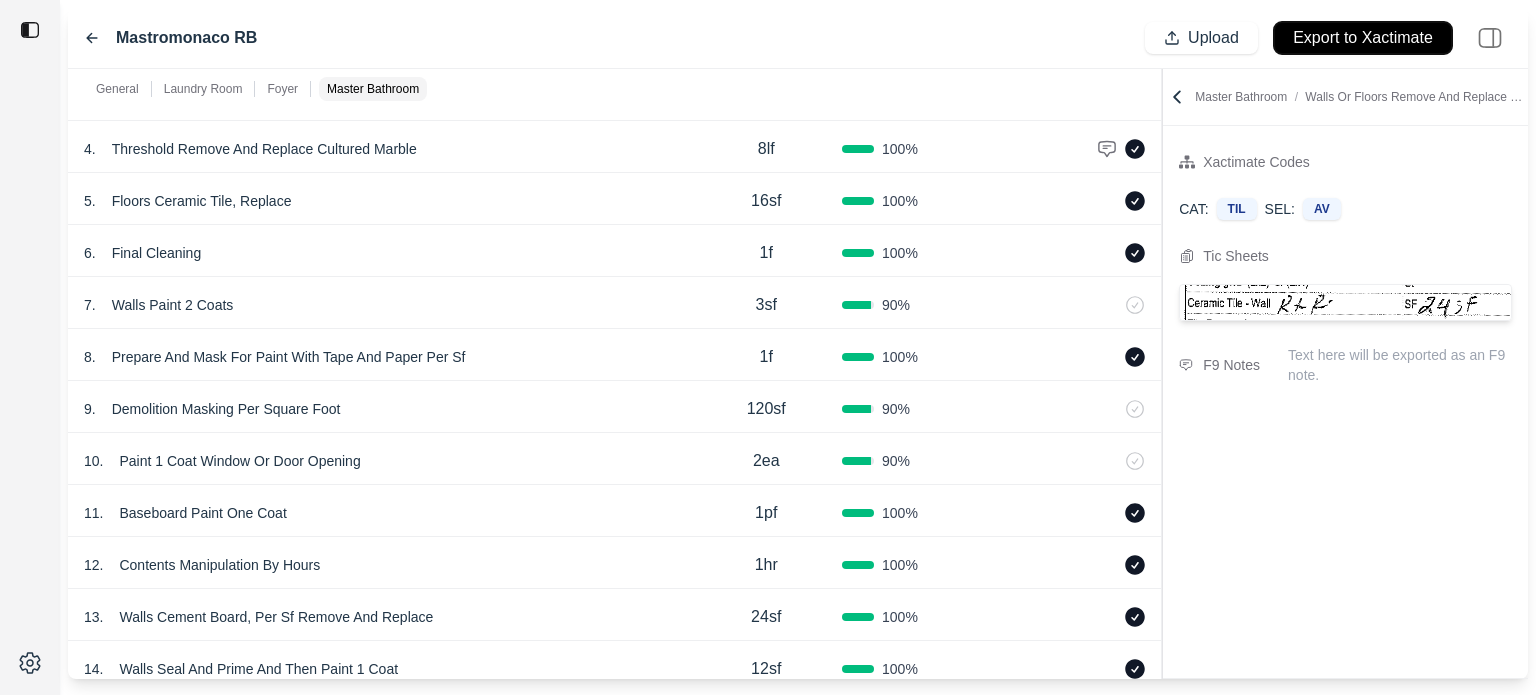scroll, scrollTop: 2648, scrollLeft: 0, axis: vertical 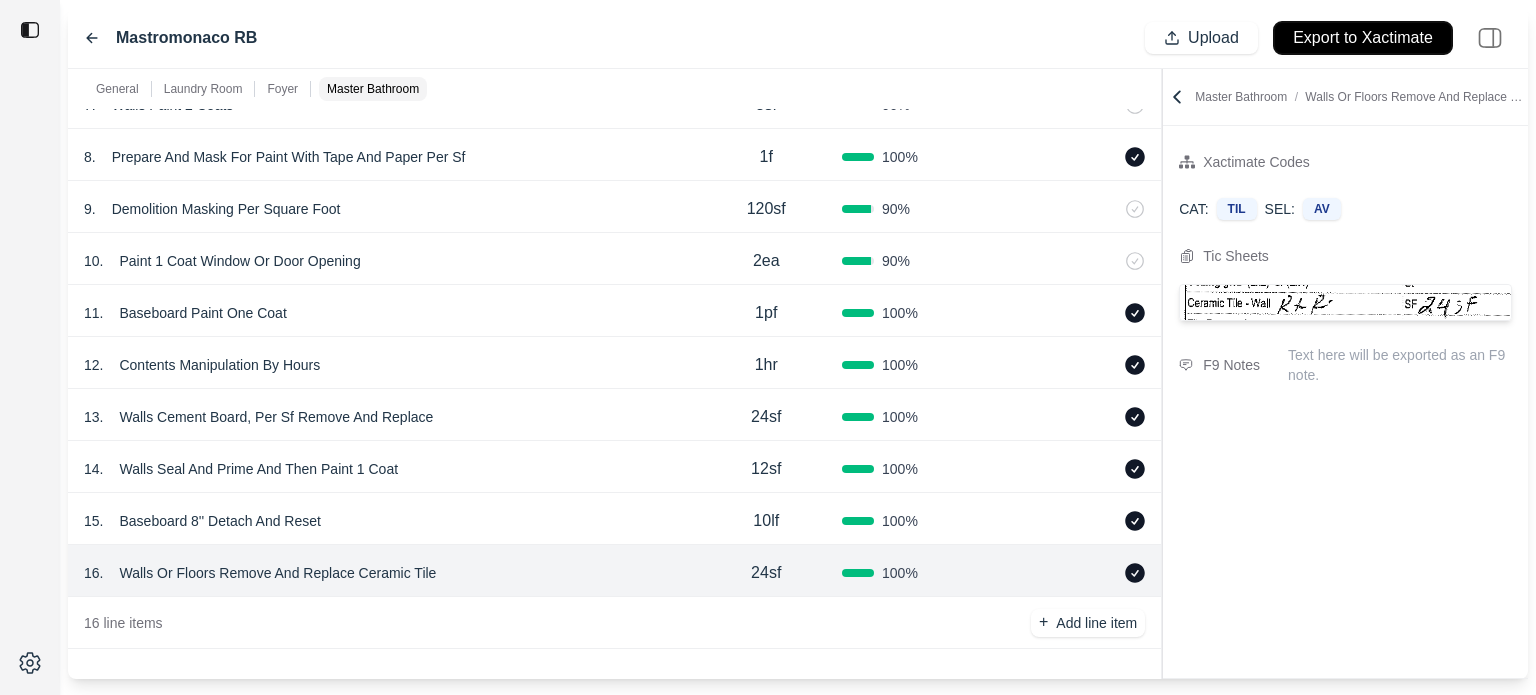 click on "Export to Xactimate" at bounding box center (1363, 38) 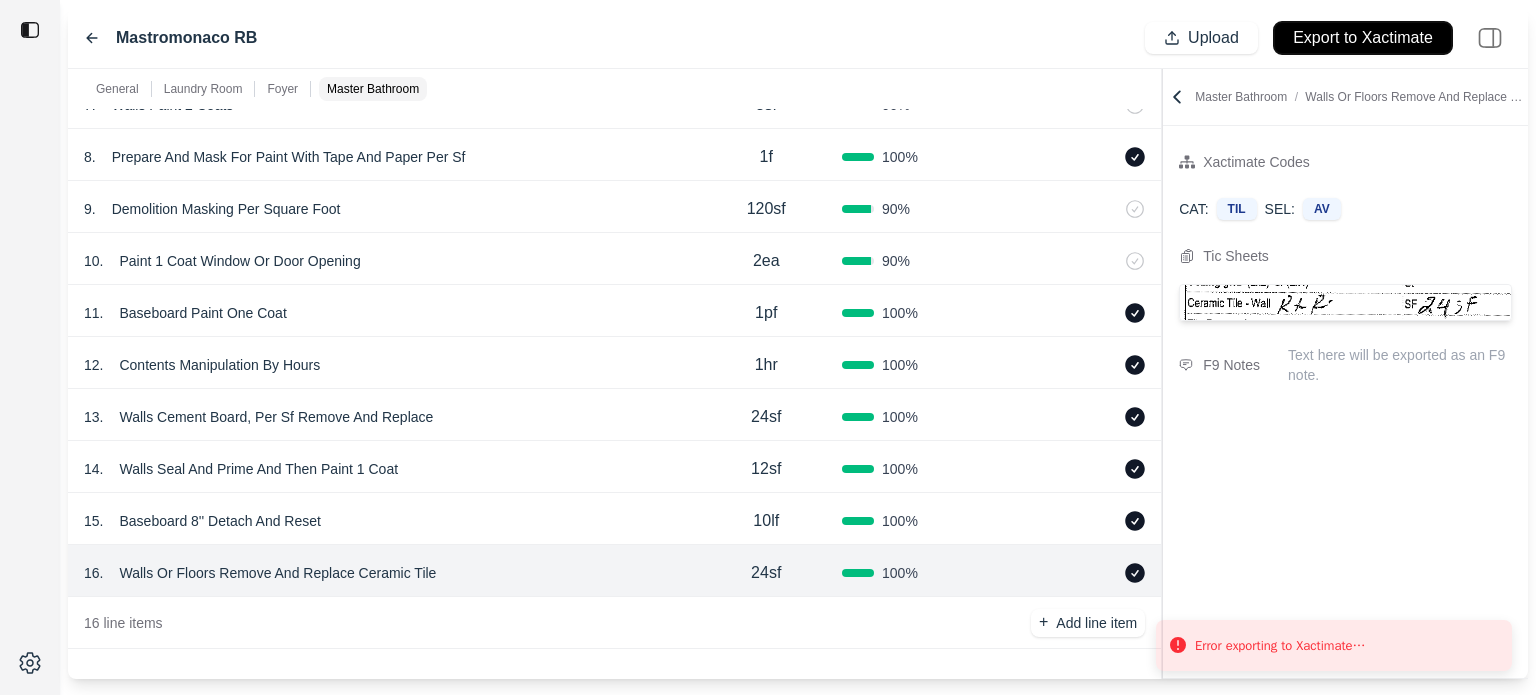 type 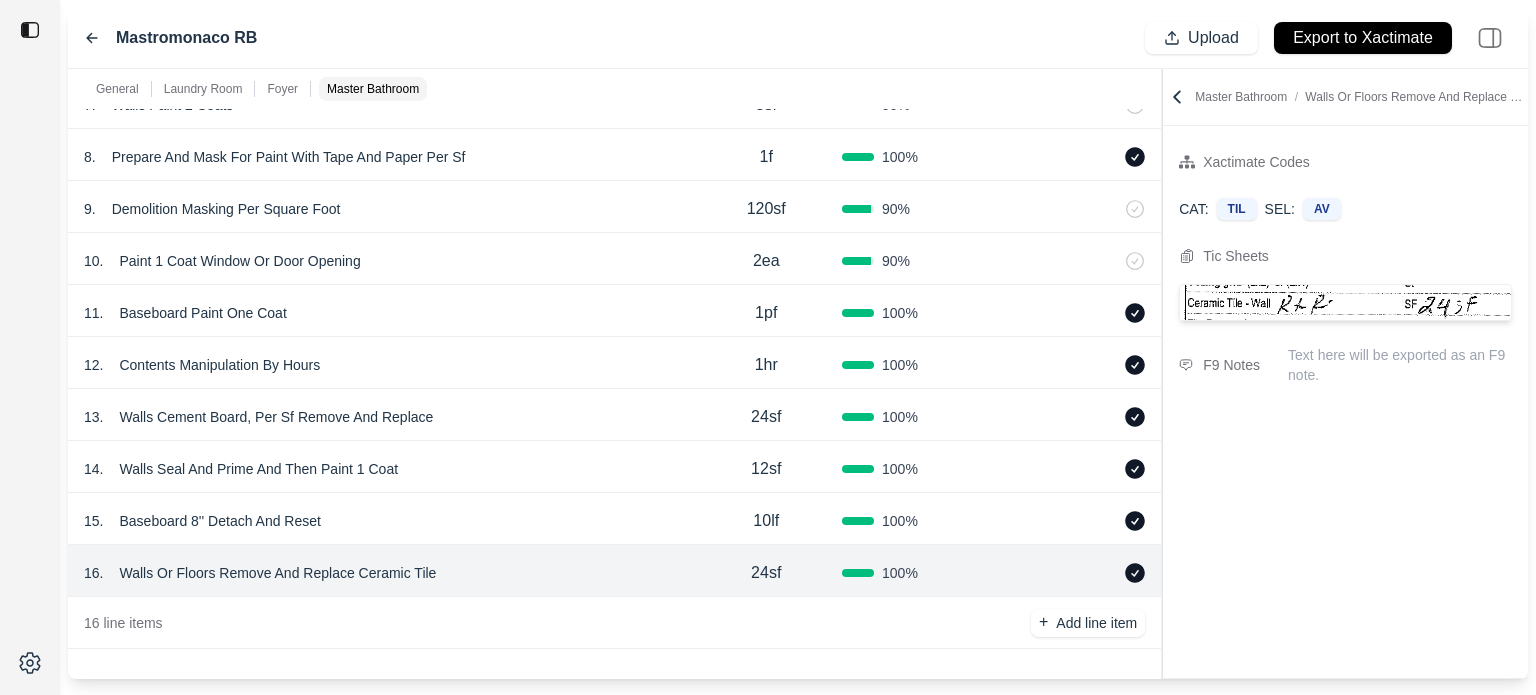 click 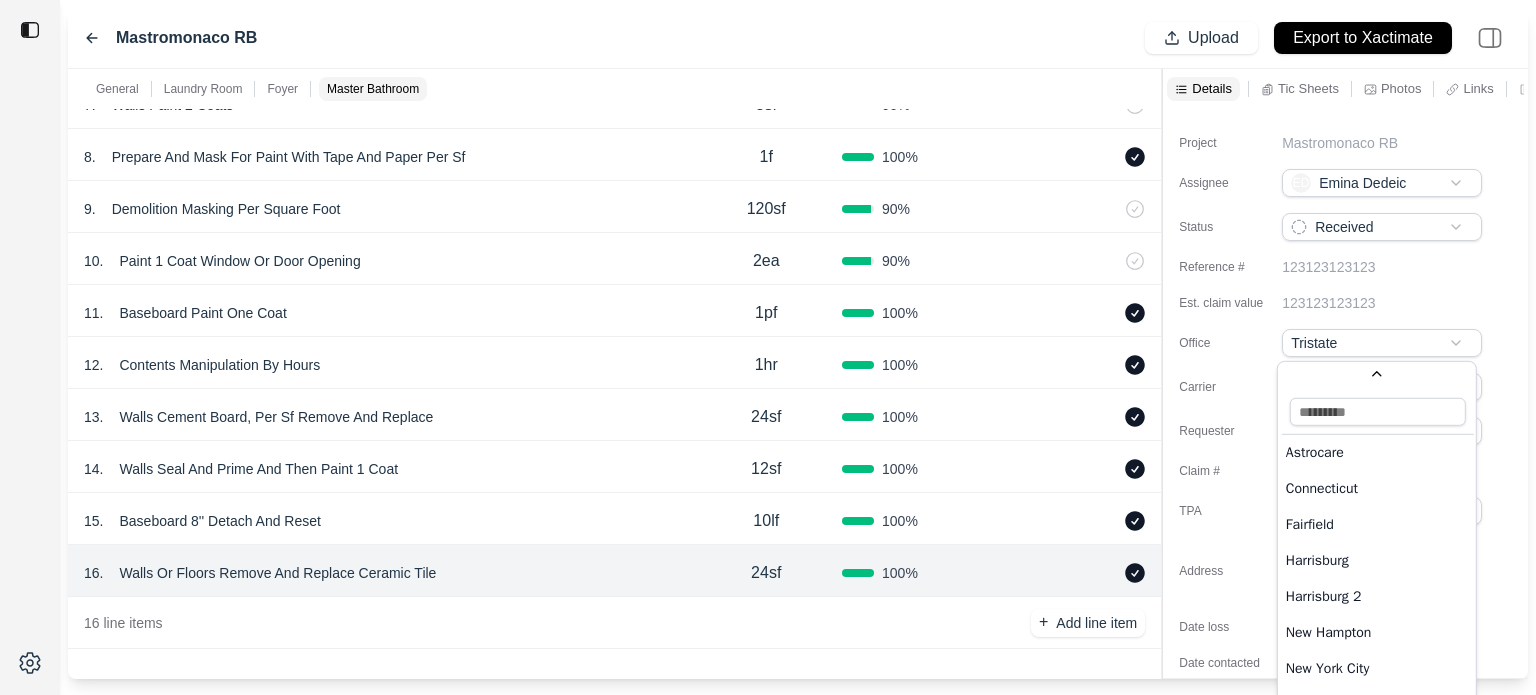 click on "**********" at bounding box center [768, 347] 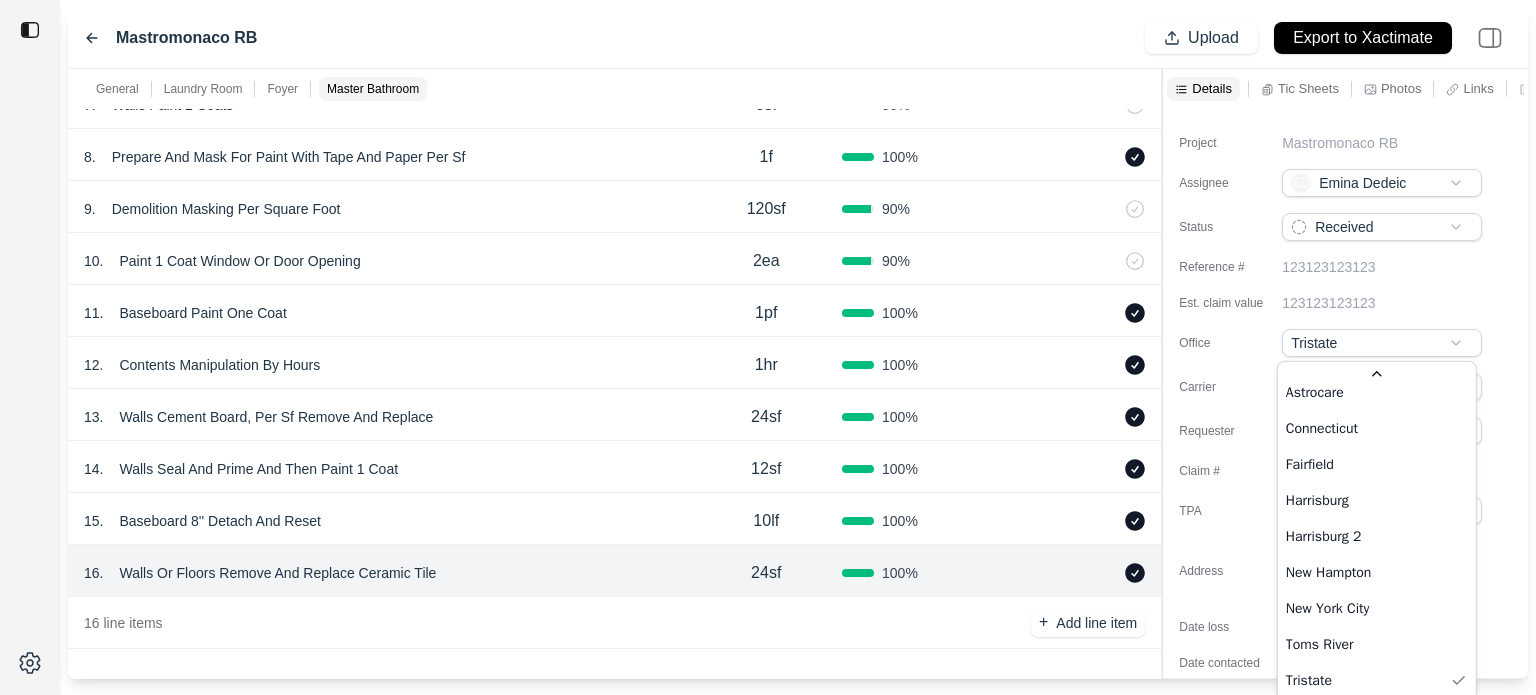 scroll, scrollTop: 54, scrollLeft: 0, axis: vertical 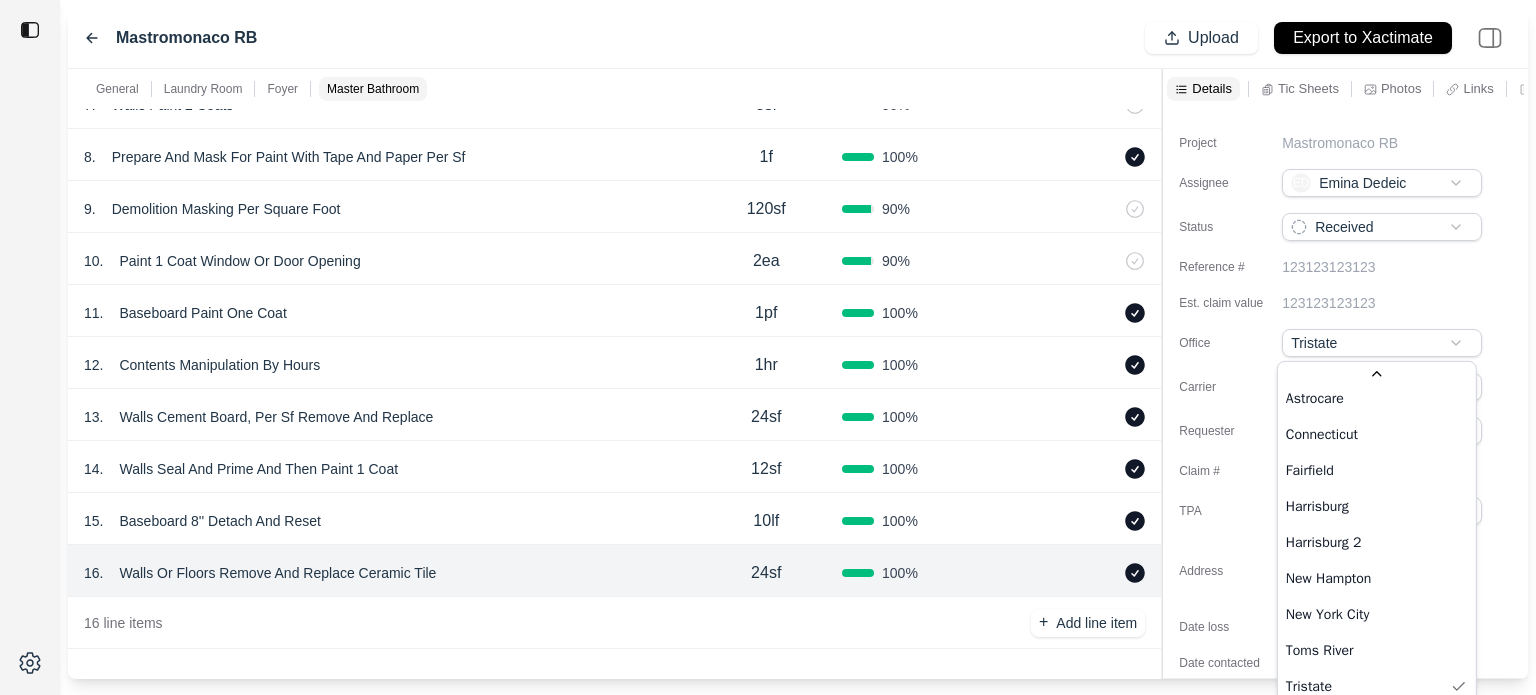 drag, startPoint x: 1332, startPoint y: 482, endPoint x: 1333, endPoint y: 463, distance: 19.026299 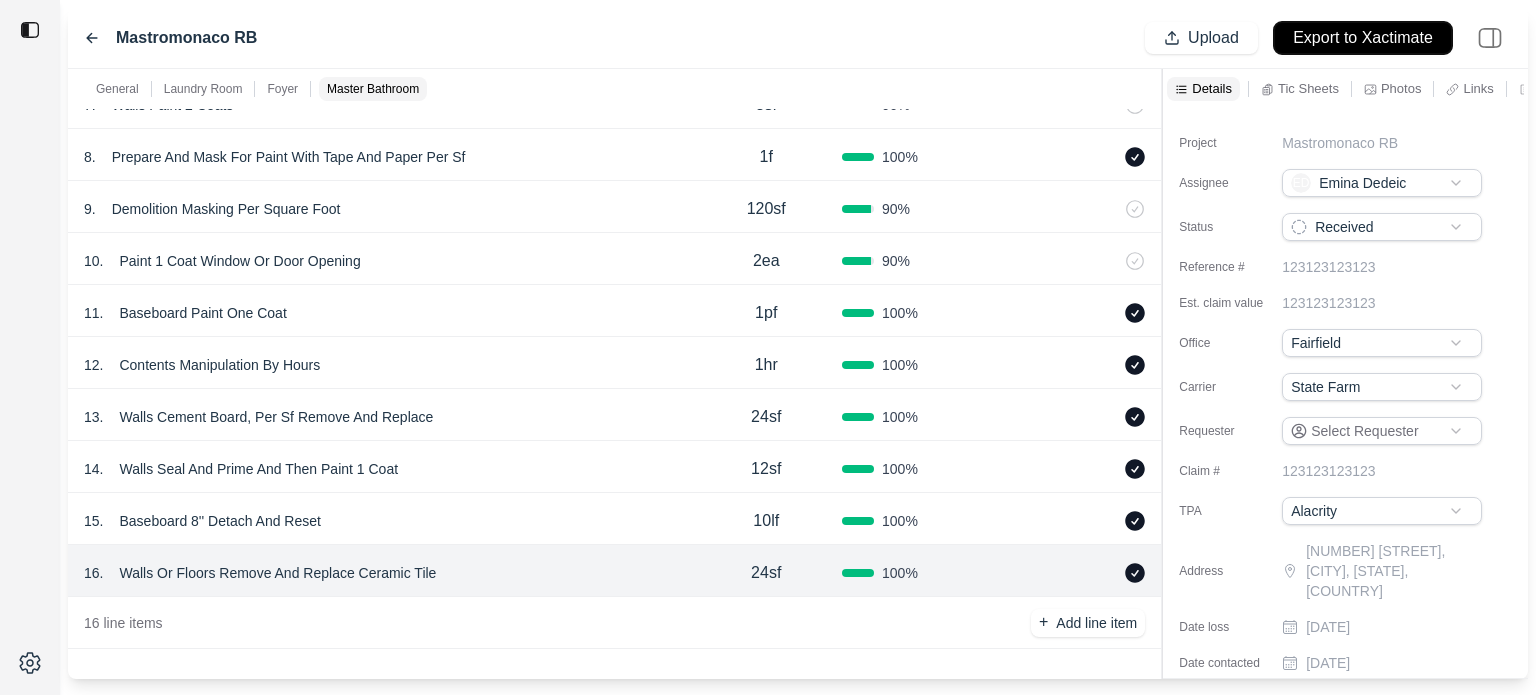 click on "Export to Xactimate" at bounding box center [1363, 38] 